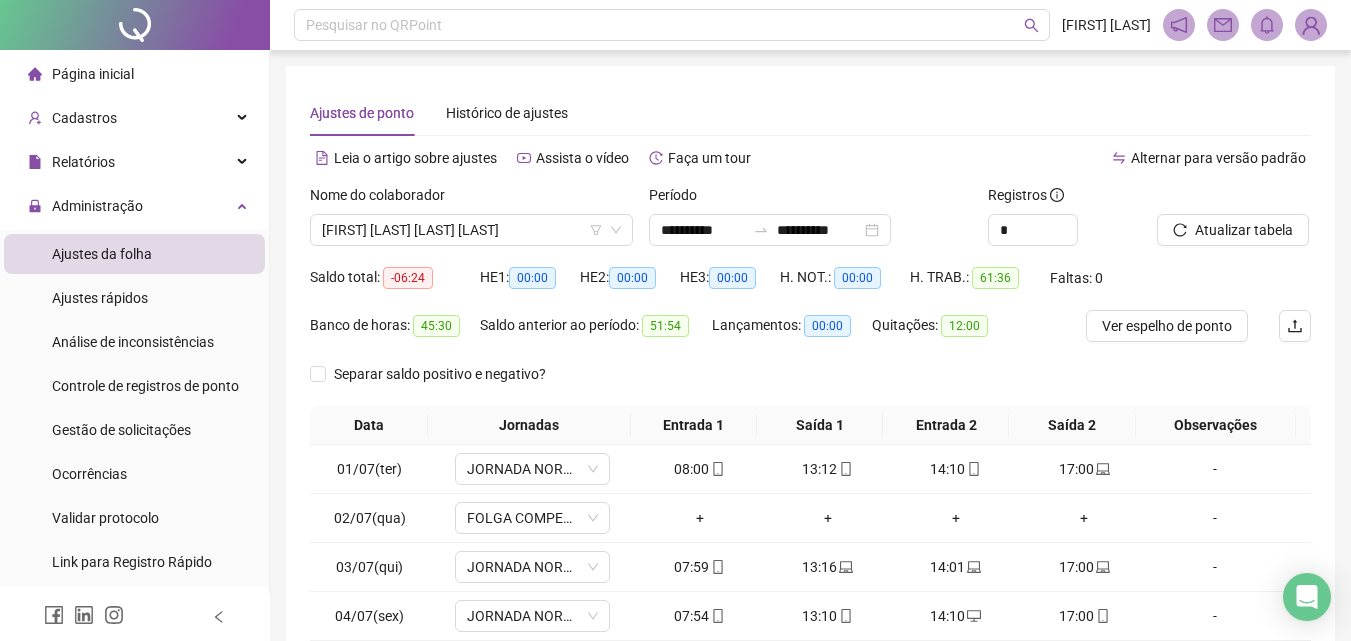 scroll, scrollTop: 0, scrollLeft: 0, axis: both 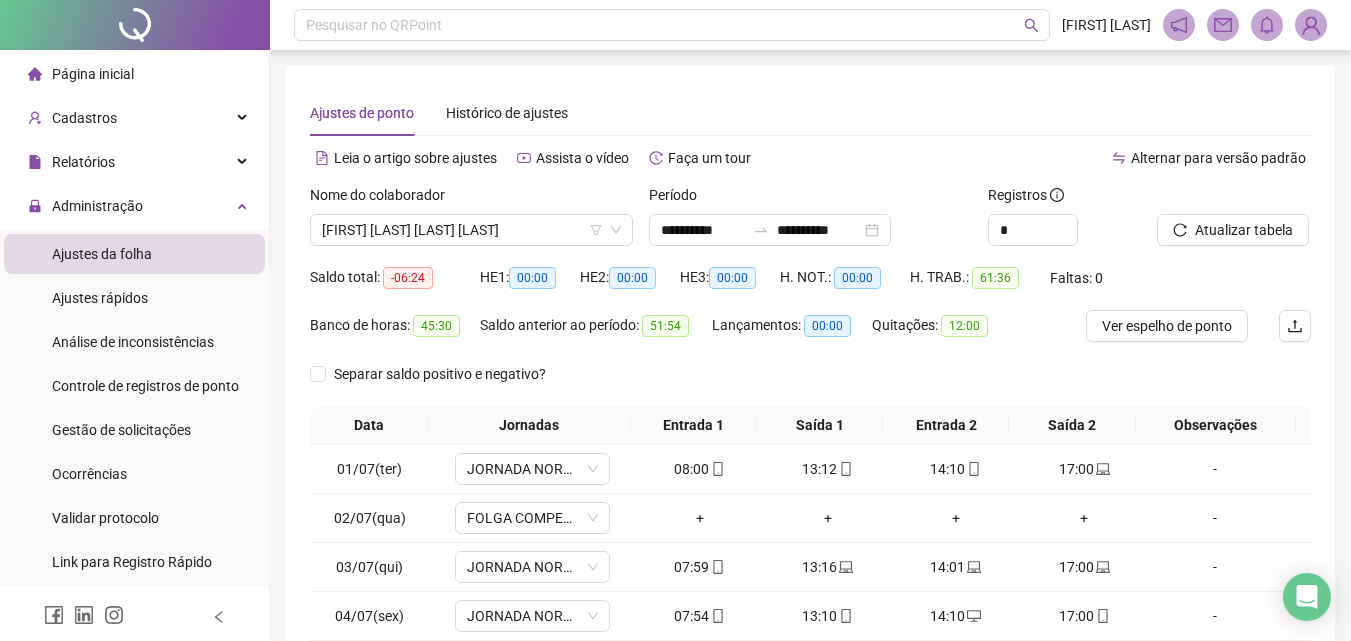 click on "[FIRST] [LAST] [LAST] [LAST]" at bounding box center (471, 230) 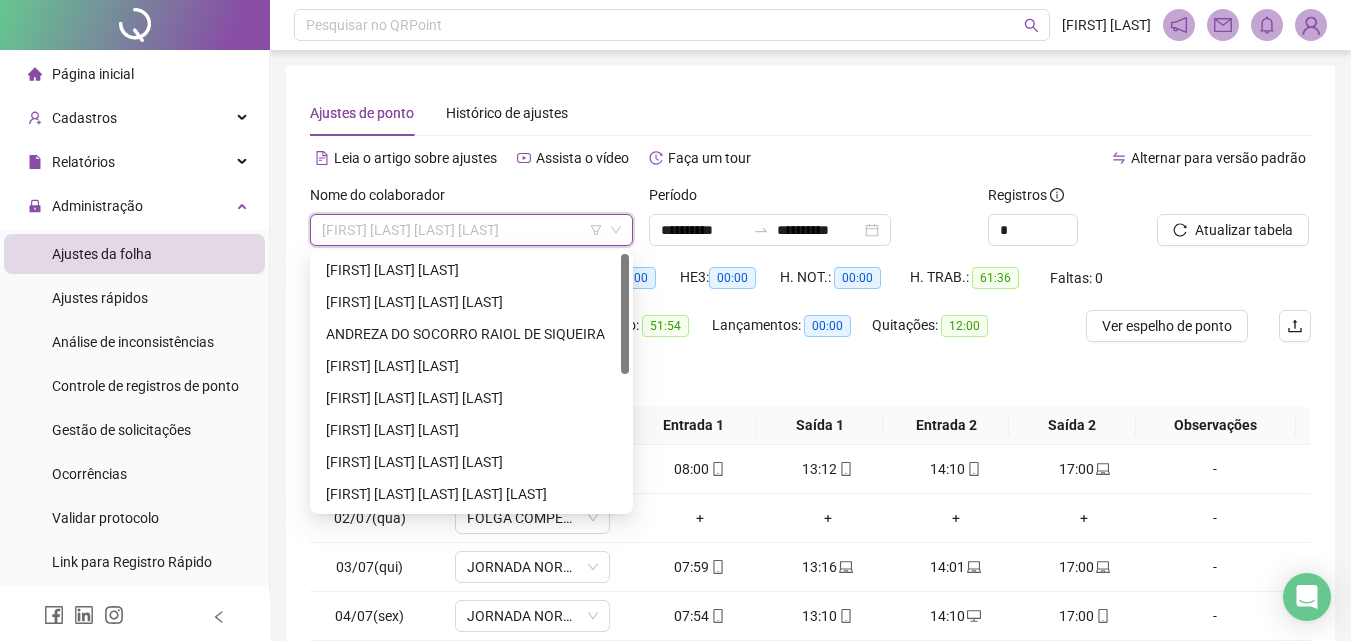 scroll, scrollTop: 0, scrollLeft: 0, axis: both 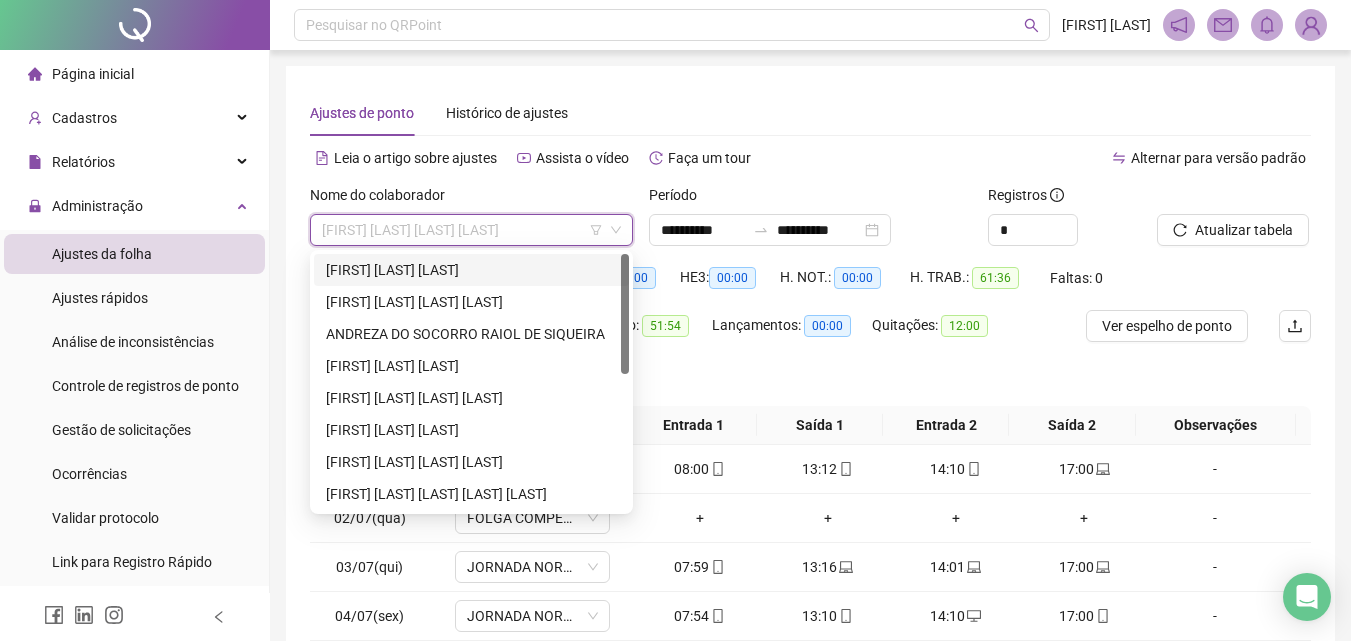 click on "[FIRST] [LAST] [LAST]" at bounding box center [471, 270] 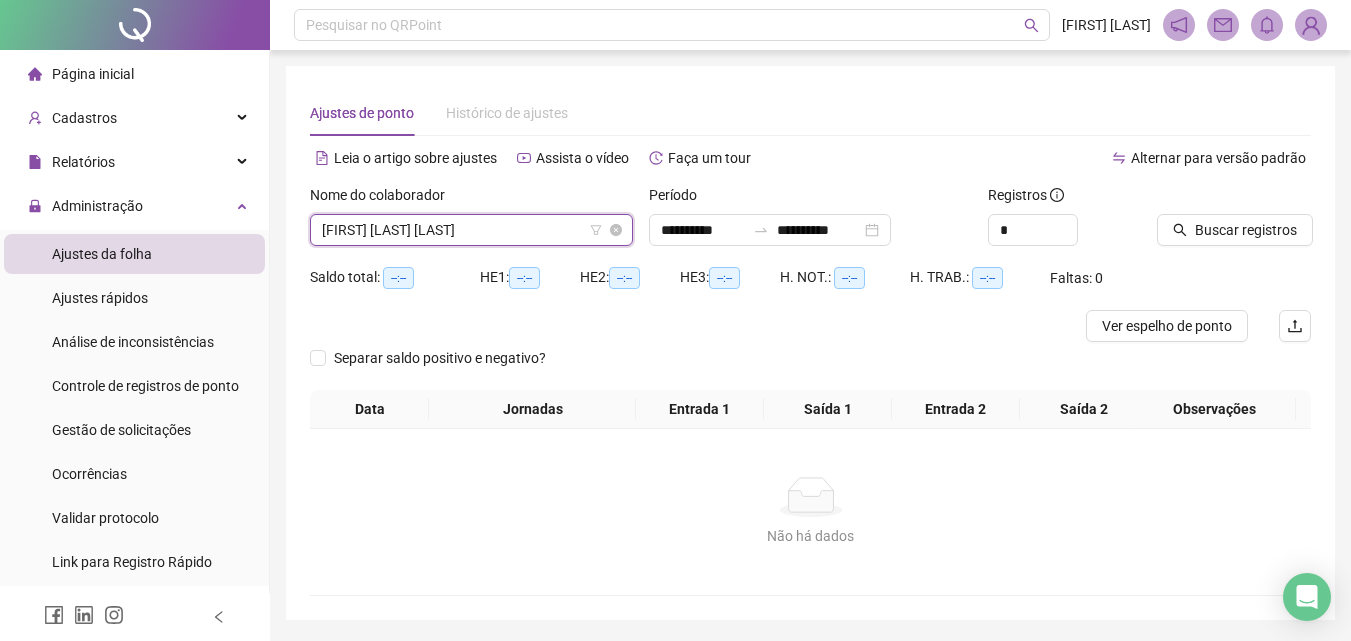 click on "[FIRST] [LAST] [LAST]" at bounding box center (471, 230) 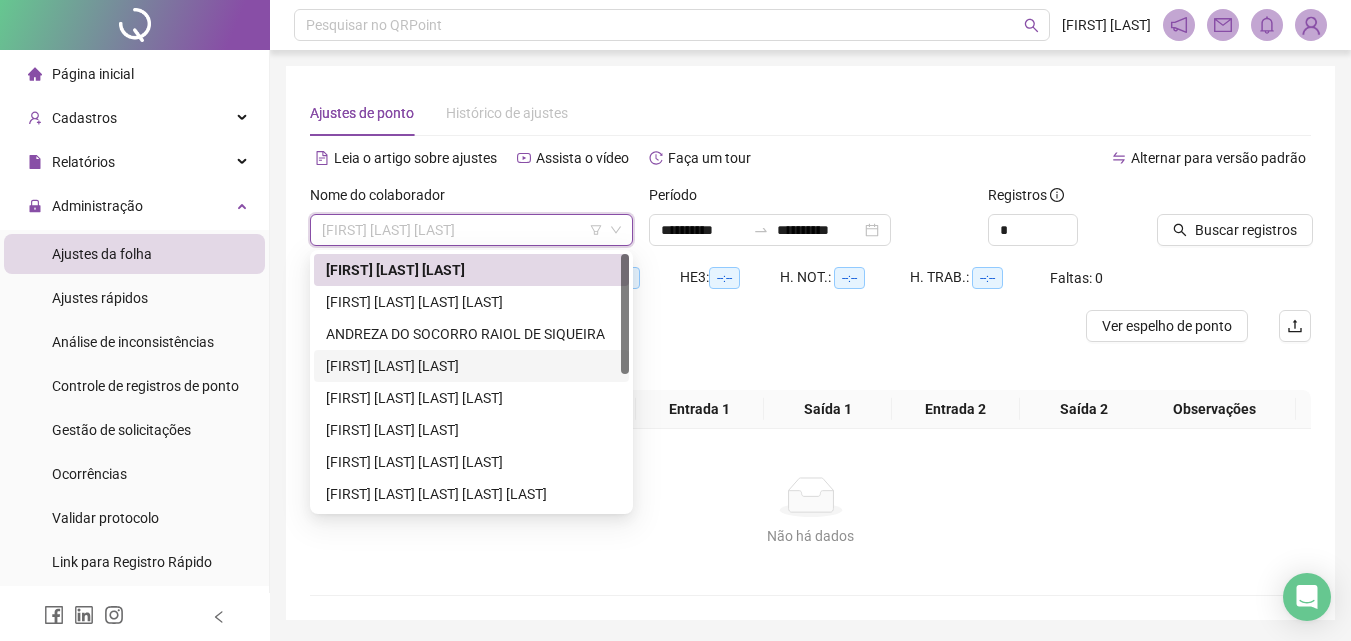 click on "[FIRST] [LAST] [LAST]" at bounding box center (471, 366) 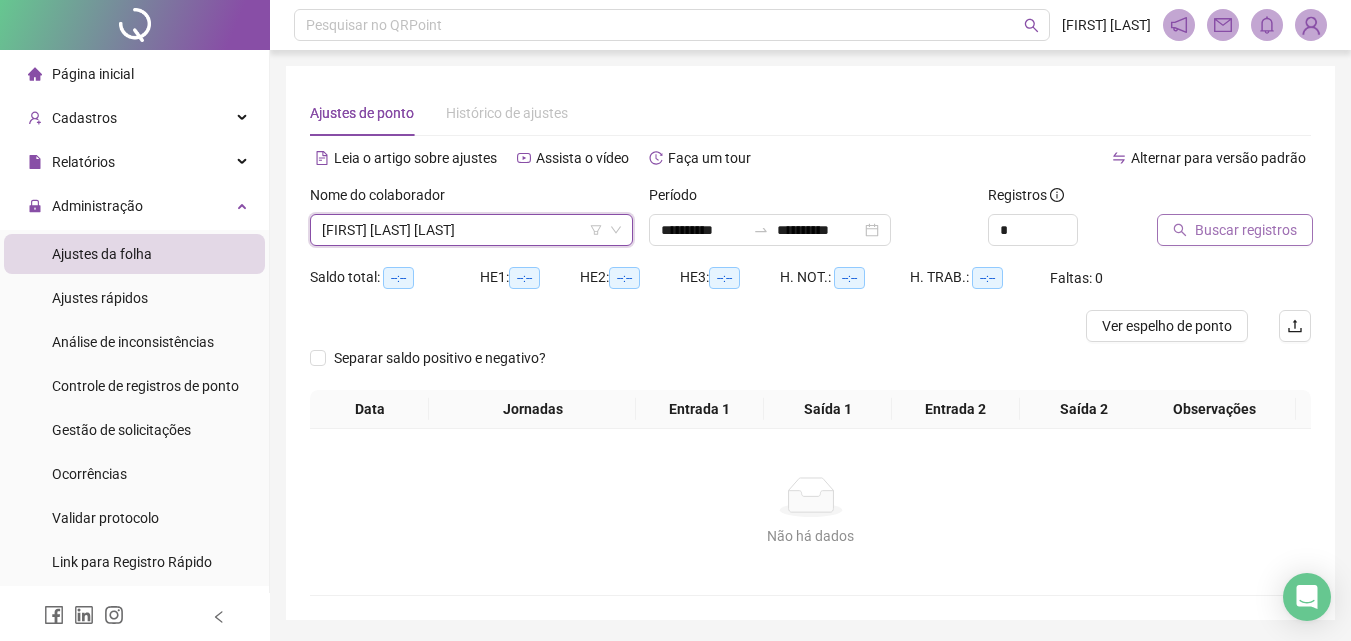 click on "Buscar registros" at bounding box center (1246, 230) 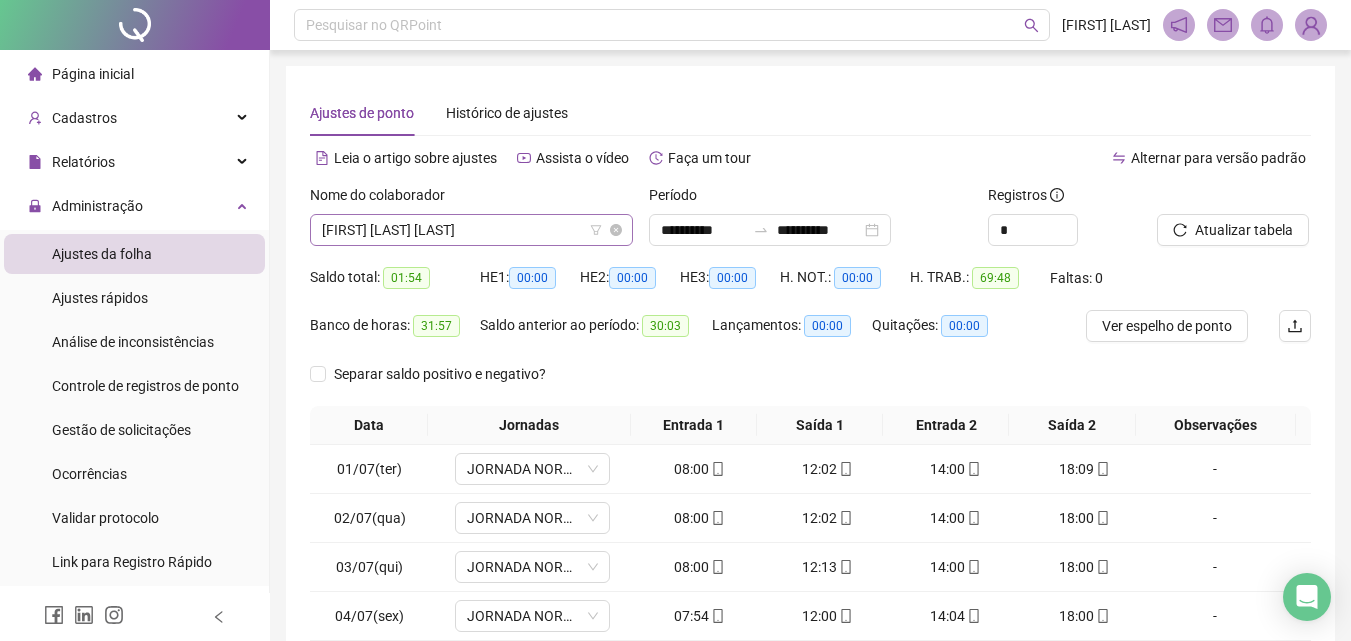 click on "[FIRST] [LAST] [LAST]" at bounding box center [471, 230] 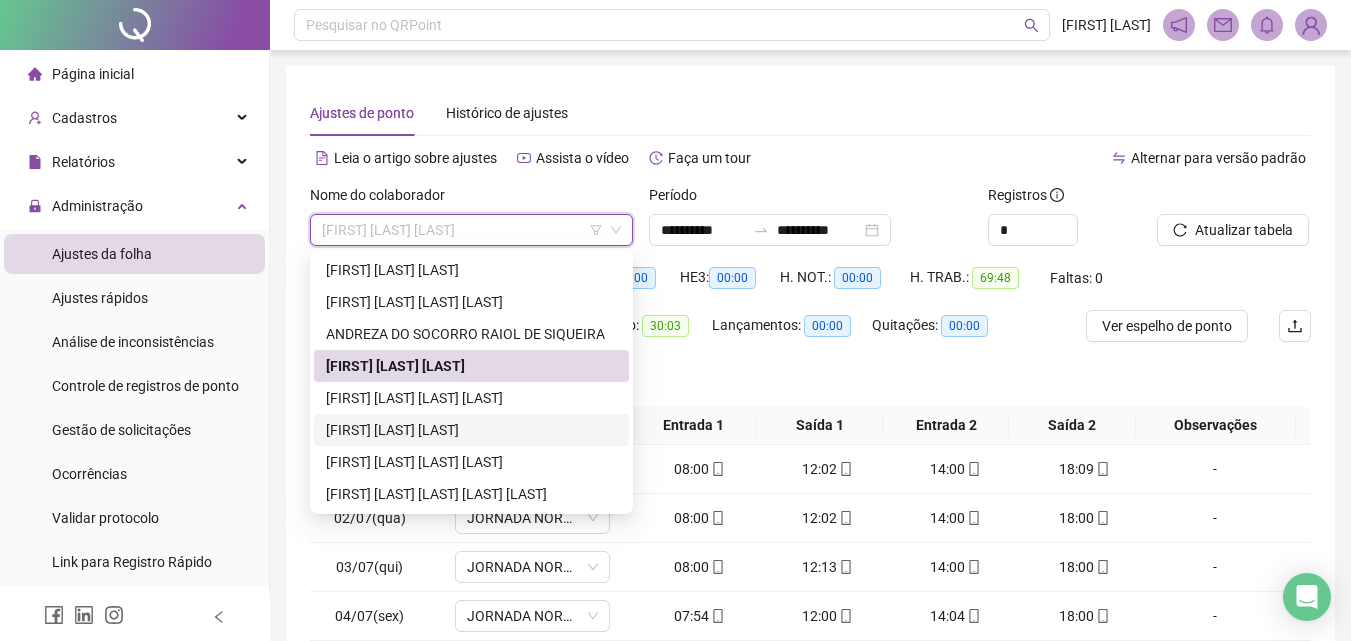 click on "[FIRST] [LAST] [LAST]" at bounding box center [471, 430] 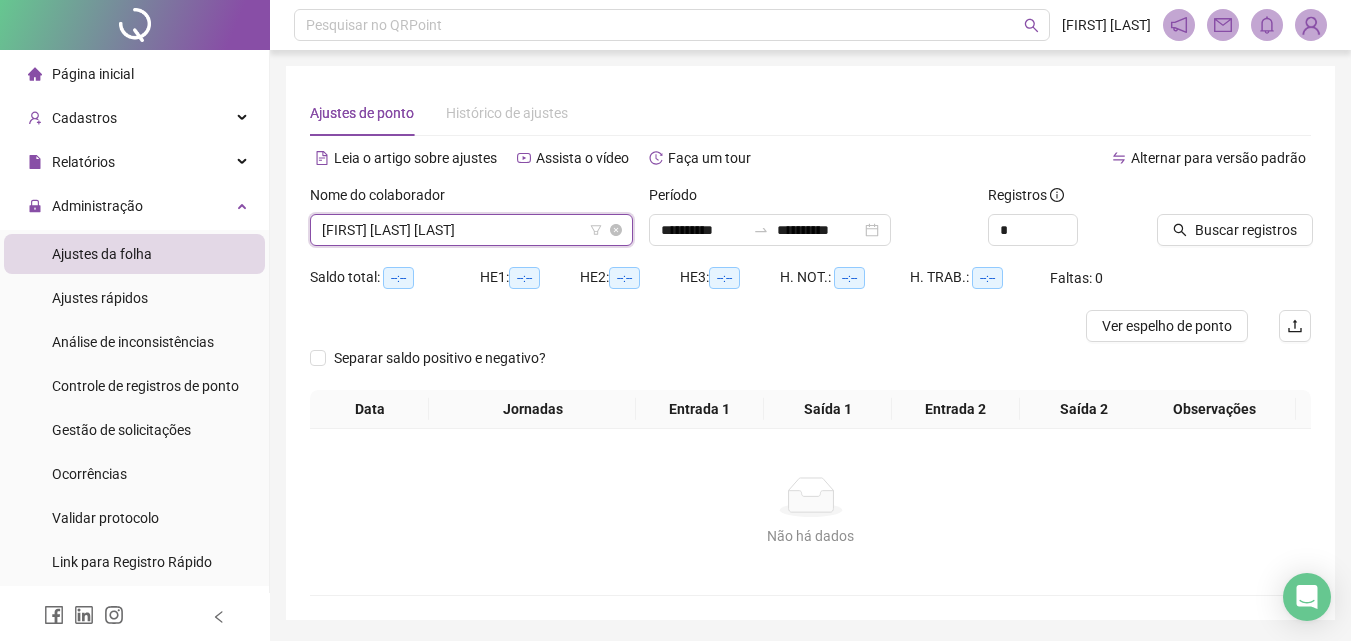 click on "[FIRST] [LAST] [LAST]" at bounding box center [471, 230] 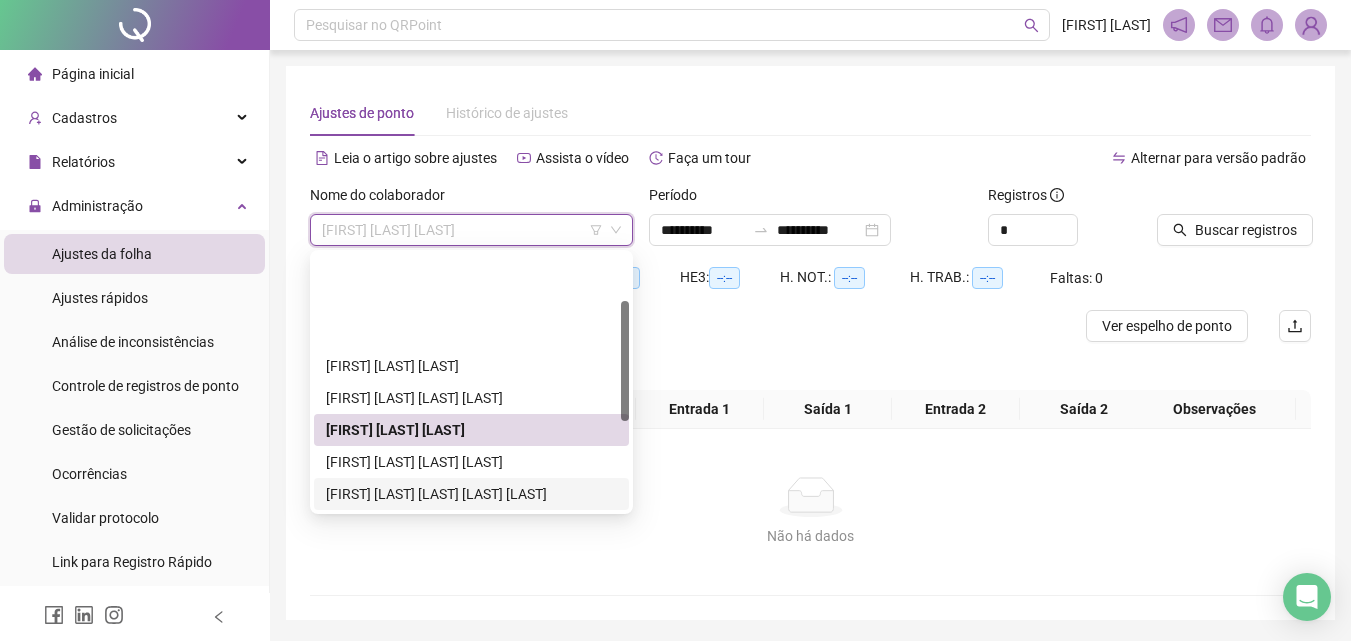 scroll, scrollTop: 100, scrollLeft: 0, axis: vertical 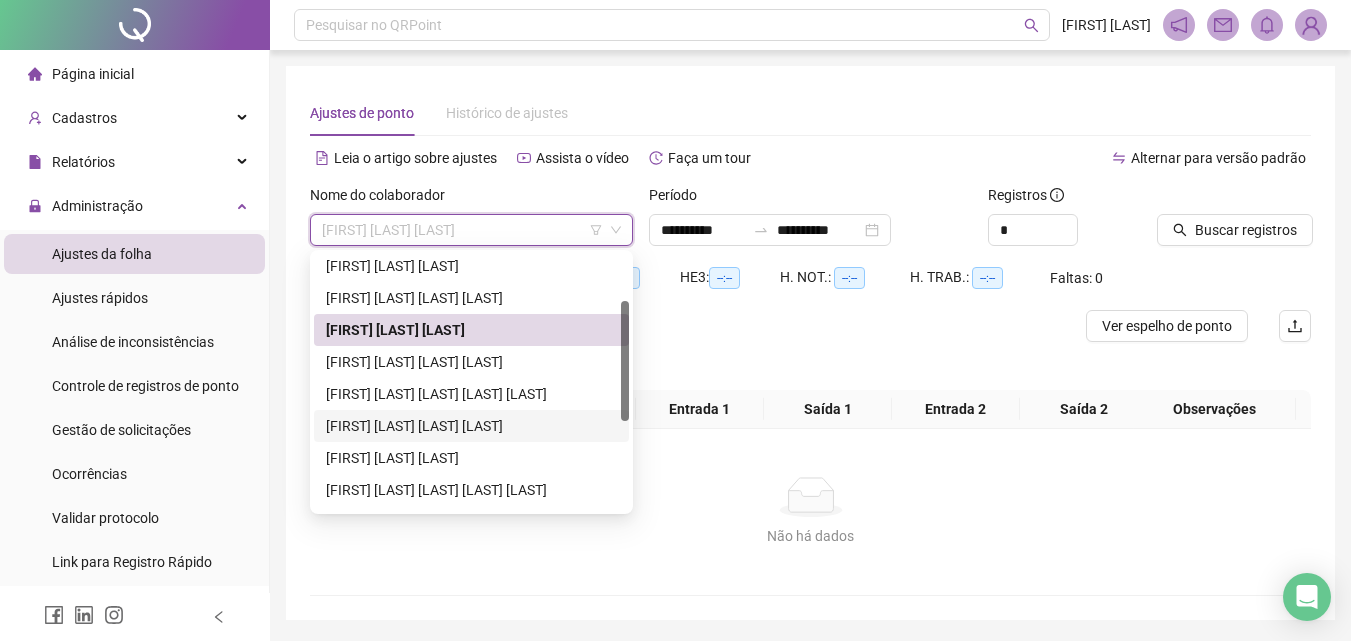 click on "[FIRST] [LAST] [LAST] [LAST]" at bounding box center (471, 426) 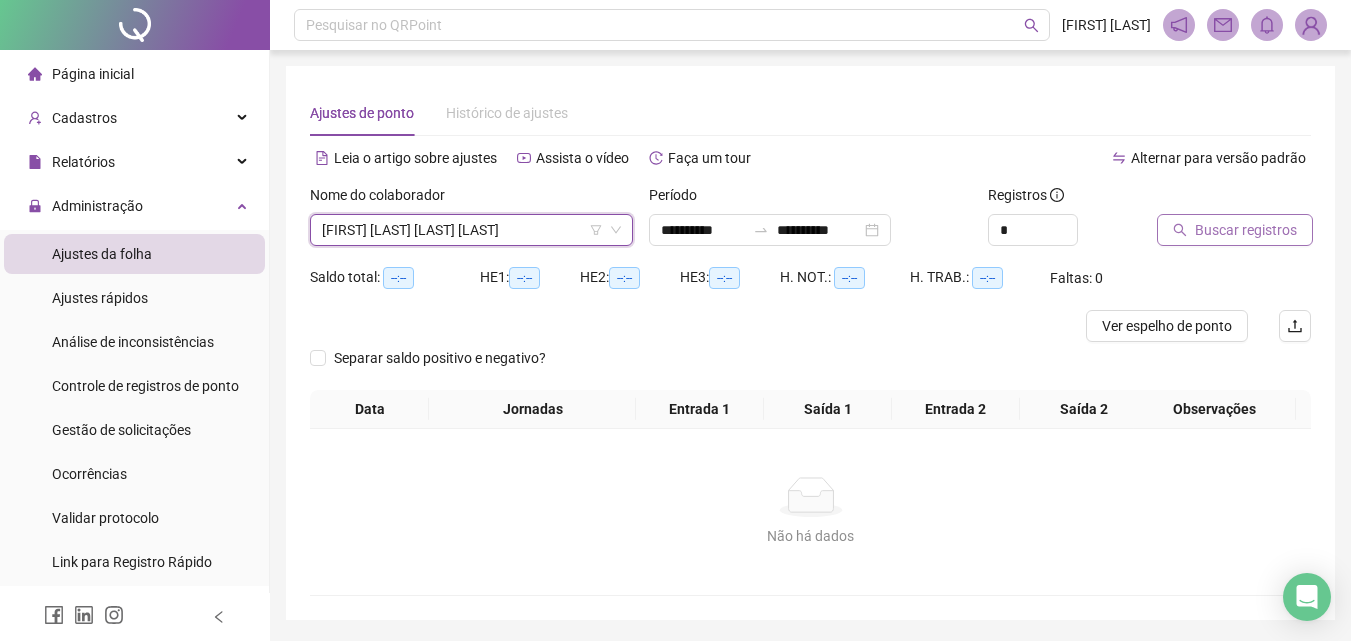 click on "Buscar registros" at bounding box center [1246, 230] 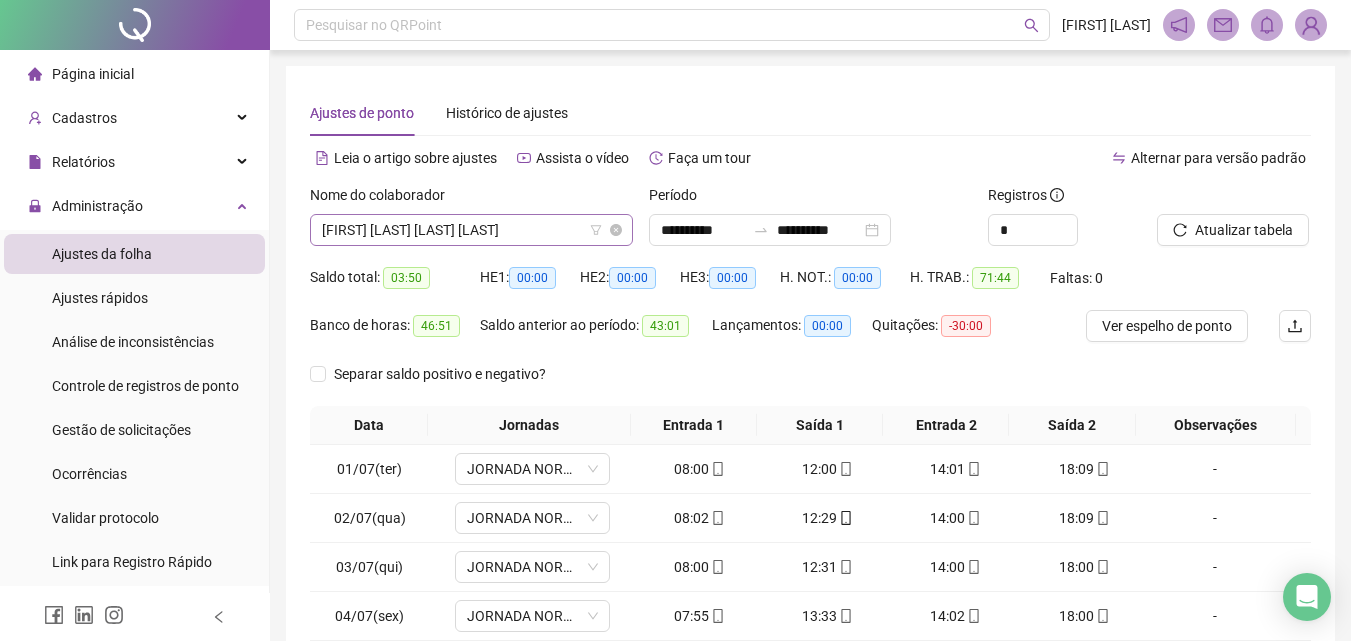click on "[FIRST] [LAST] [LAST] [LAST]" at bounding box center [471, 230] 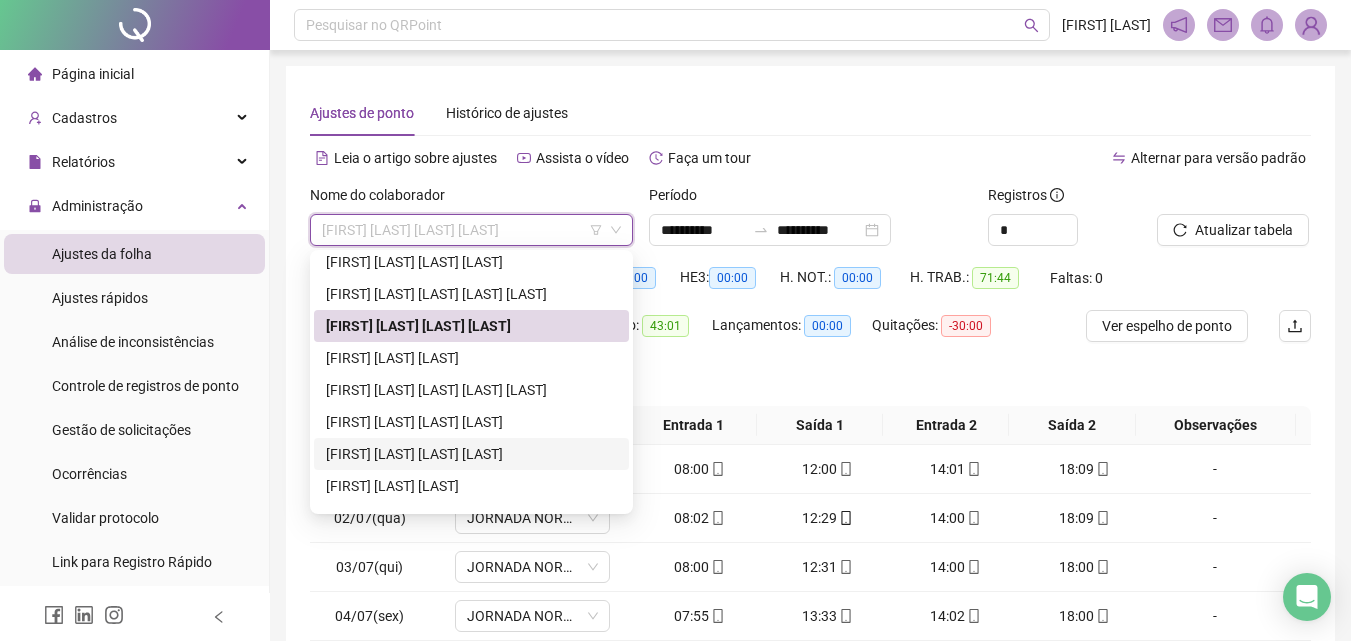 scroll, scrollTop: 288, scrollLeft: 0, axis: vertical 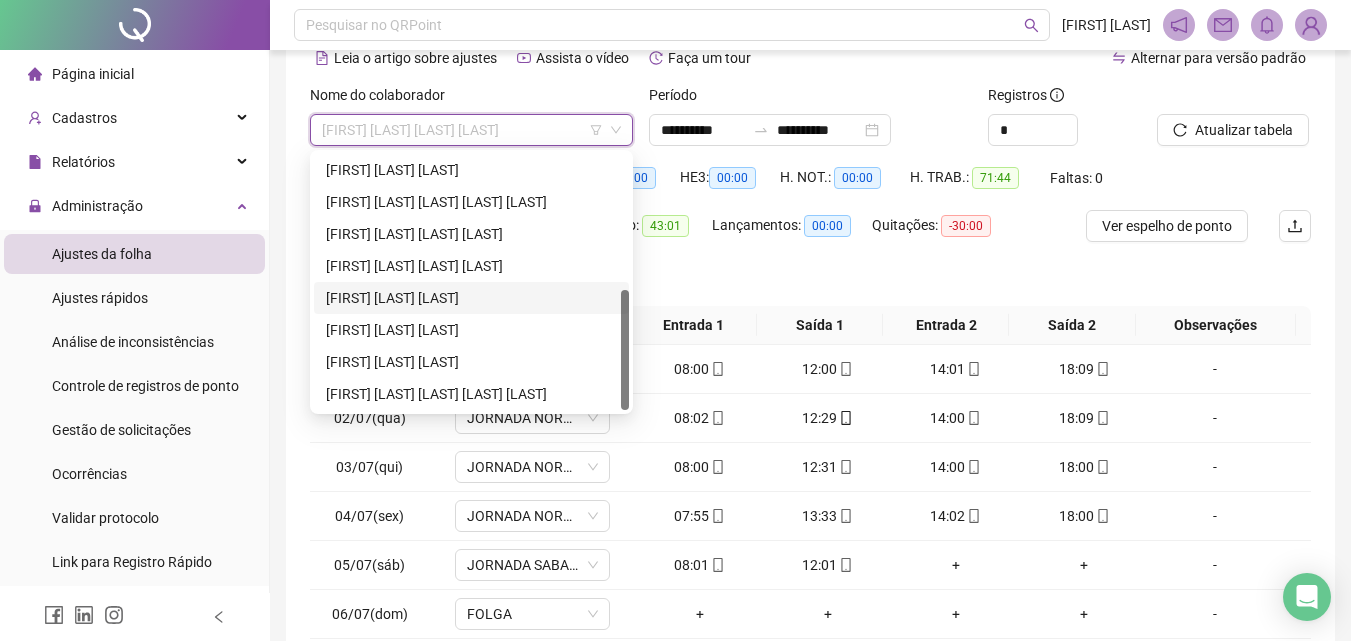 click on "[FIRST] [LAST] [LAST]" at bounding box center (471, 298) 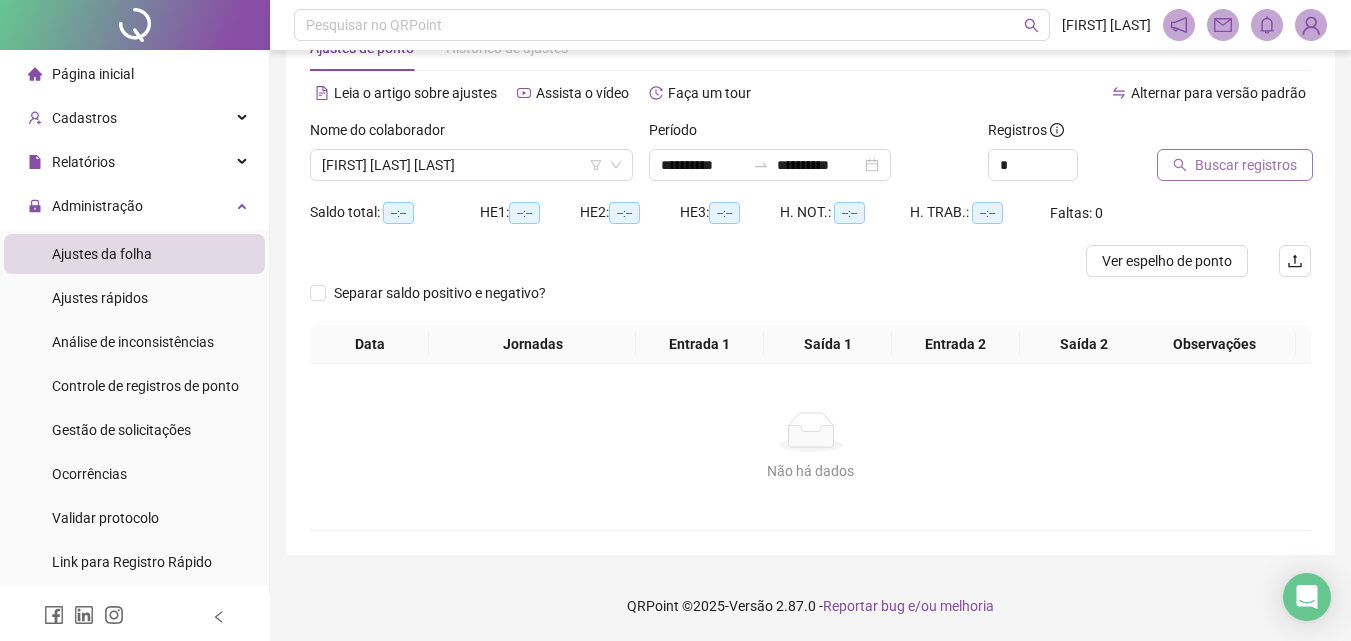 click on "Buscar registros" at bounding box center [1246, 165] 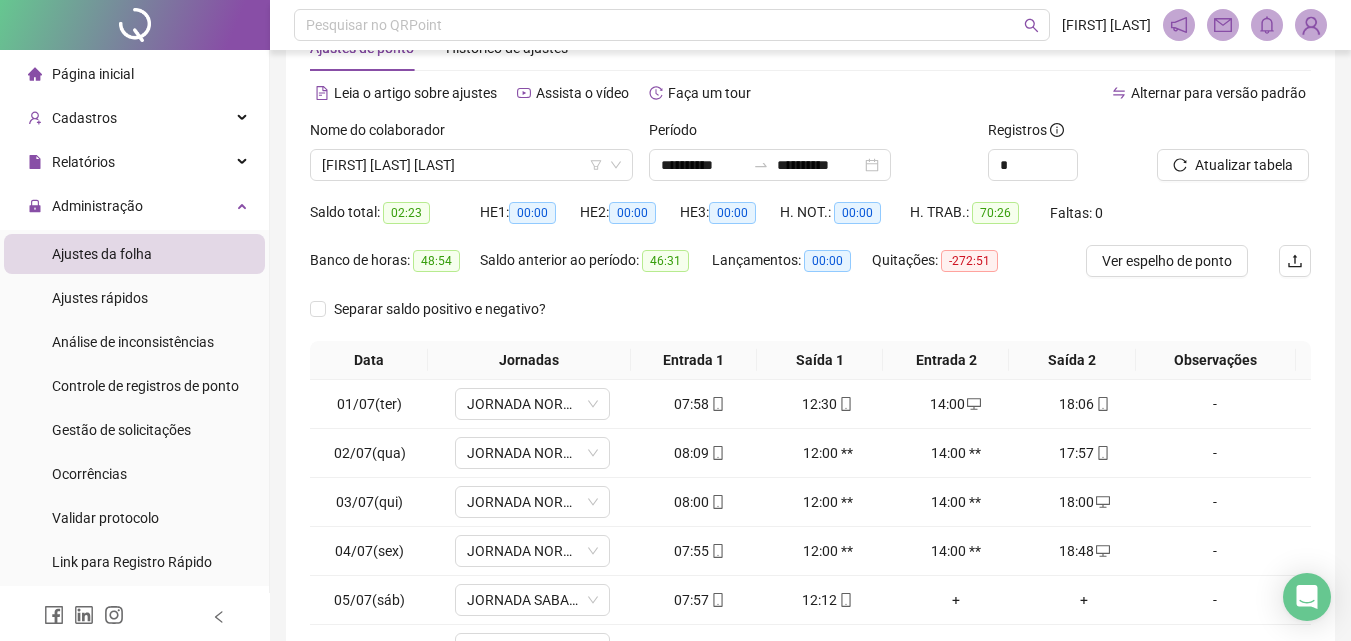 click on "Alternar para versão padrão" at bounding box center (1061, 93) 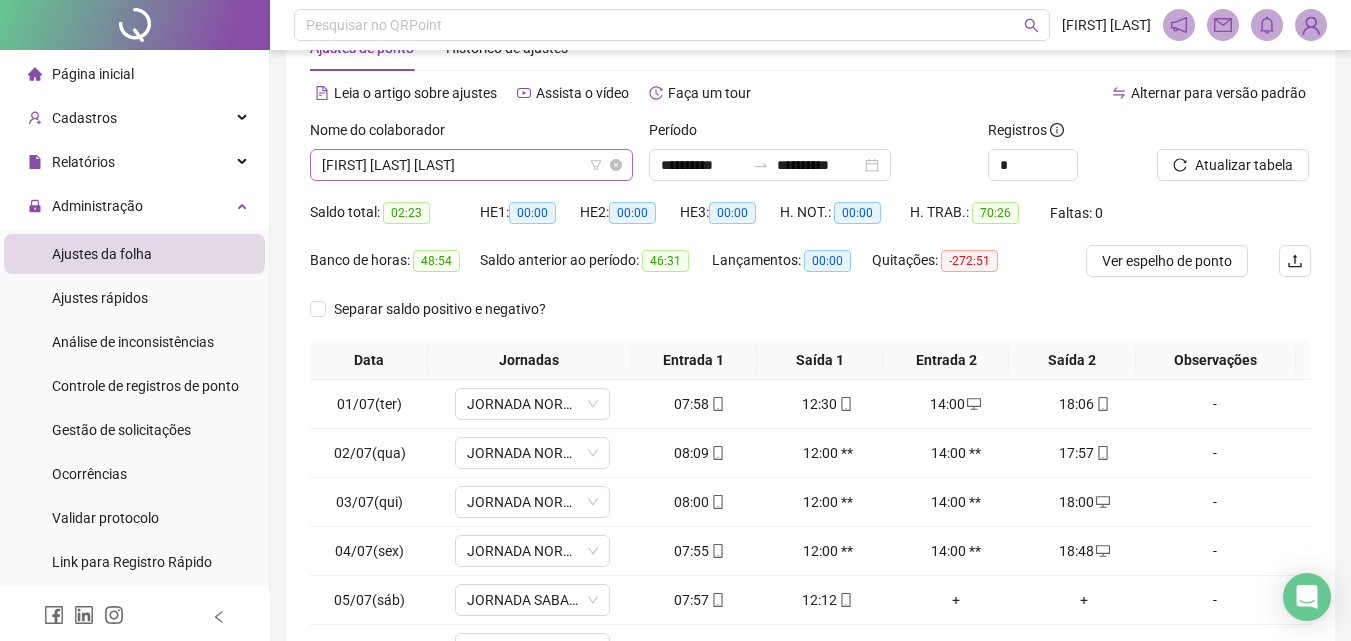 scroll, scrollTop: 0, scrollLeft: 0, axis: both 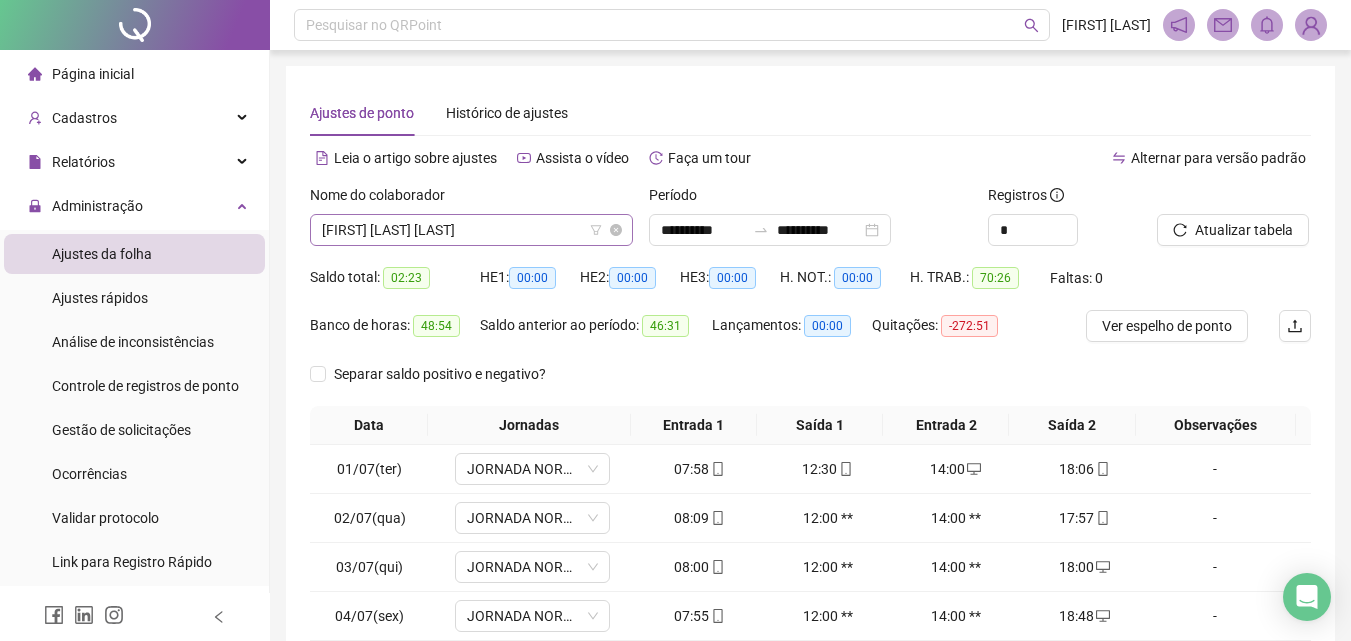 click on "[FIRST] [LAST] [LAST]" at bounding box center [471, 230] 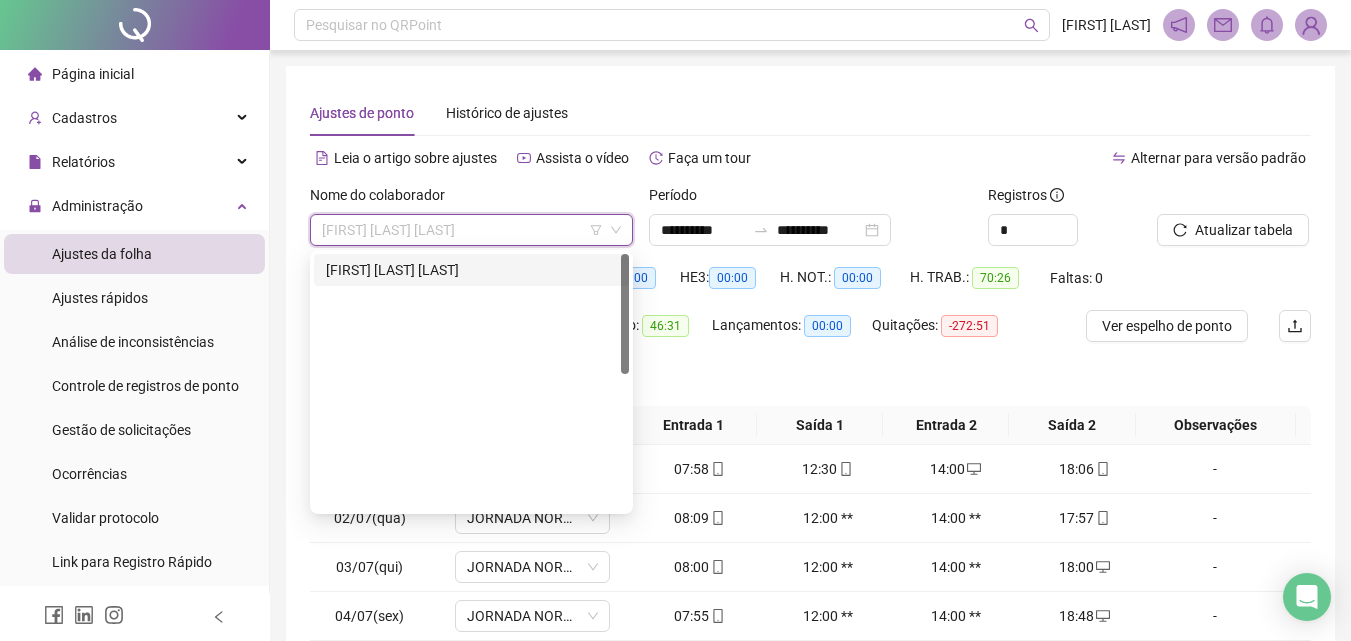 scroll, scrollTop: 0, scrollLeft: 0, axis: both 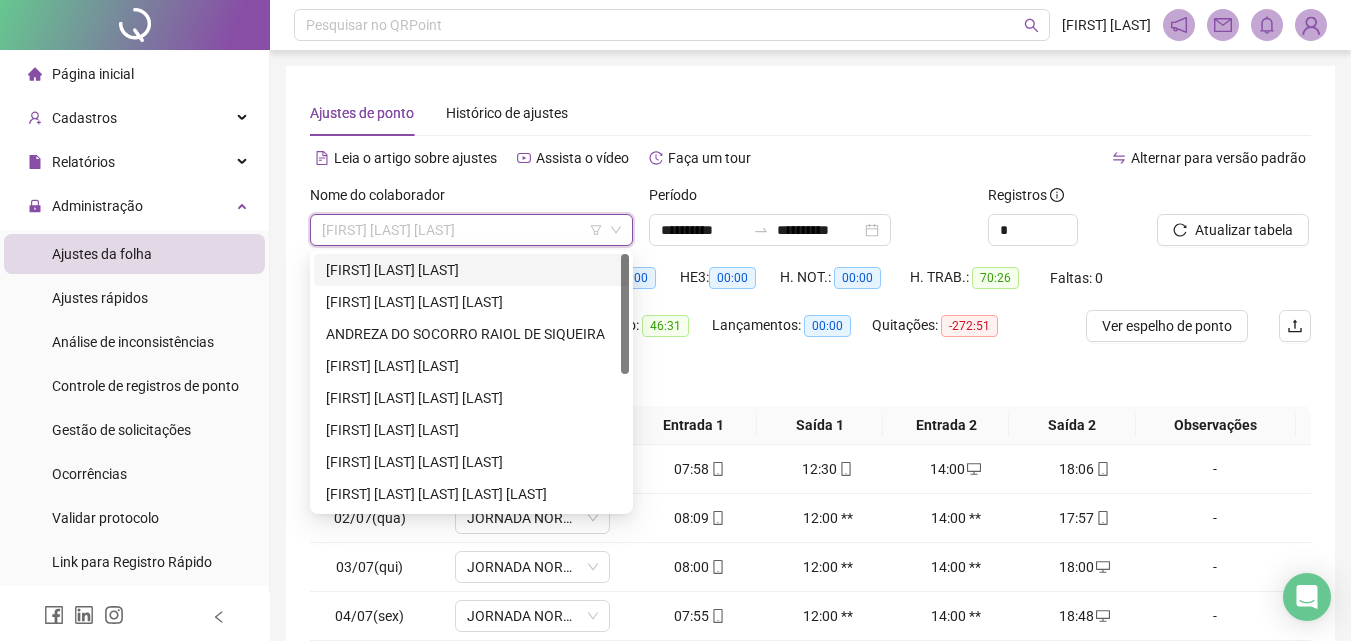 click on "[FIRST] [LAST] [LAST]" at bounding box center [471, 270] 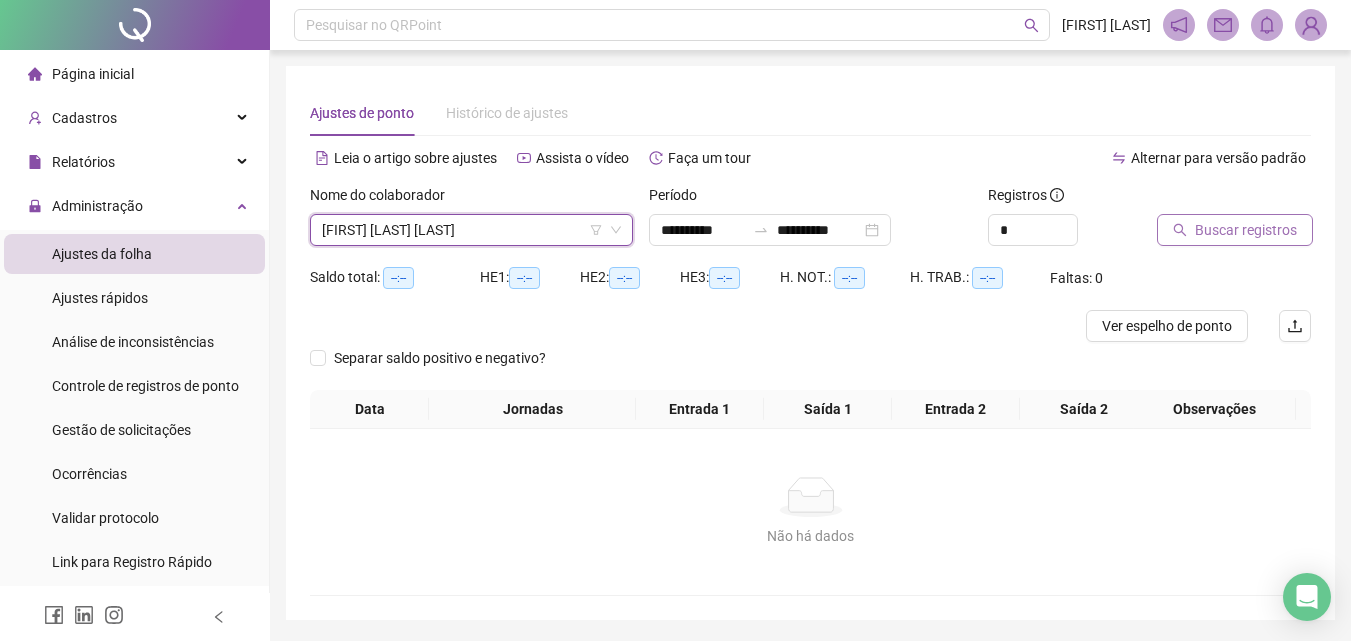 click on "Buscar registros" at bounding box center [1246, 230] 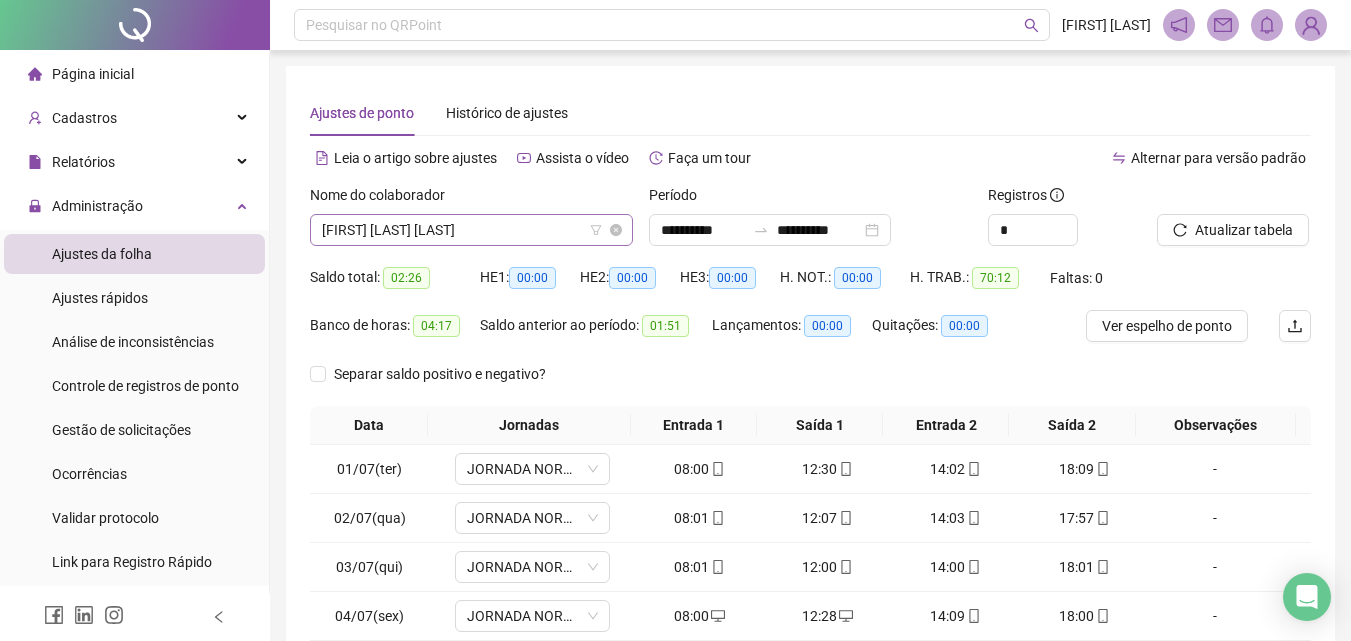 click on "[FIRST] [LAST] [LAST]" at bounding box center (471, 230) 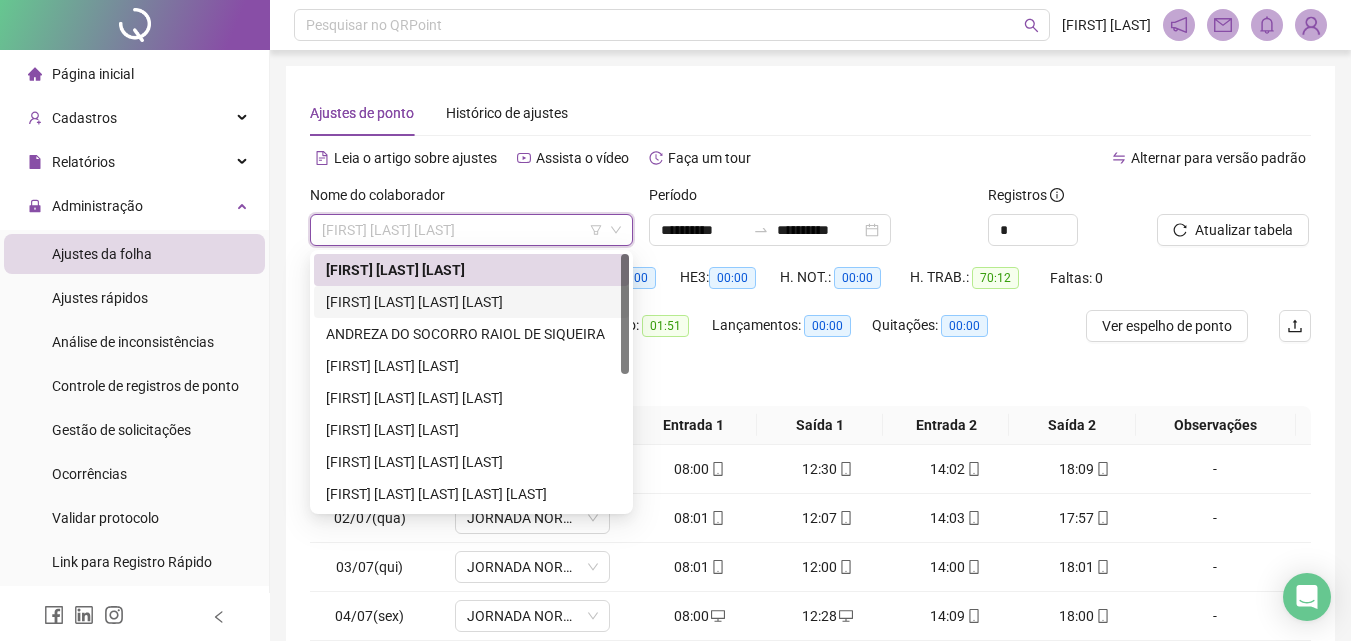 click on "[FIRST] [LAST] [LAST] [LAST]" at bounding box center [471, 302] 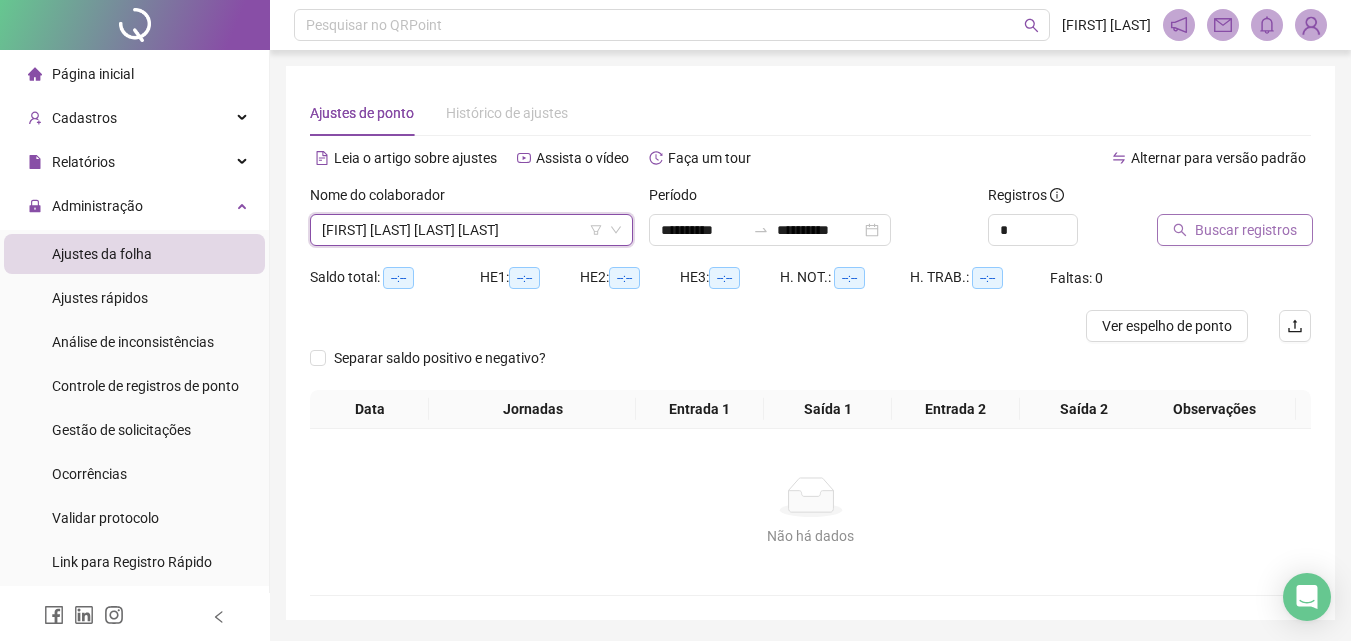 click on "Buscar registros" at bounding box center [1246, 230] 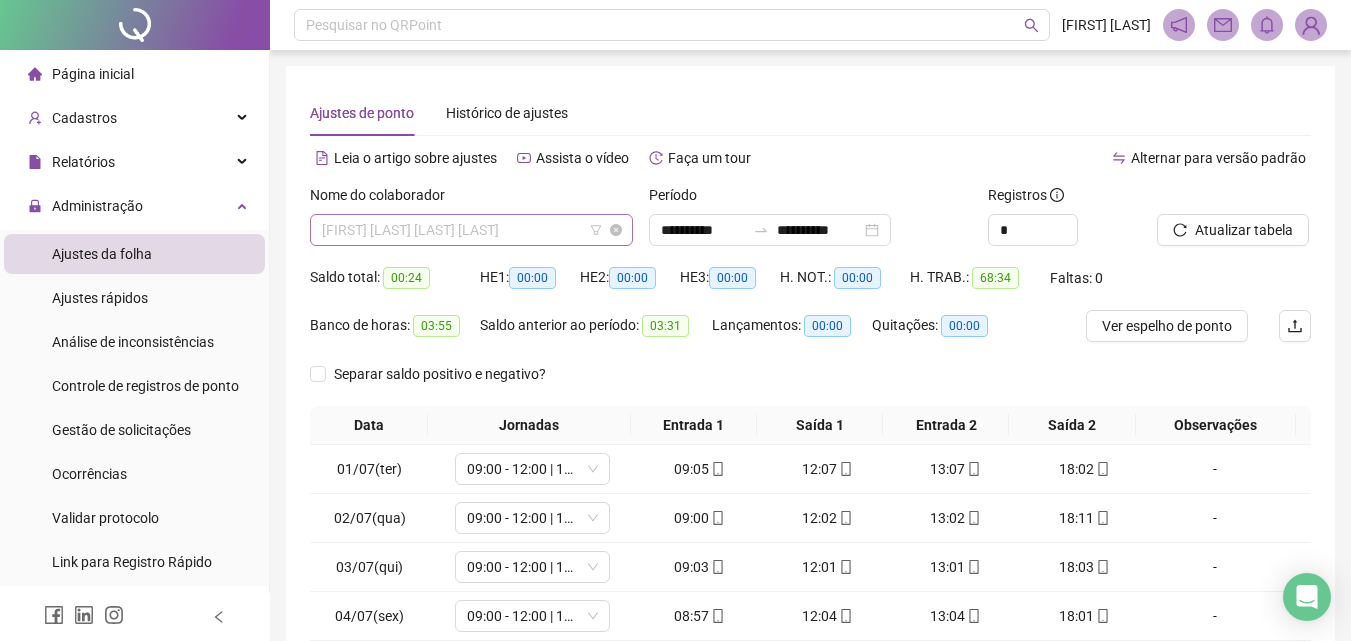 click on "[FIRST] [LAST] [LAST] [LAST]" at bounding box center (471, 230) 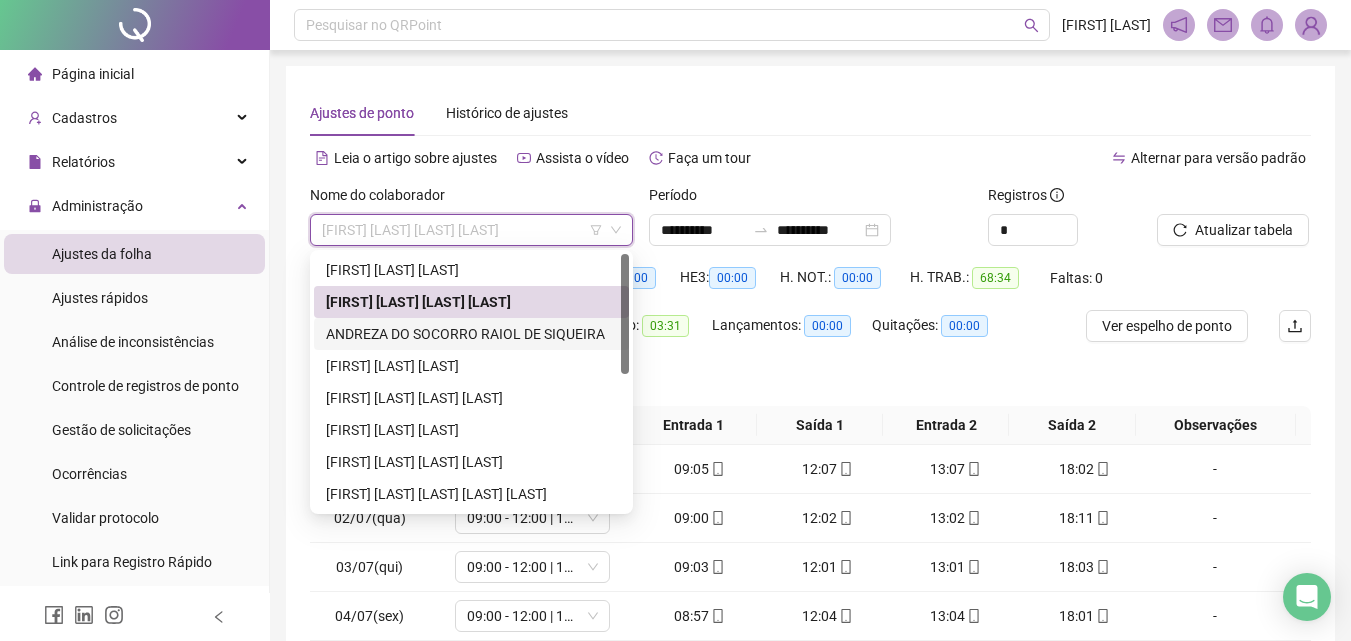 click on "ANDREZA DO SOCORRO RAIOL DE SIQUEIRA" at bounding box center (471, 334) 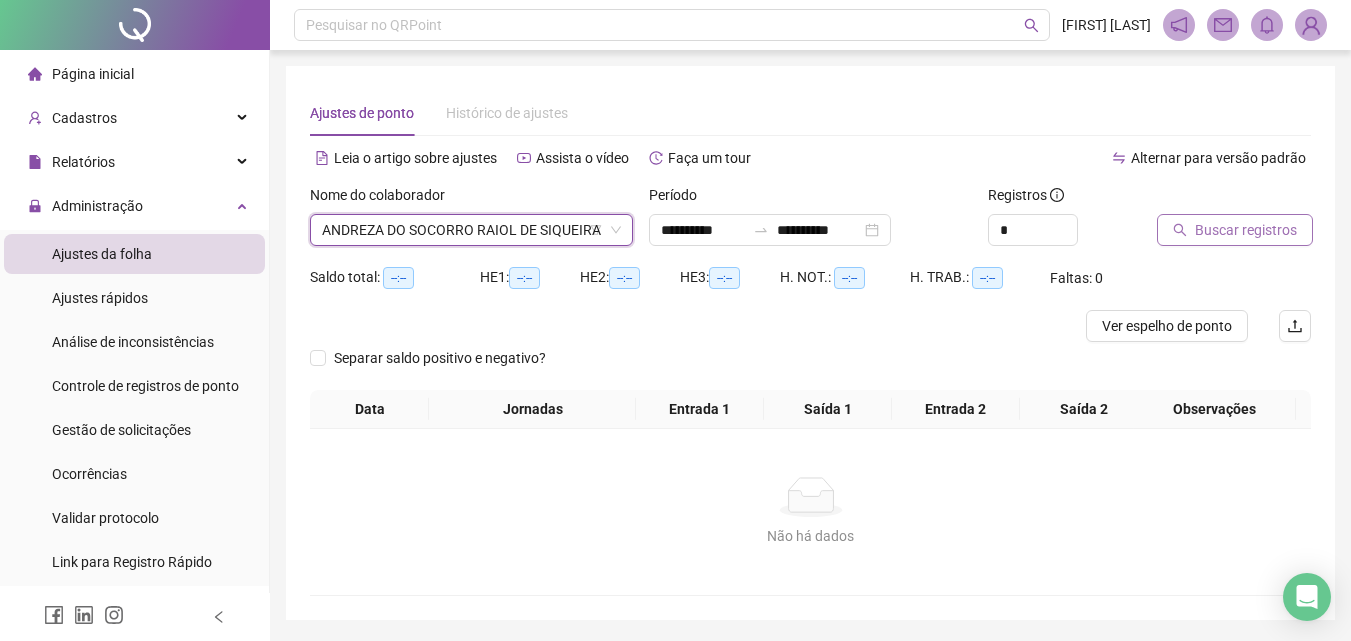 click on "Buscar registros" at bounding box center (1246, 230) 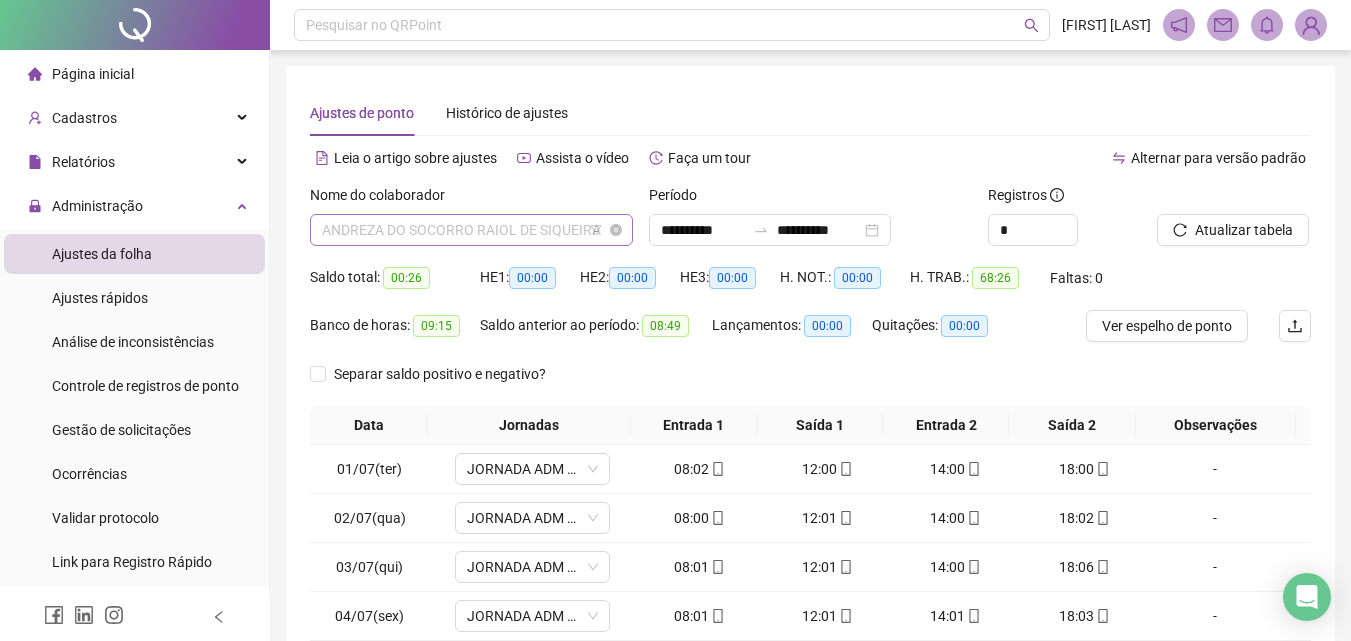 click on "ANDREZA DO SOCORRO RAIOL DE SIQUEIRA" at bounding box center [471, 230] 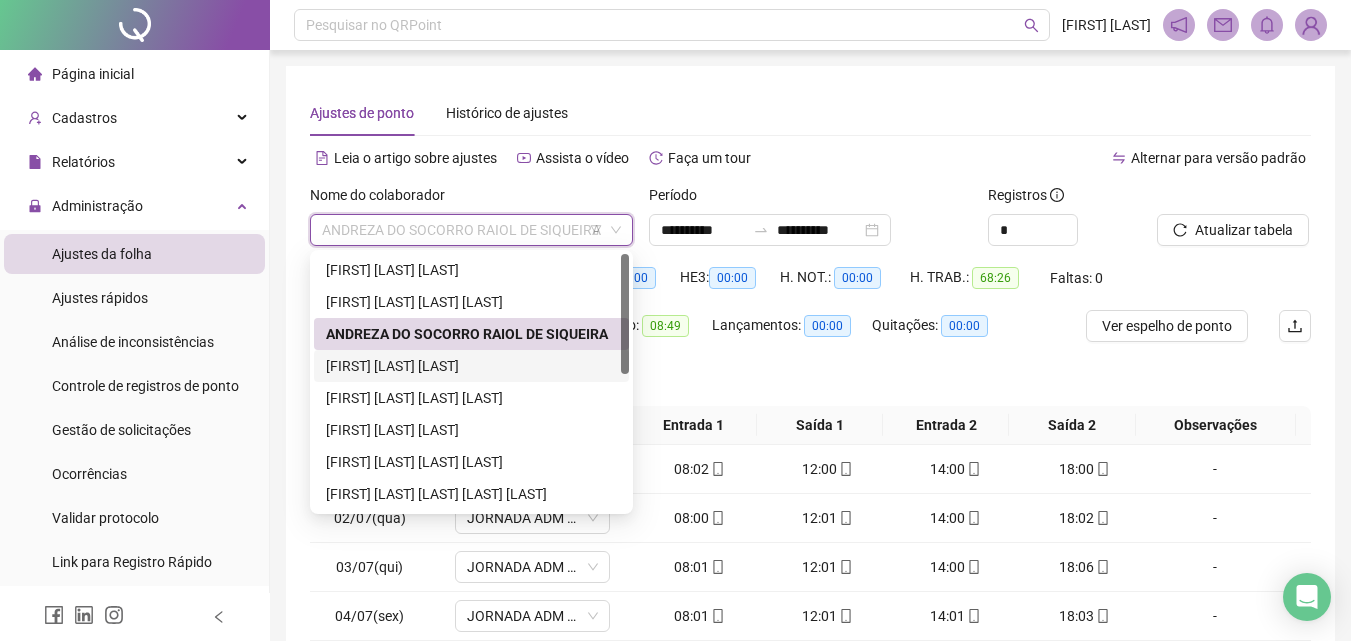 click on "[FIRST] [LAST] [LAST]" at bounding box center (471, 366) 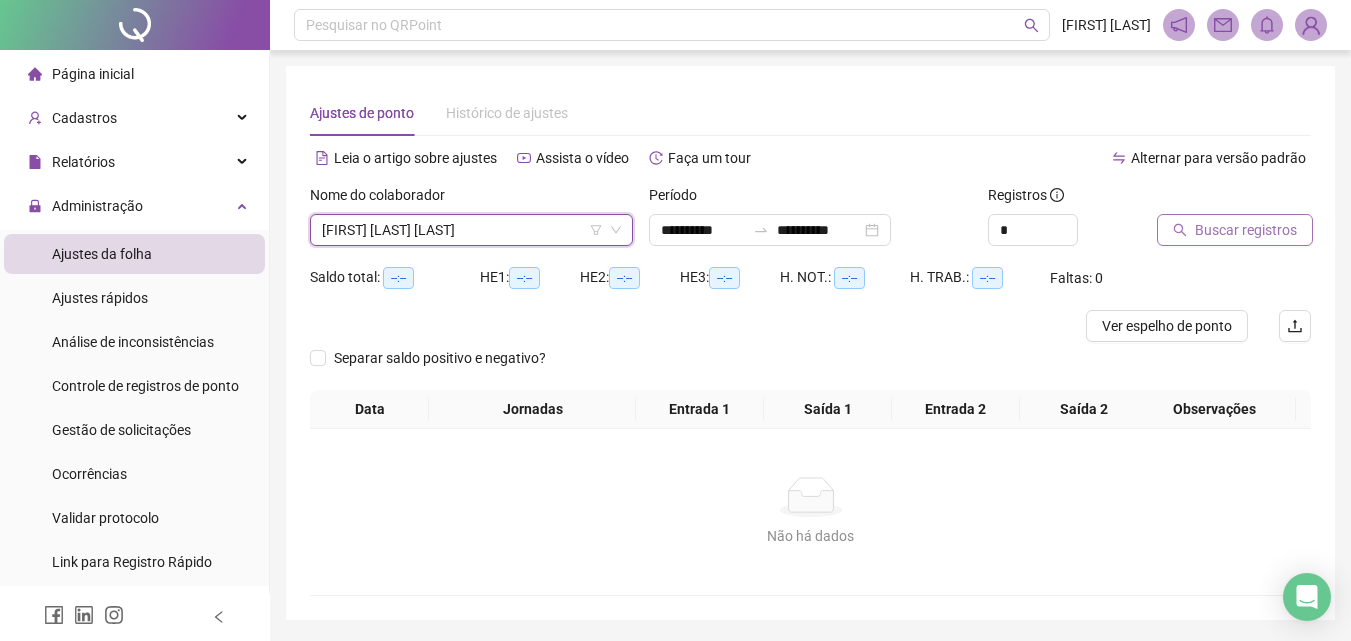 click on "Buscar registros" at bounding box center (1246, 230) 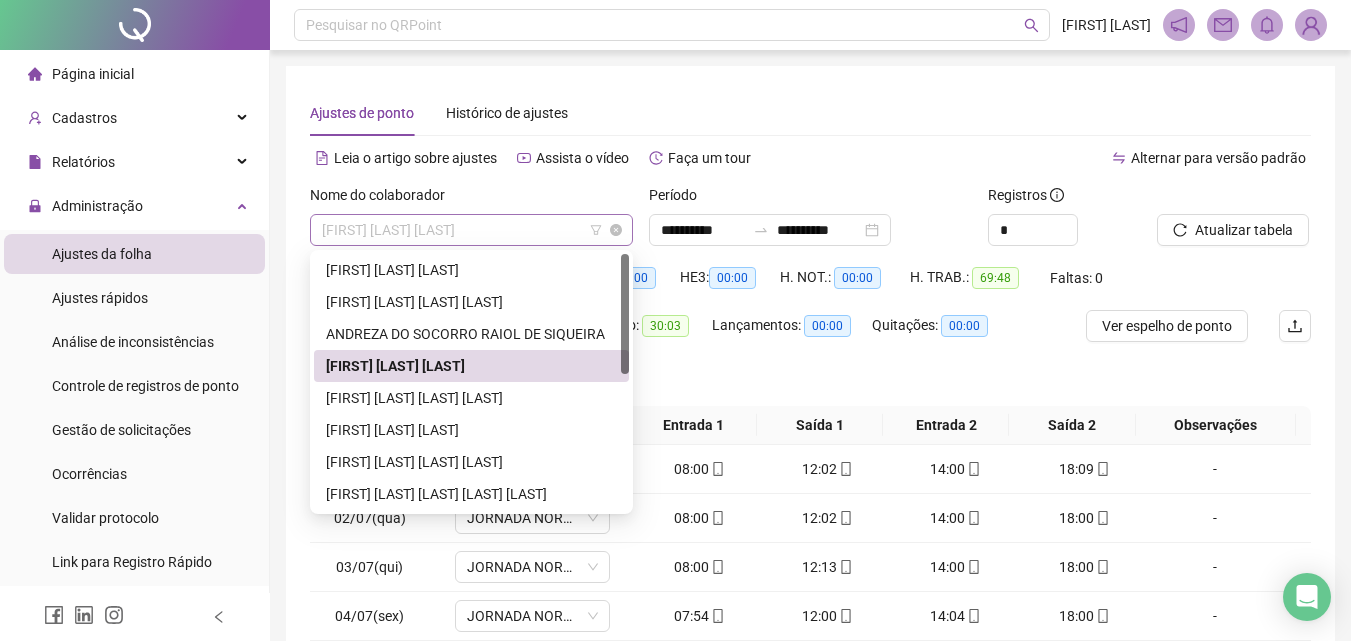 click on "[FIRST] [LAST] [LAST]" at bounding box center (471, 230) 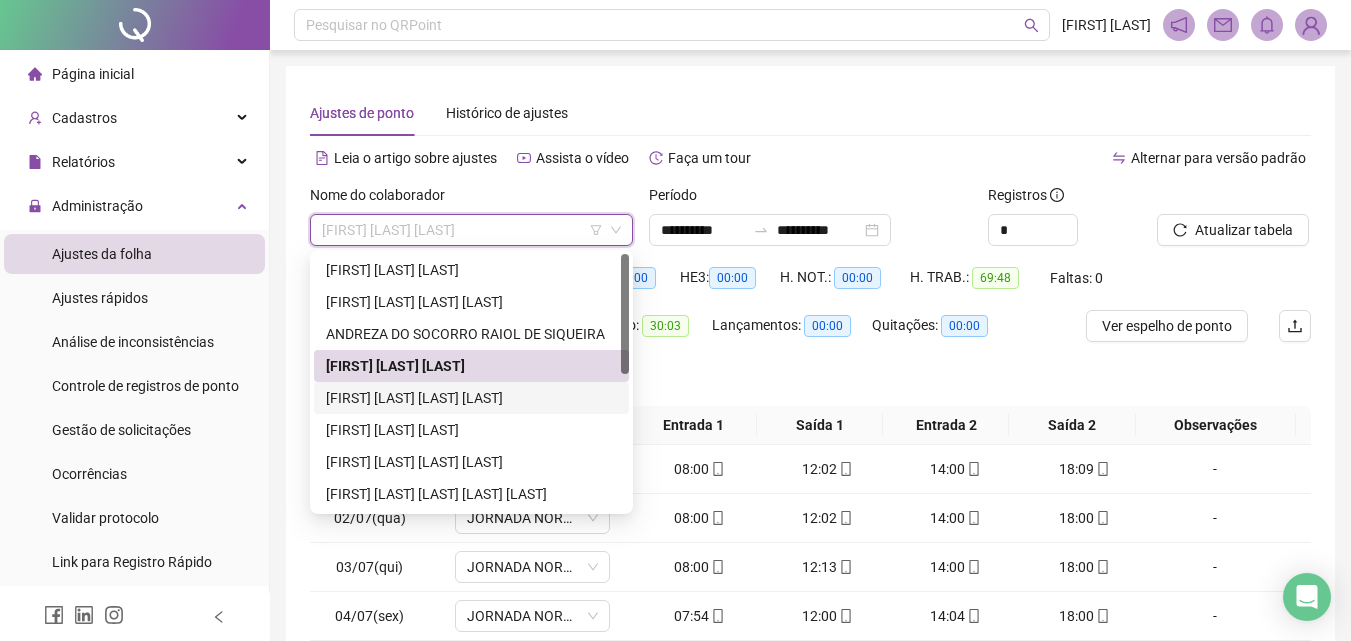 click on "[FIRST] [LAST] [LAST] [LAST]" at bounding box center (471, 398) 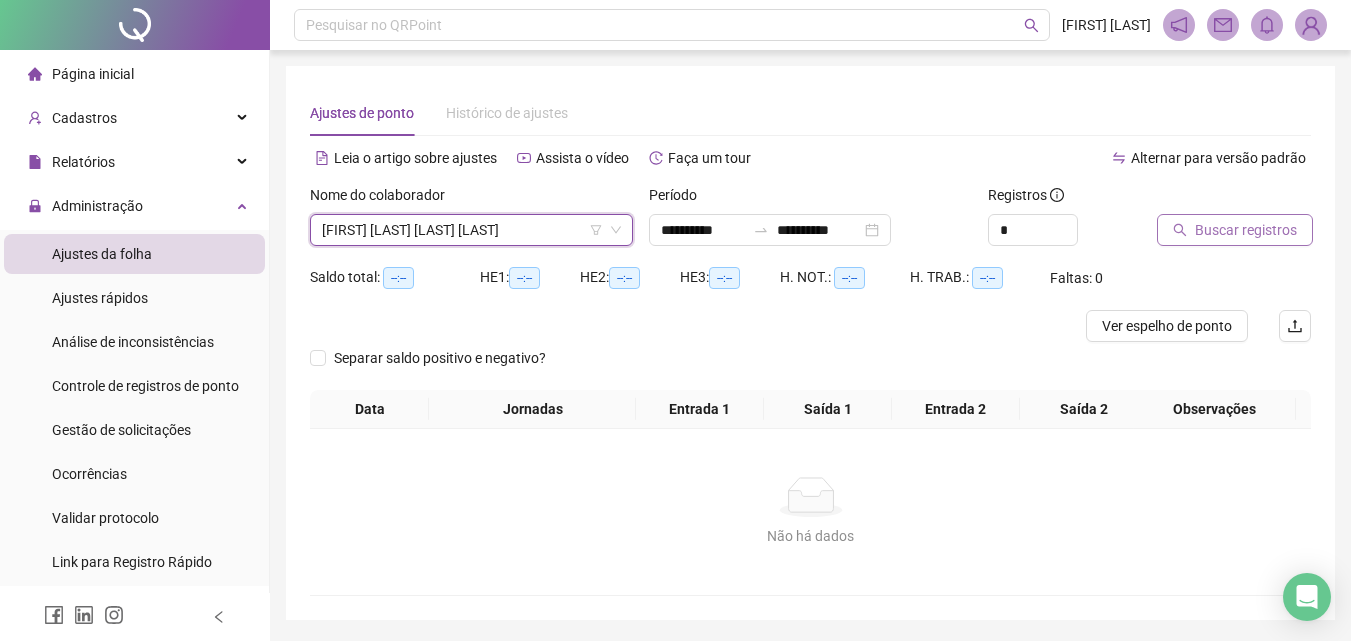 click on "Buscar registros" at bounding box center (1246, 230) 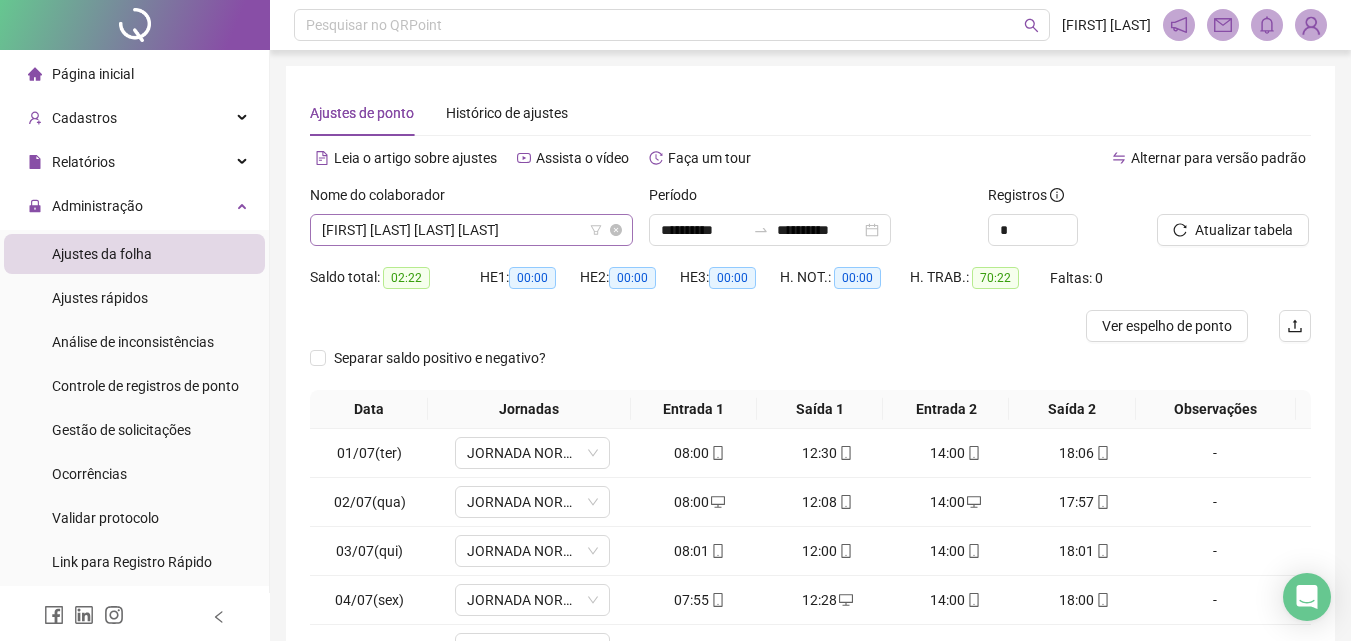 click on "[FIRST] [LAST] [LAST] [LAST]" at bounding box center (471, 230) 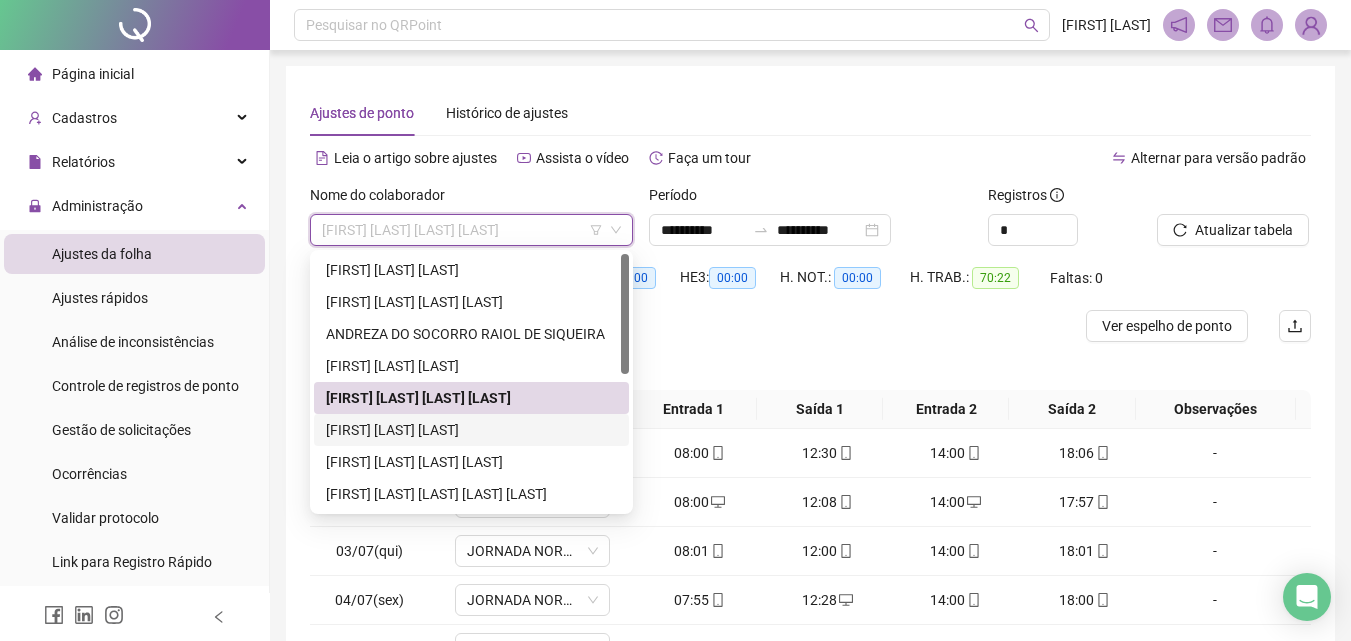 click on "[FIRST] [LAST] [LAST]" at bounding box center (471, 430) 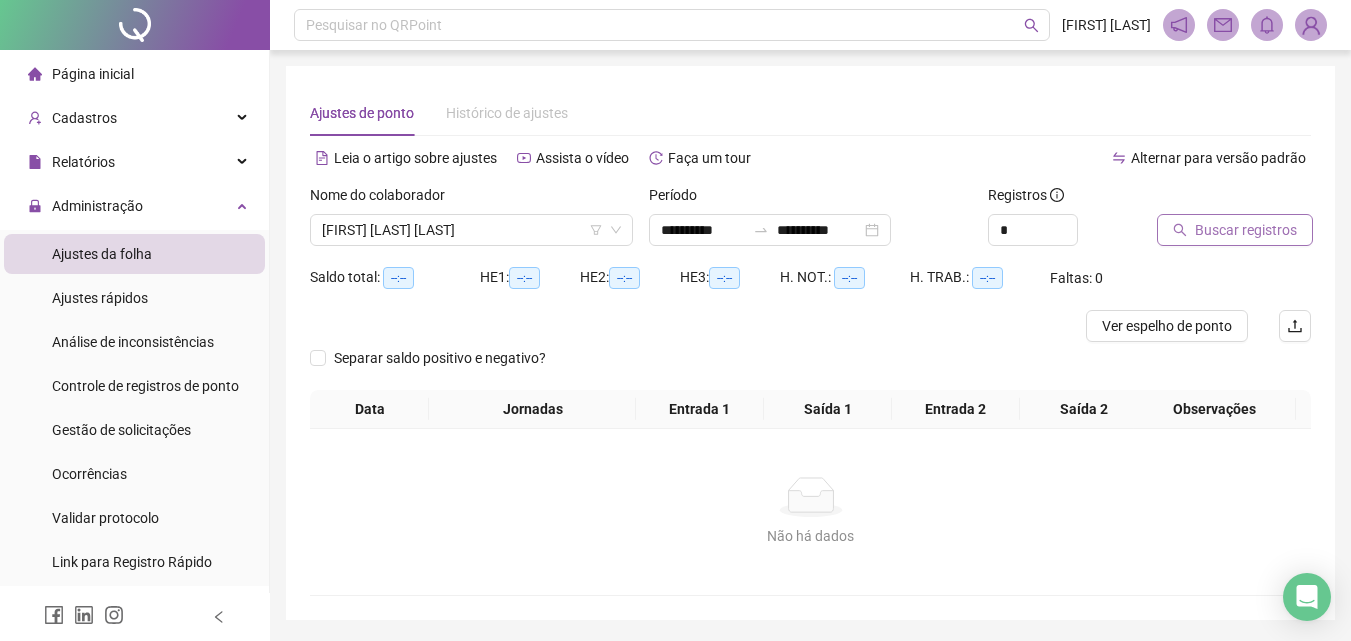click on "Buscar registros" at bounding box center [1246, 230] 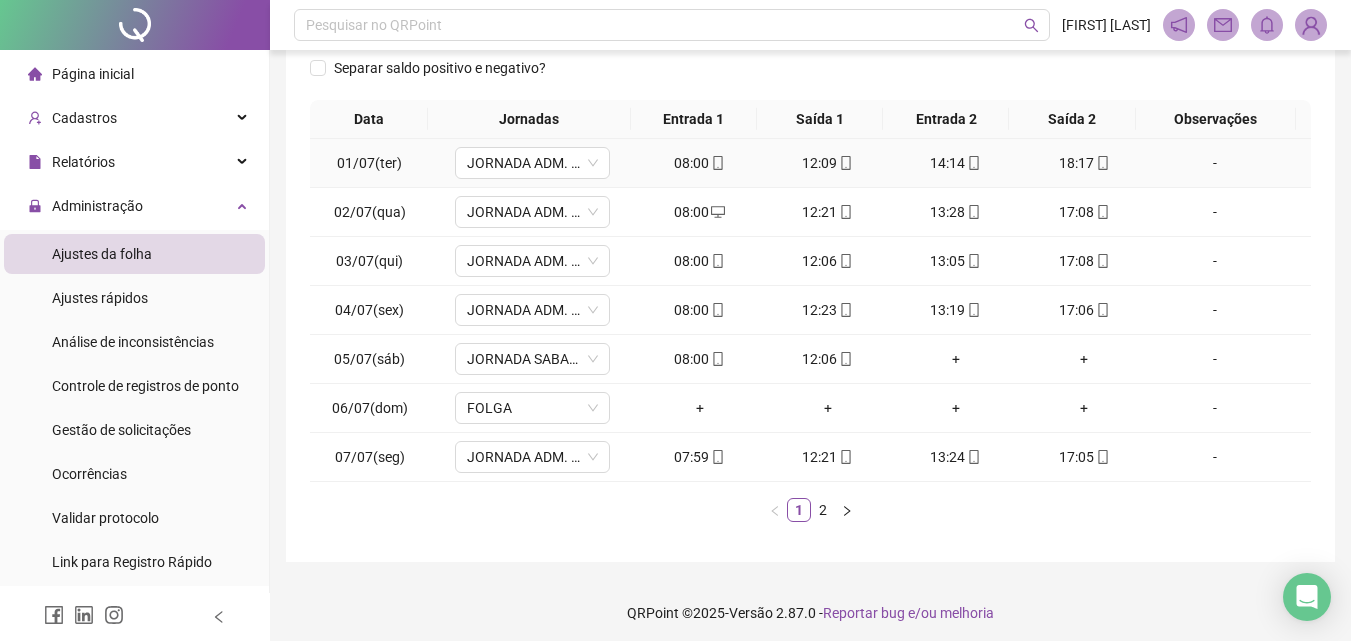scroll, scrollTop: 313, scrollLeft: 0, axis: vertical 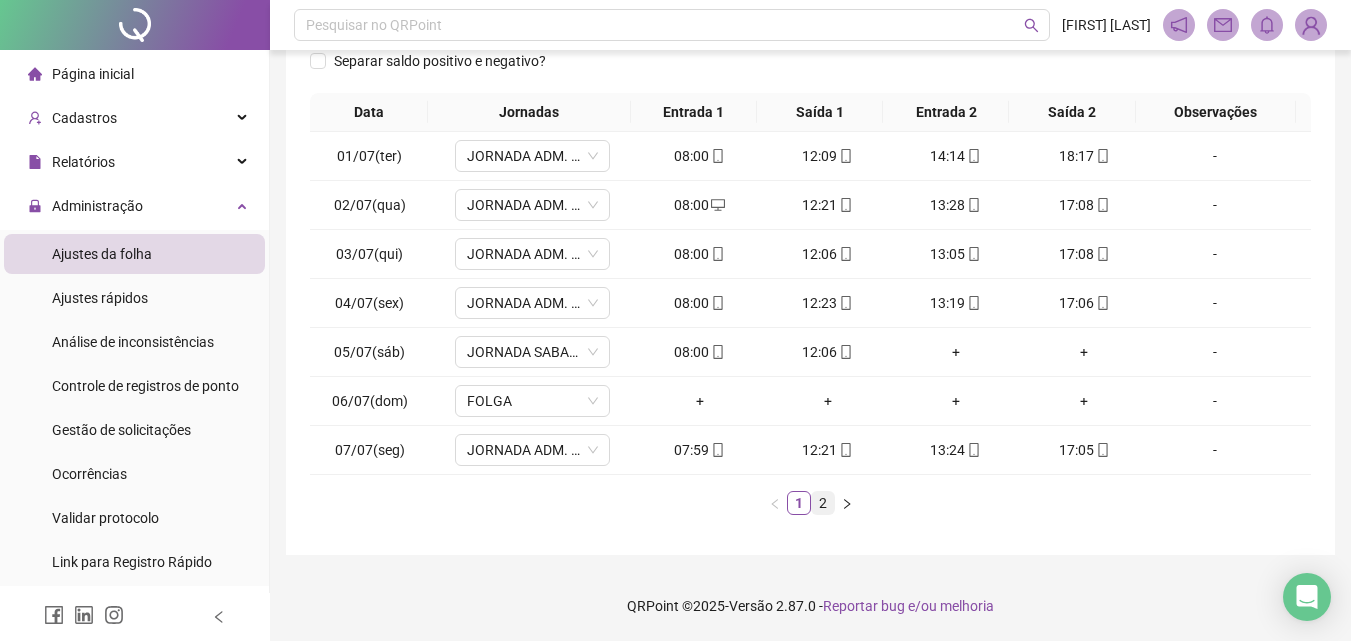 click on "2" at bounding box center [823, 503] 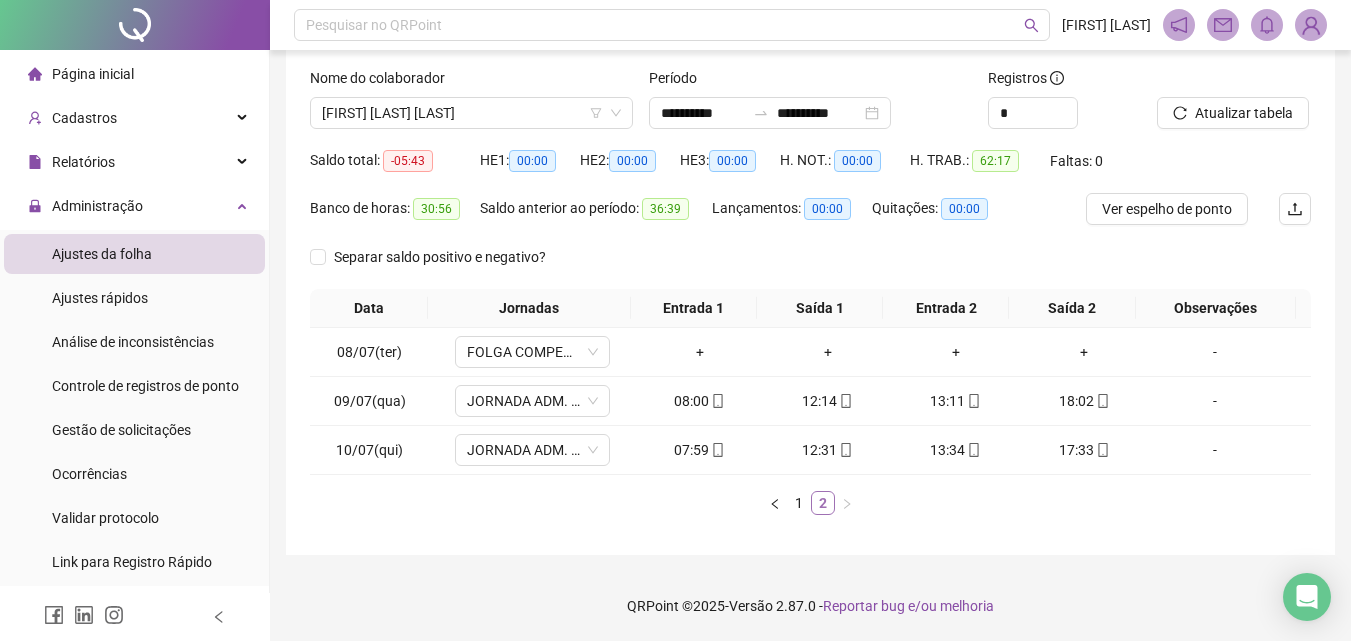 scroll, scrollTop: 117, scrollLeft: 0, axis: vertical 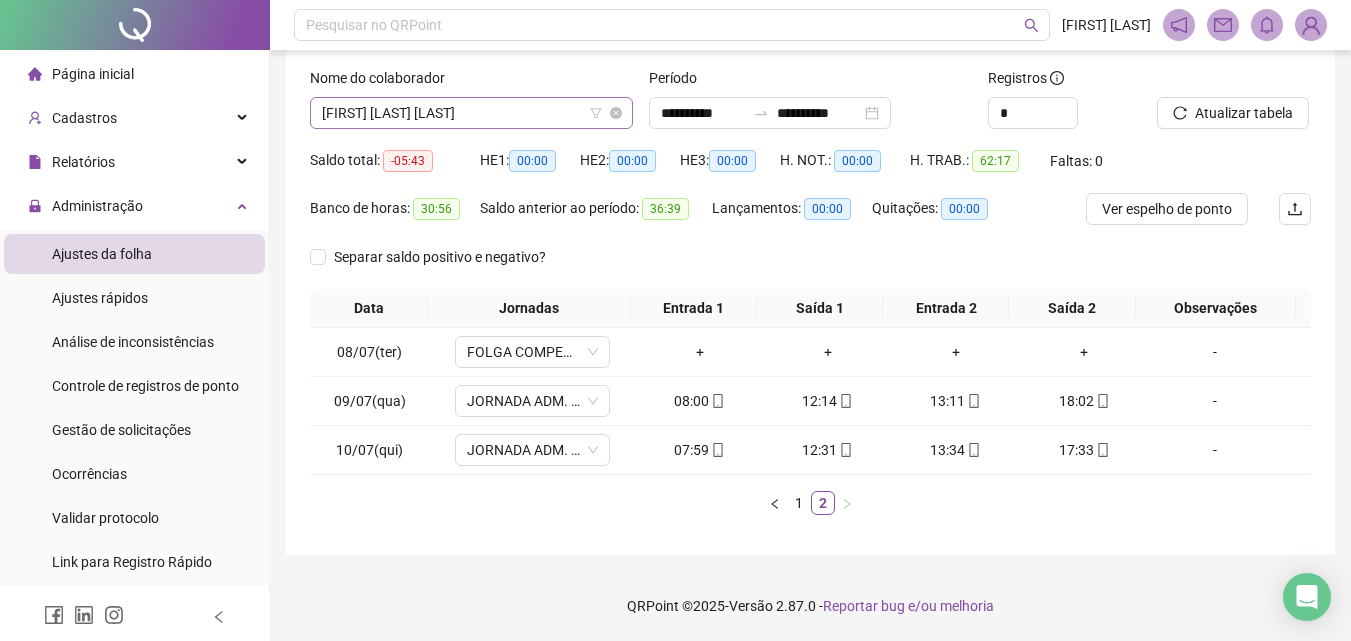 click on "[FIRST] [LAST] [LAST]" at bounding box center (471, 113) 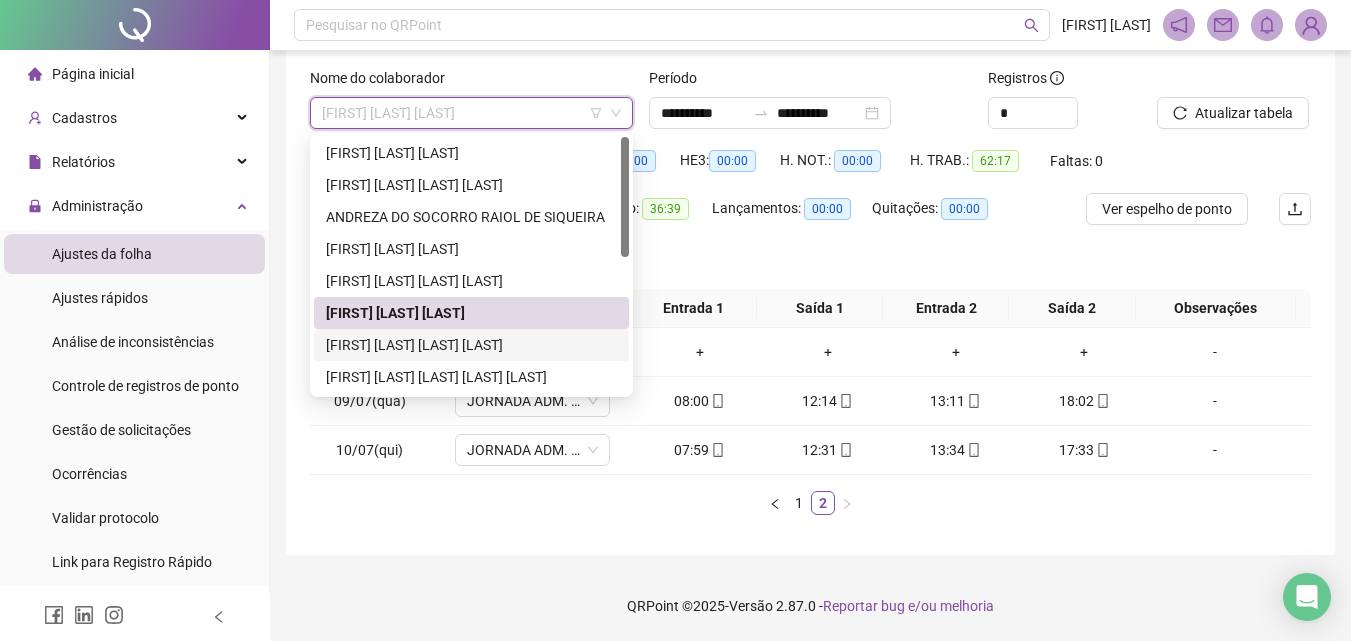 click on "[FIRST] [LAST] [LAST] [LAST]" at bounding box center (471, 345) 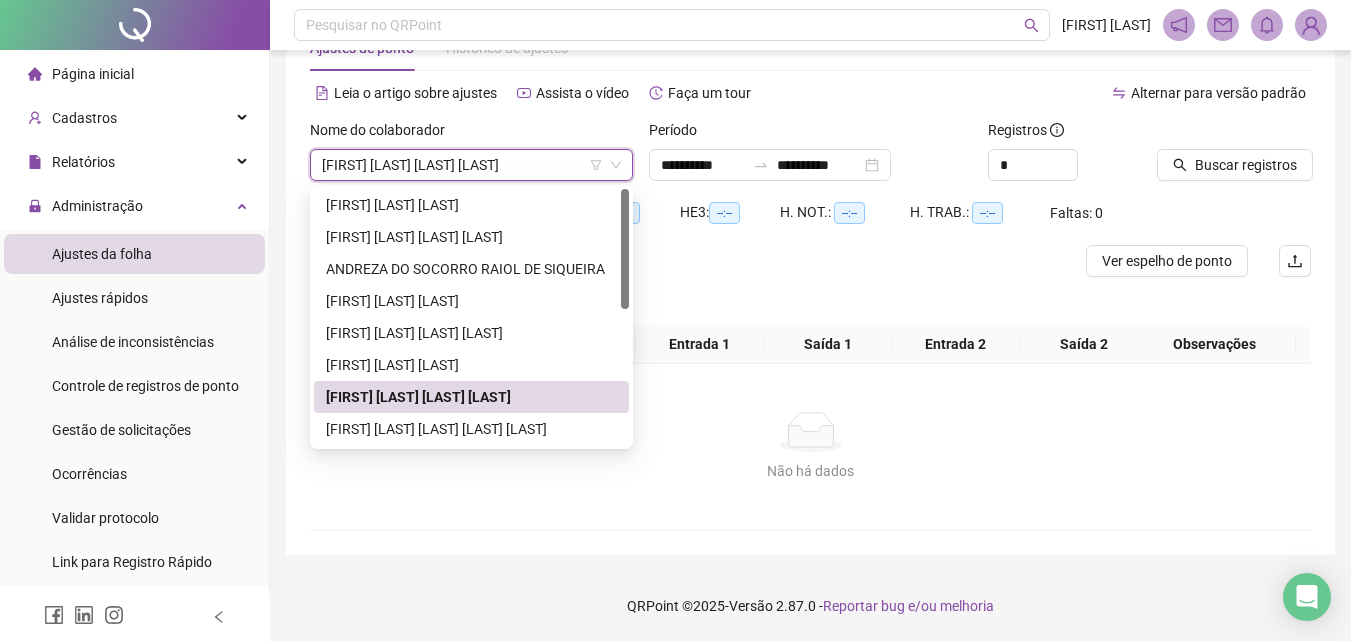 scroll, scrollTop: 65, scrollLeft: 0, axis: vertical 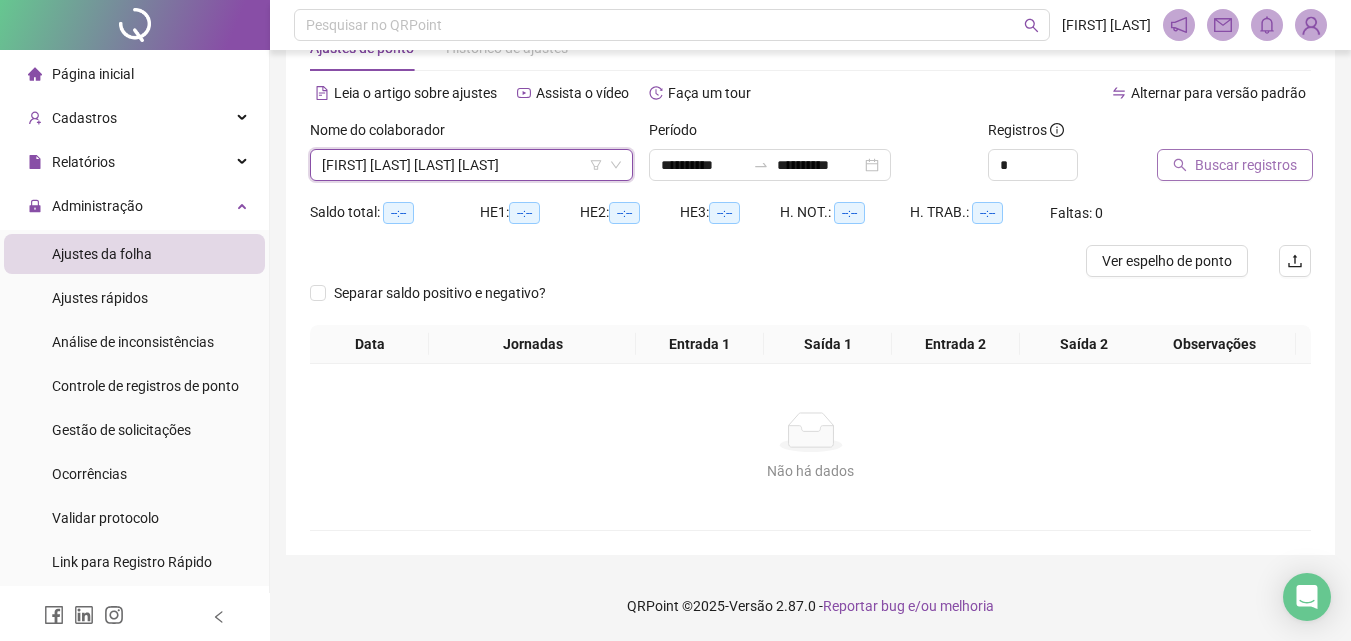 click on "Buscar registros" at bounding box center (1235, 165) 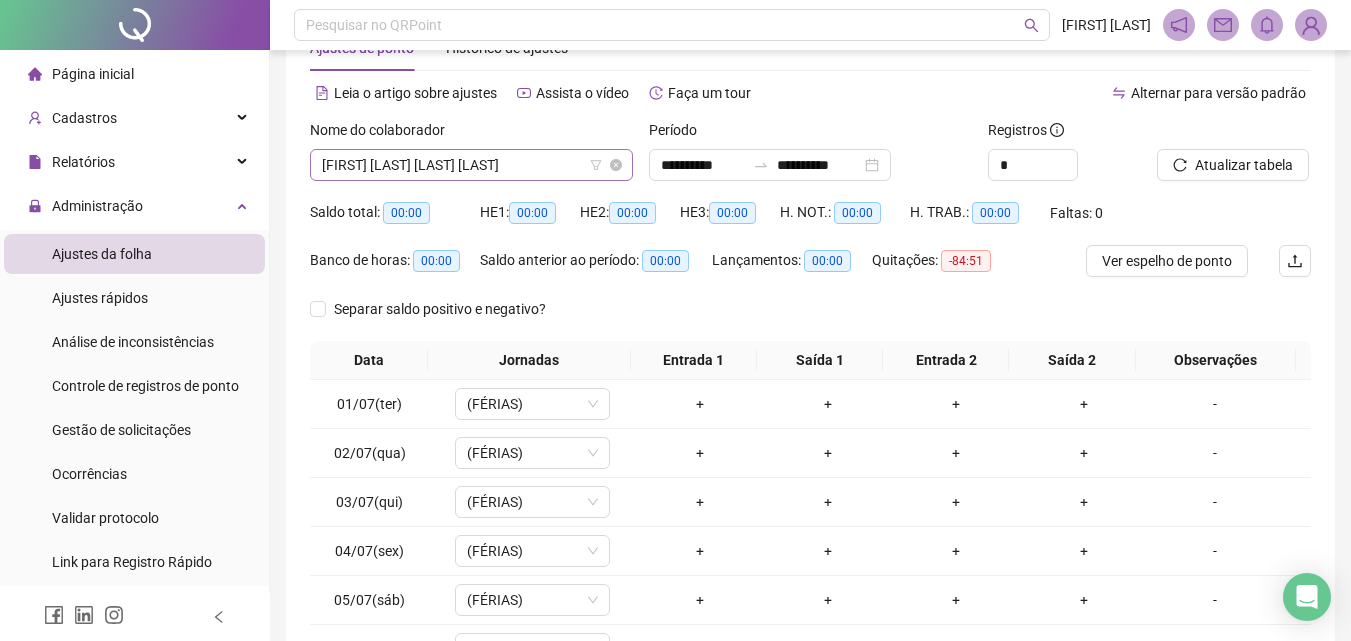 click on "[FIRST] [LAST] [LAST] [LAST]" at bounding box center (471, 165) 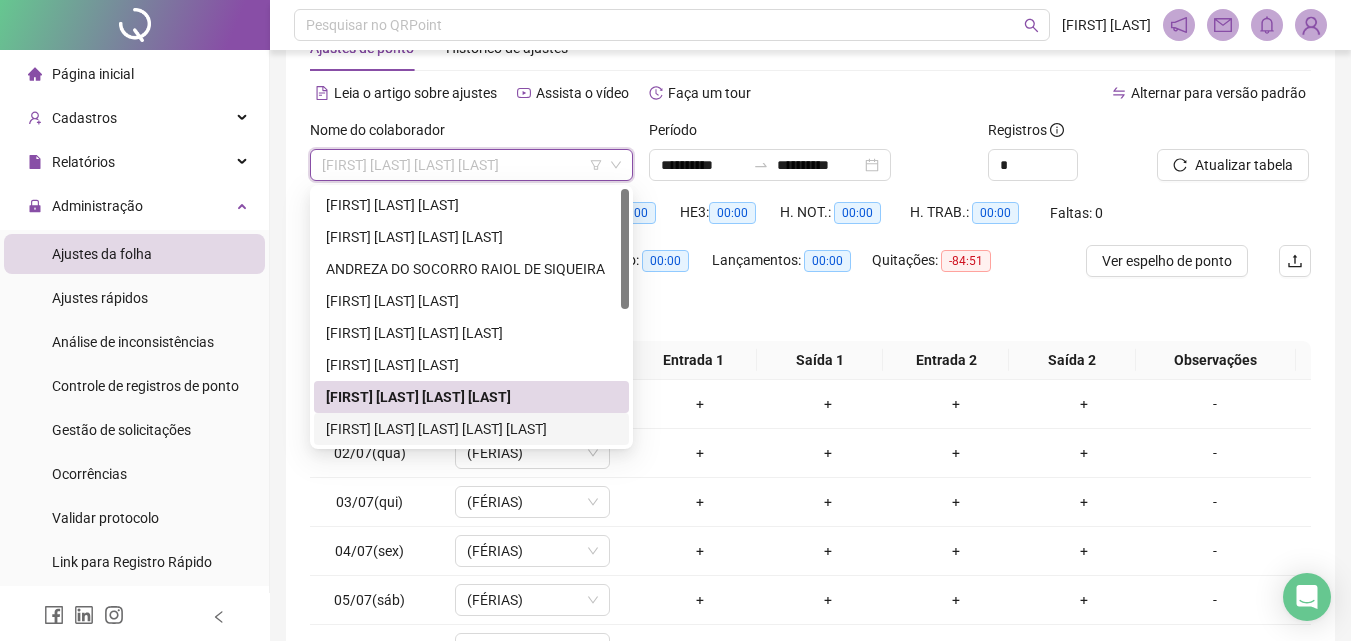 click on "[FIRST] [LAST] [LAST] [LAST] [LAST]" at bounding box center (471, 429) 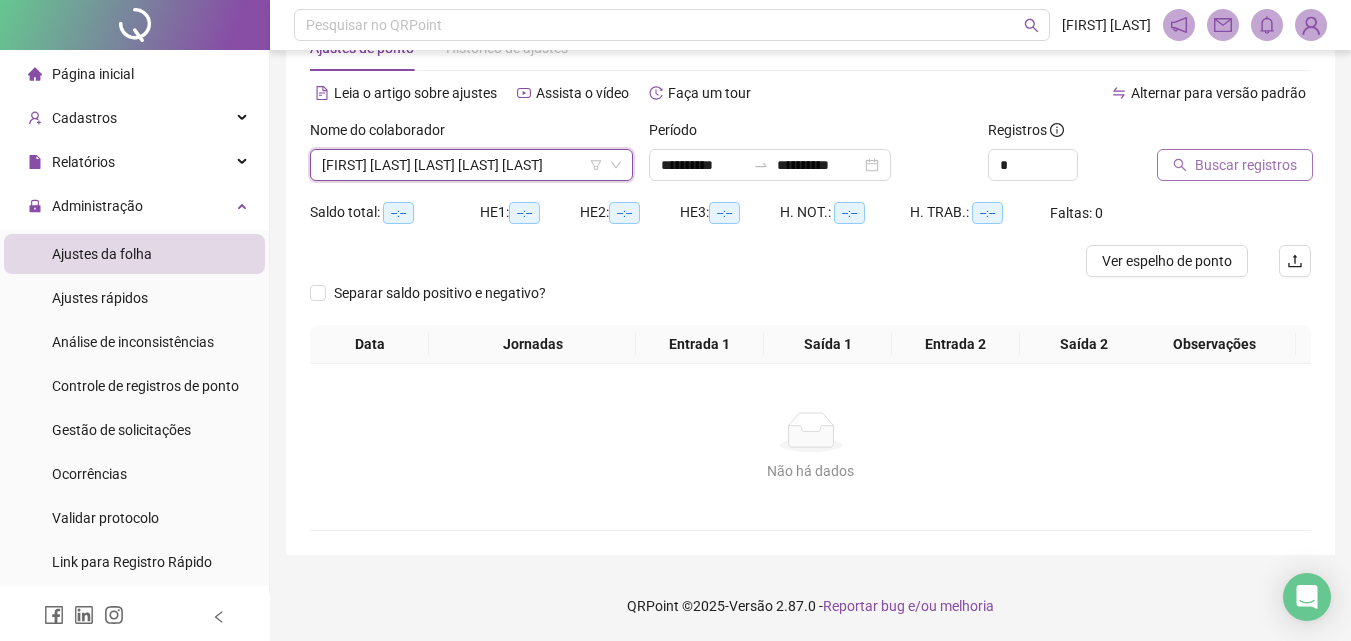 click on "Buscar registros" at bounding box center [1246, 165] 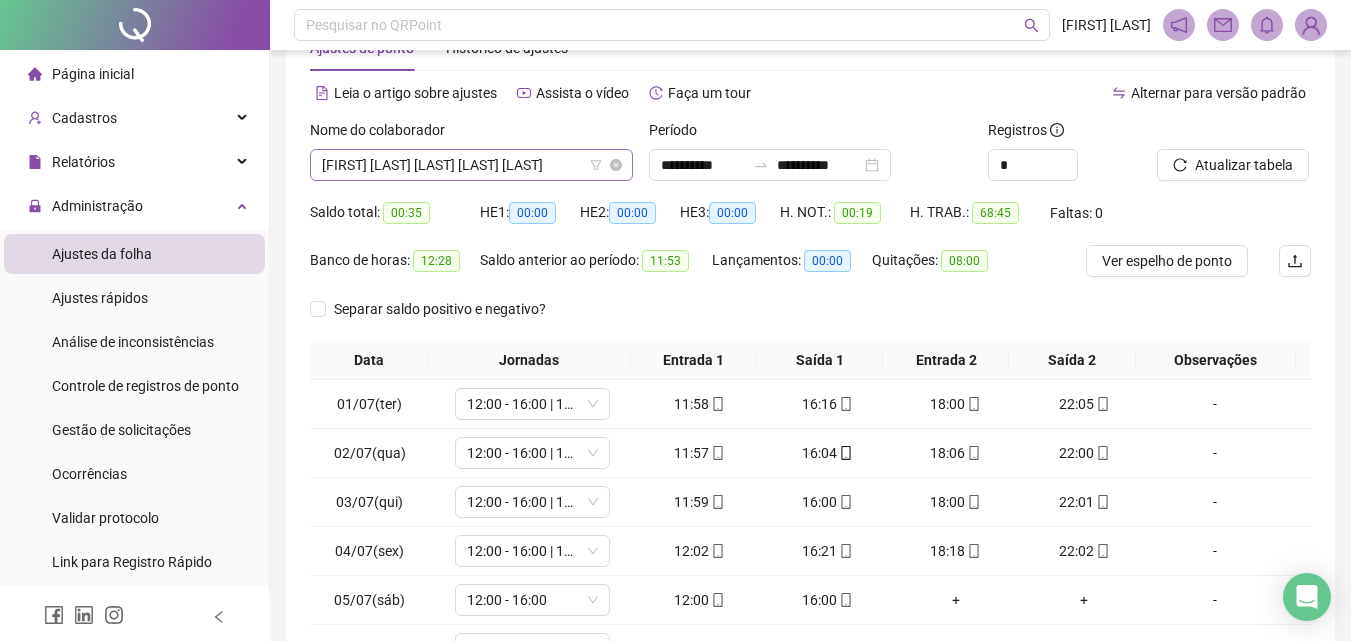click on "[FIRST] [LAST] [LAST] [LAST] [LAST]" at bounding box center [471, 165] 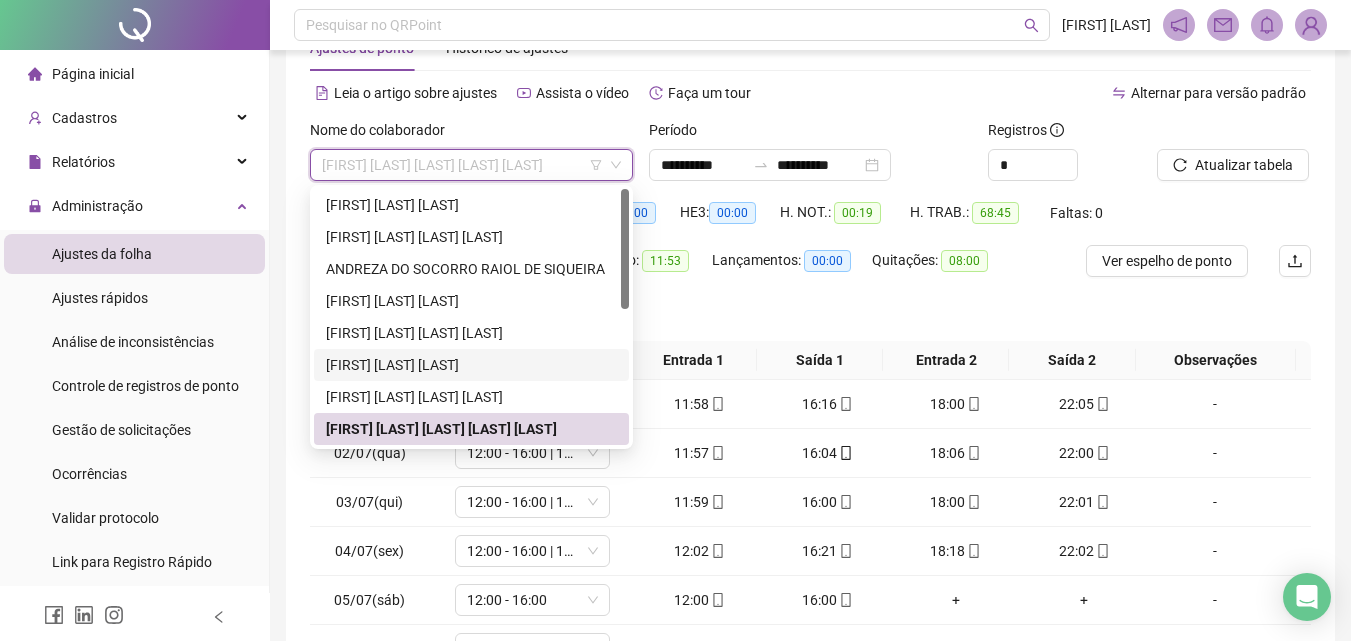 click on "[FIRST] [LAST] [LAST]" at bounding box center (471, 365) 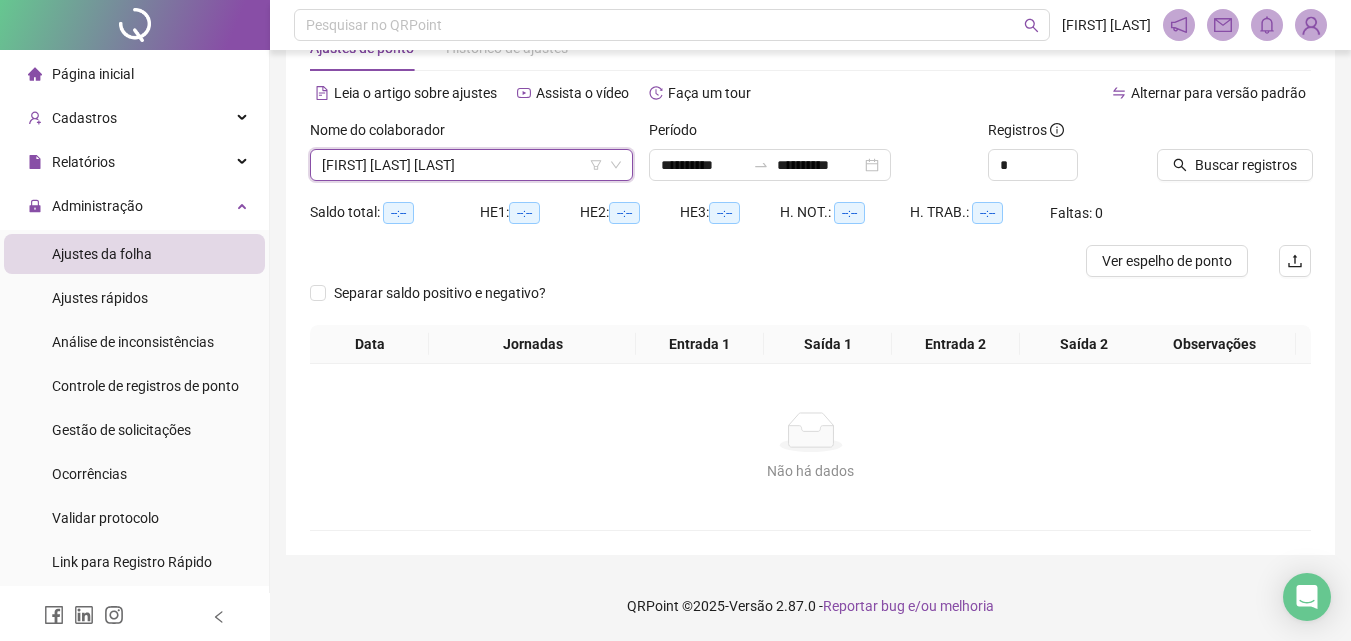 click on "Buscar registros" at bounding box center (1234, 158) 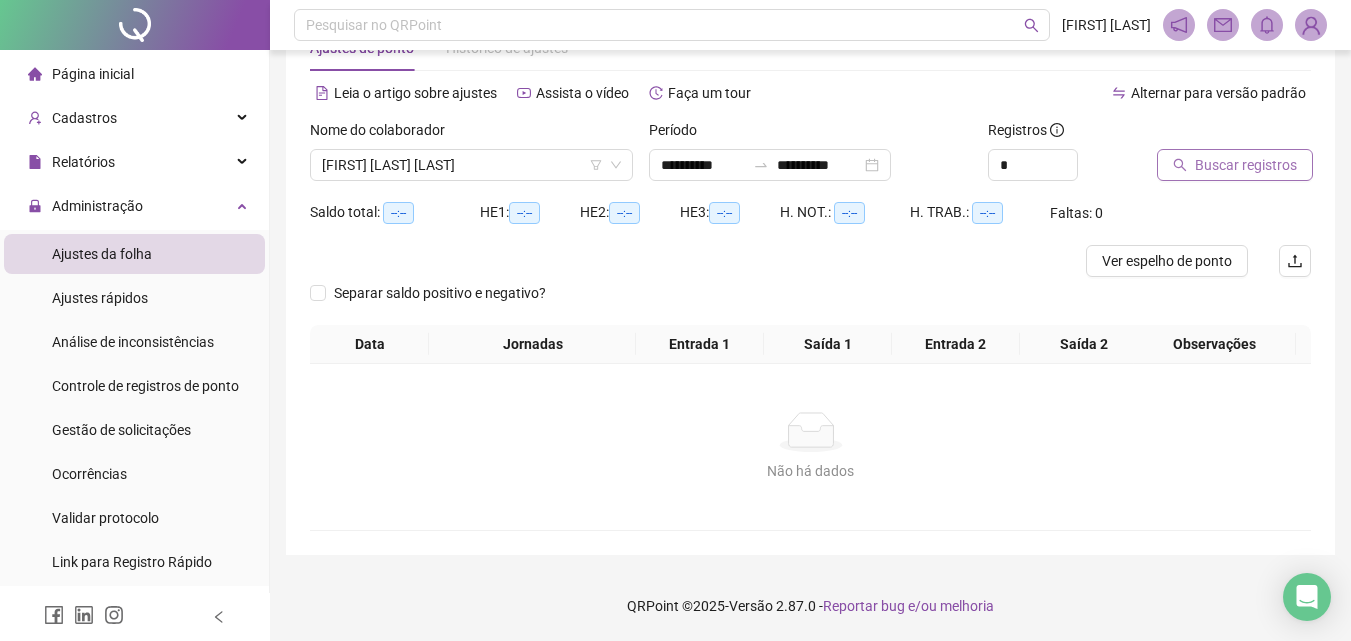 click on "Buscar registros" at bounding box center (1246, 165) 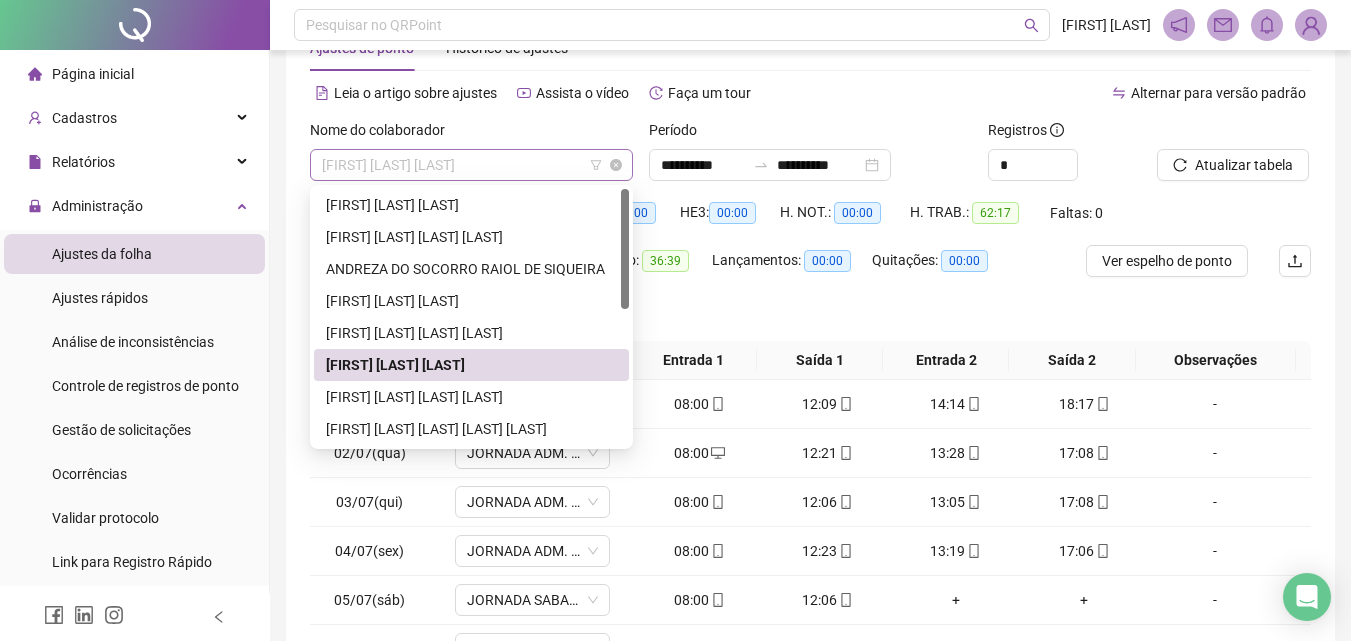 click on "[FIRST] [LAST] [LAST]" at bounding box center (471, 165) 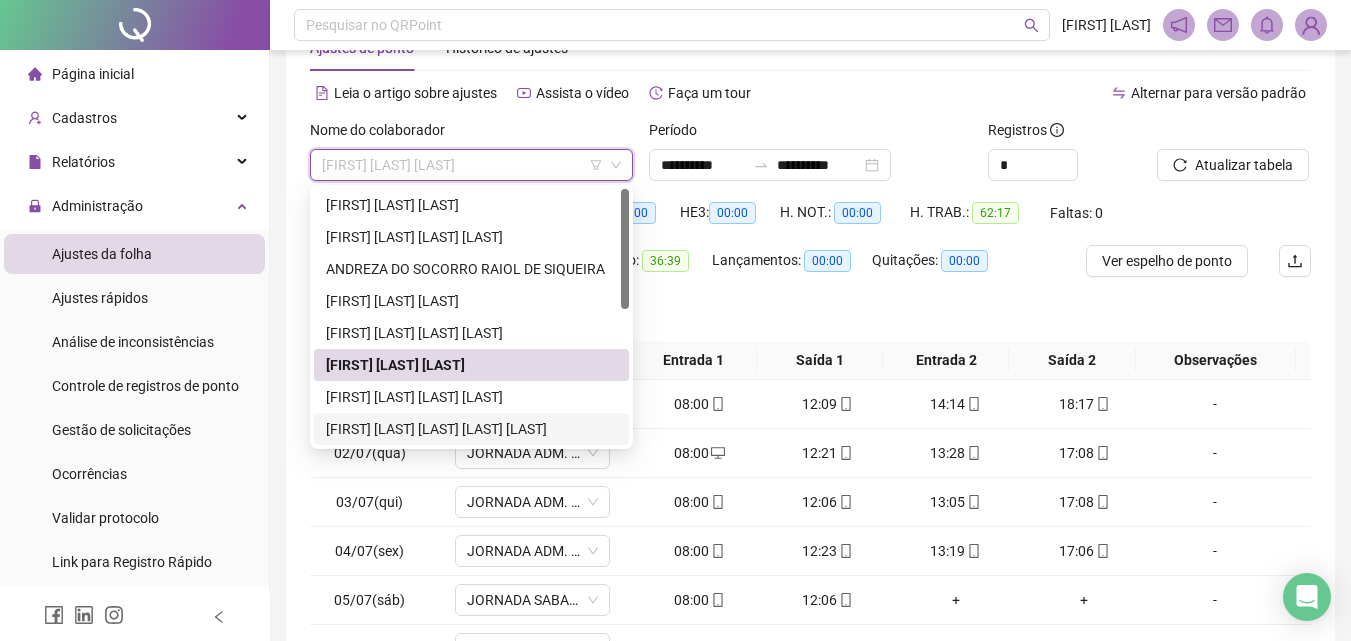 click on "[FIRST] [LAST] [LAST] [LAST] [LAST]" at bounding box center (471, 429) 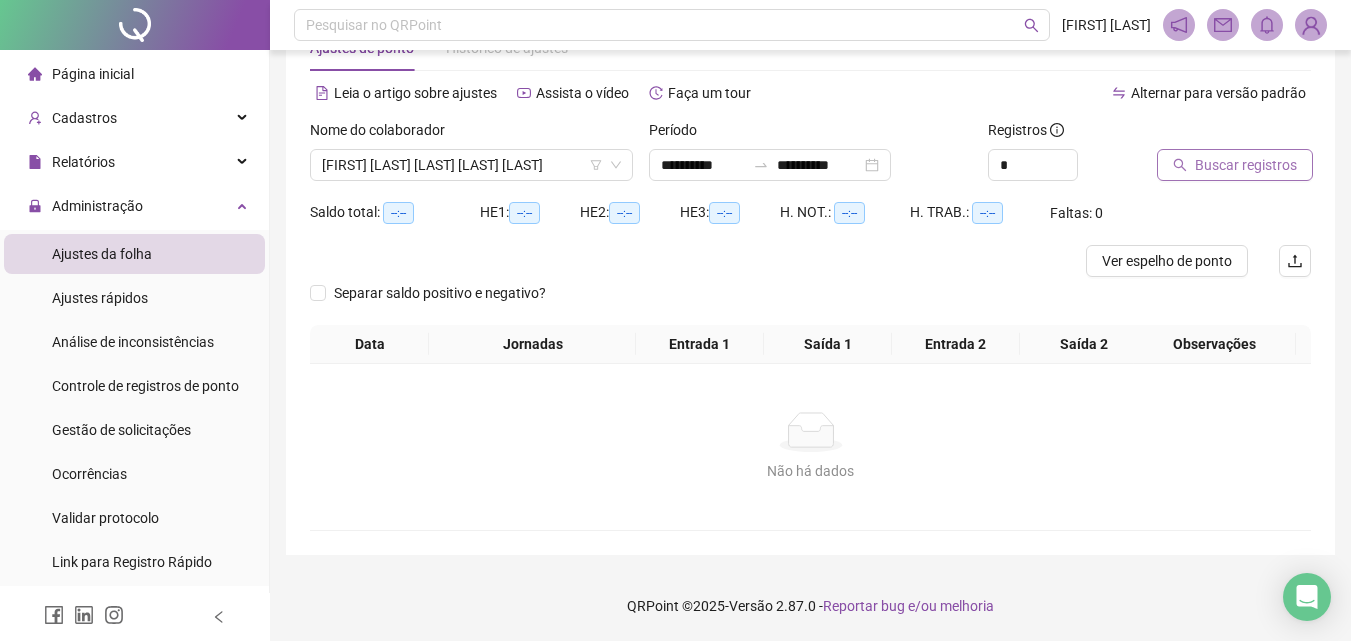 click on "Buscar registros" at bounding box center [1246, 165] 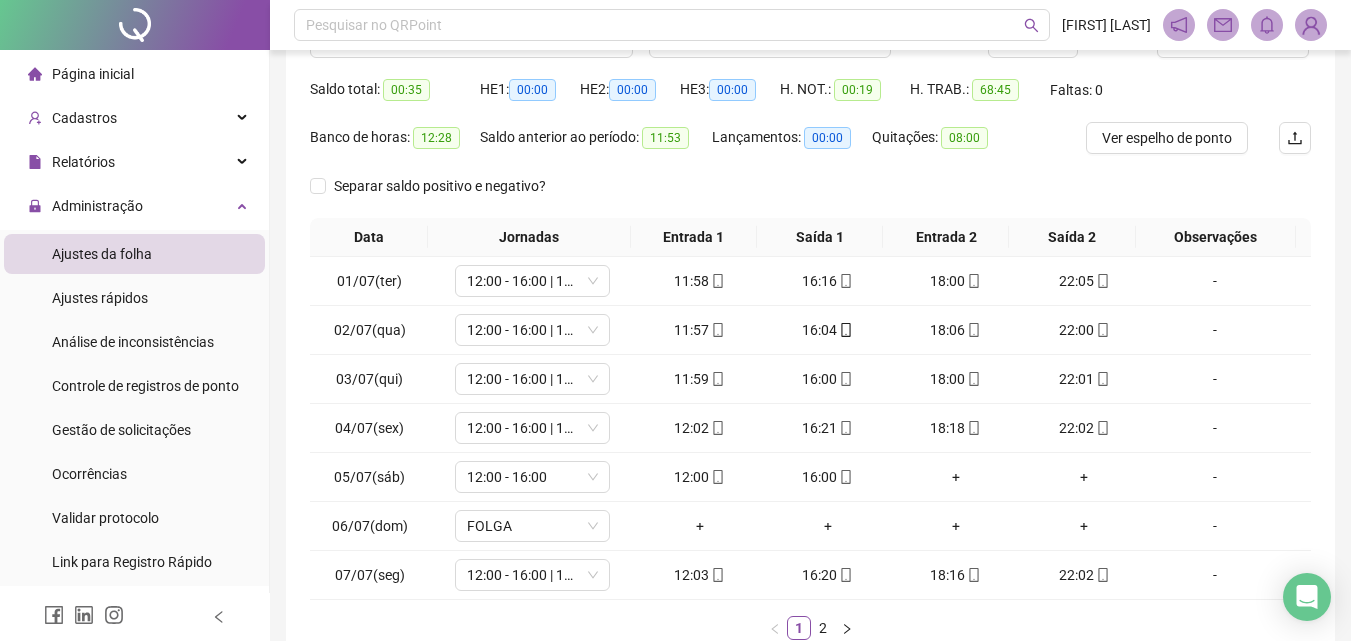scroll, scrollTop: 0, scrollLeft: 0, axis: both 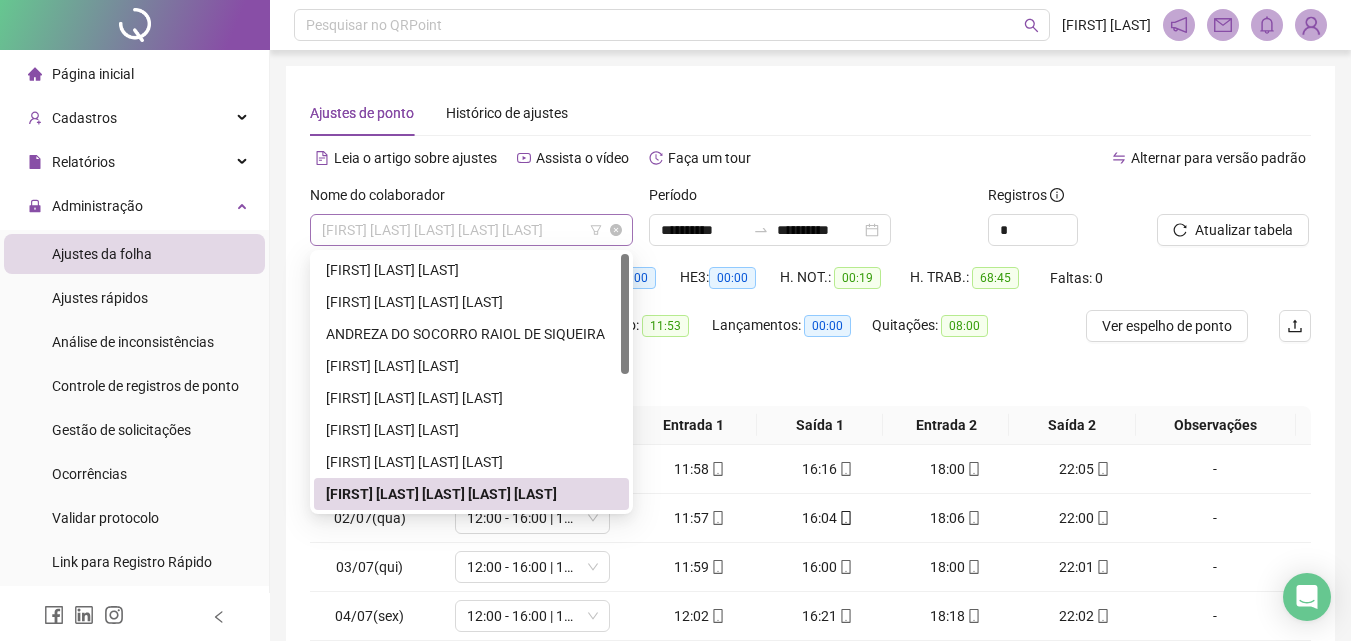 click on "[FIRST] [LAST] [LAST] [LAST] [LAST]" at bounding box center (471, 230) 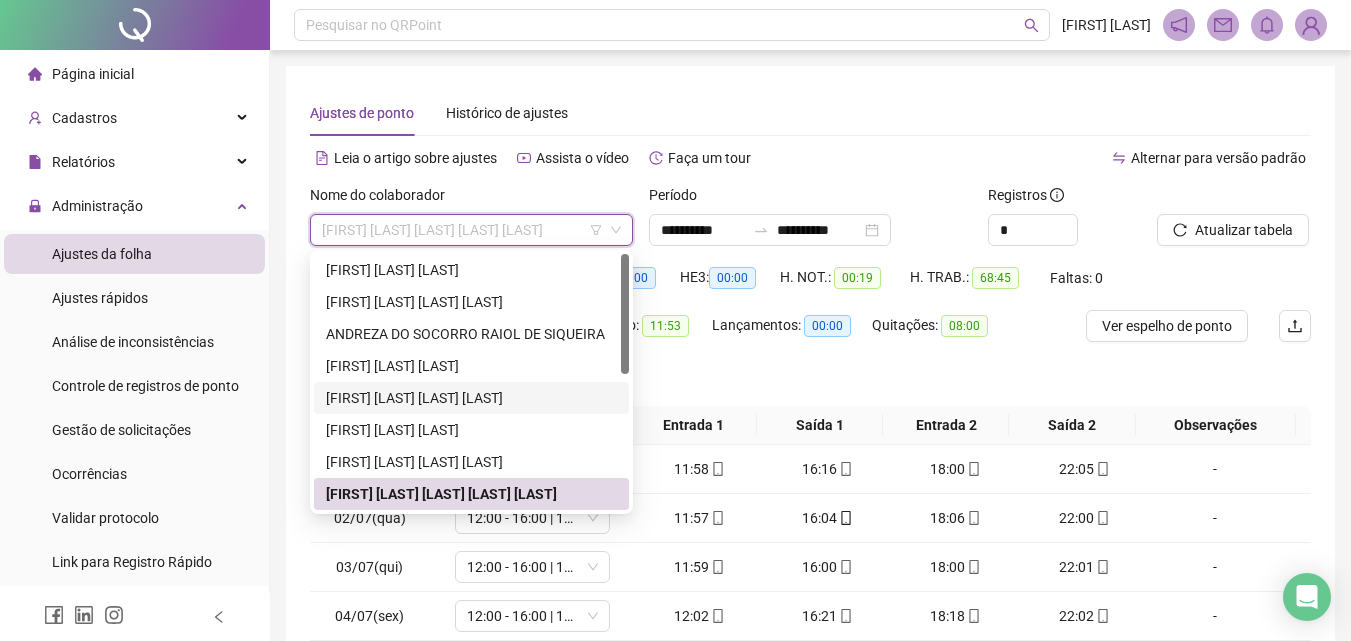 scroll, scrollTop: 100, scrollLeft: 0, axis: vertical 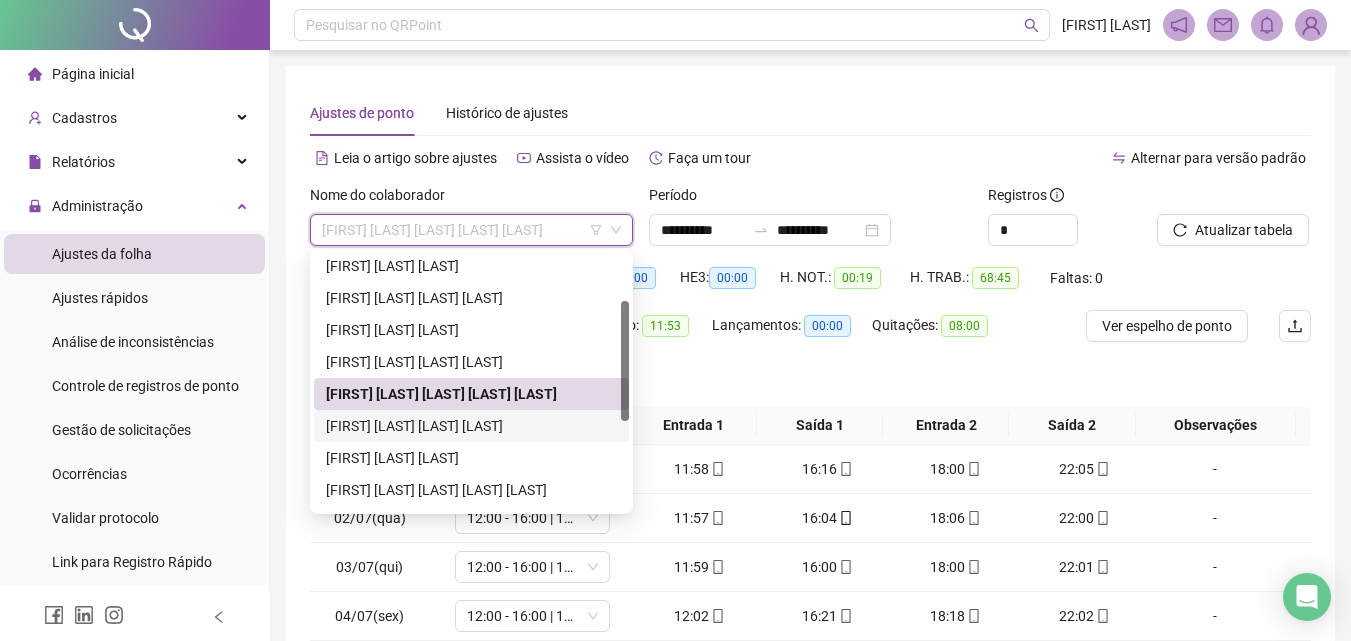 click on "[FIRST] [LAST] [LAST] [LAST]" at bounding box center [471, 426] 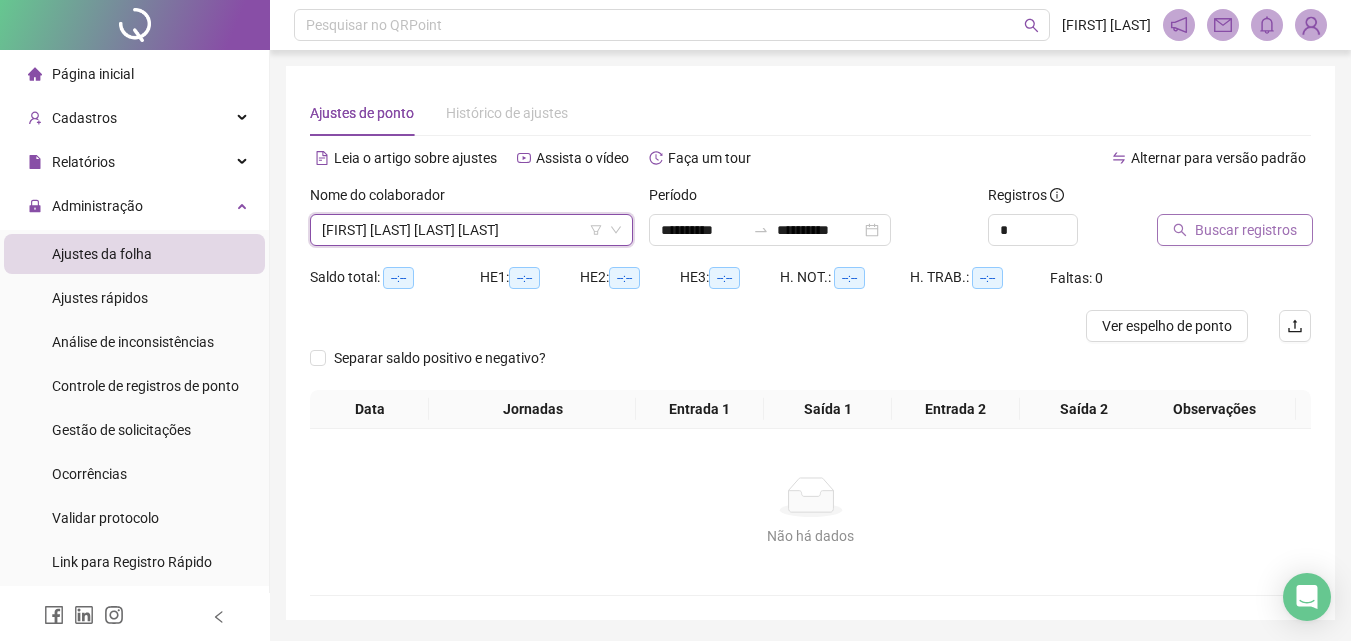 click on "Buscar registros" at bounding box center [1246, 230] 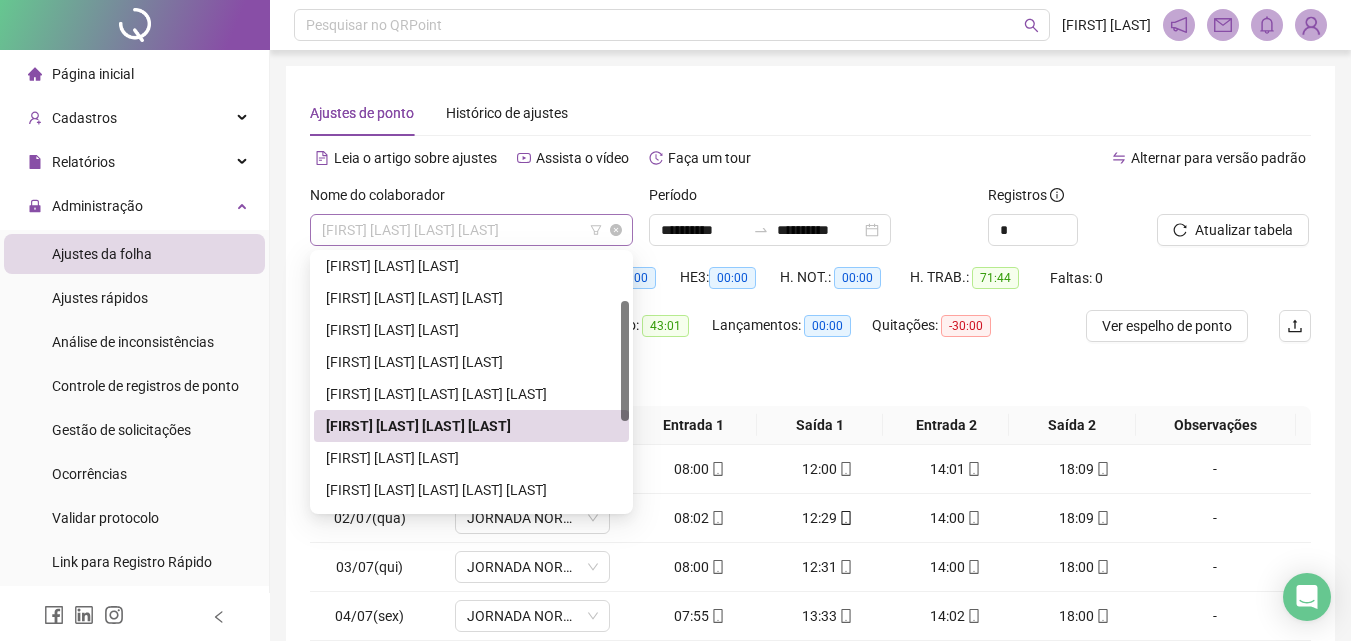 click on "[FIRST] [LAST] [LAST] [LAST]" at bounding box center [471, 230] 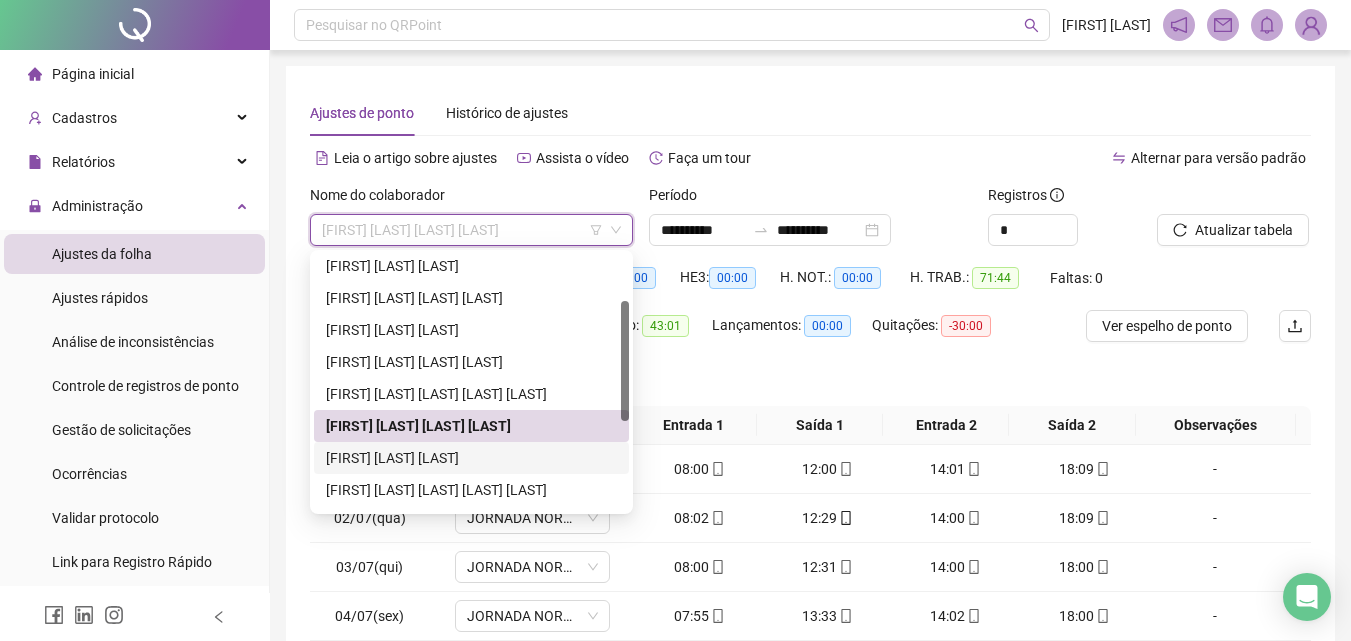 click on "[FIRST] [LAST] [LAST]" at bounding box center (471, 458) 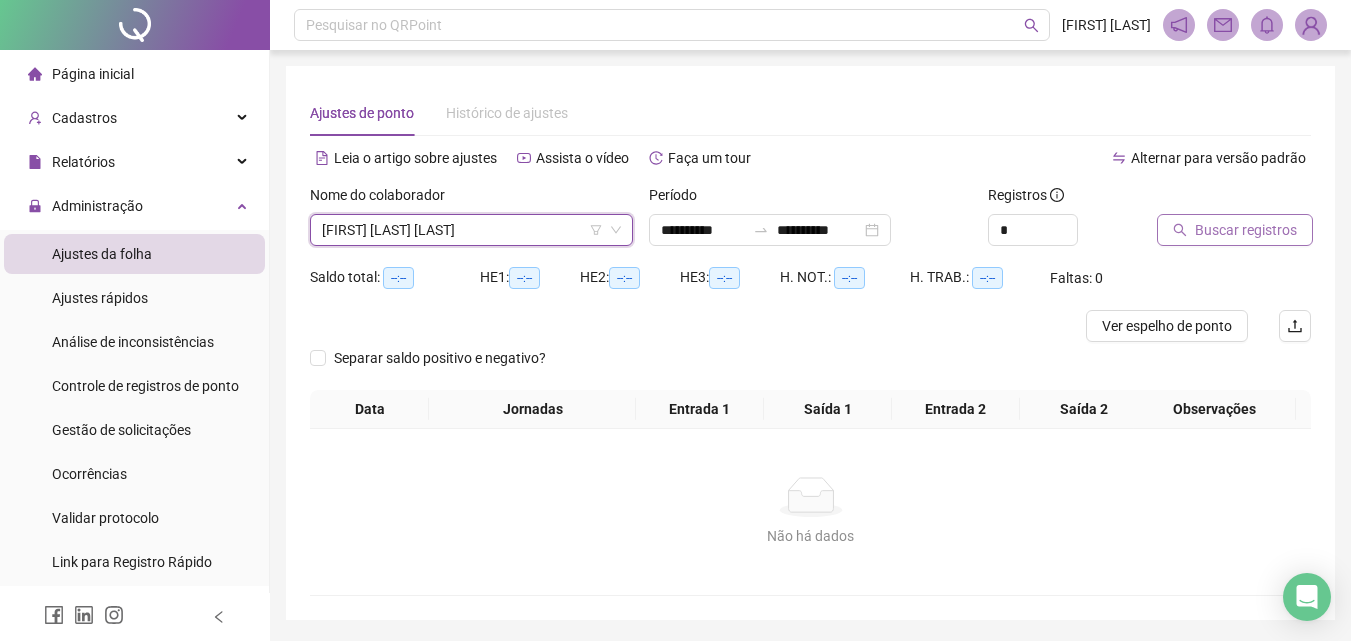 click on "Buscar registros" at bounding box center (1246, 230) 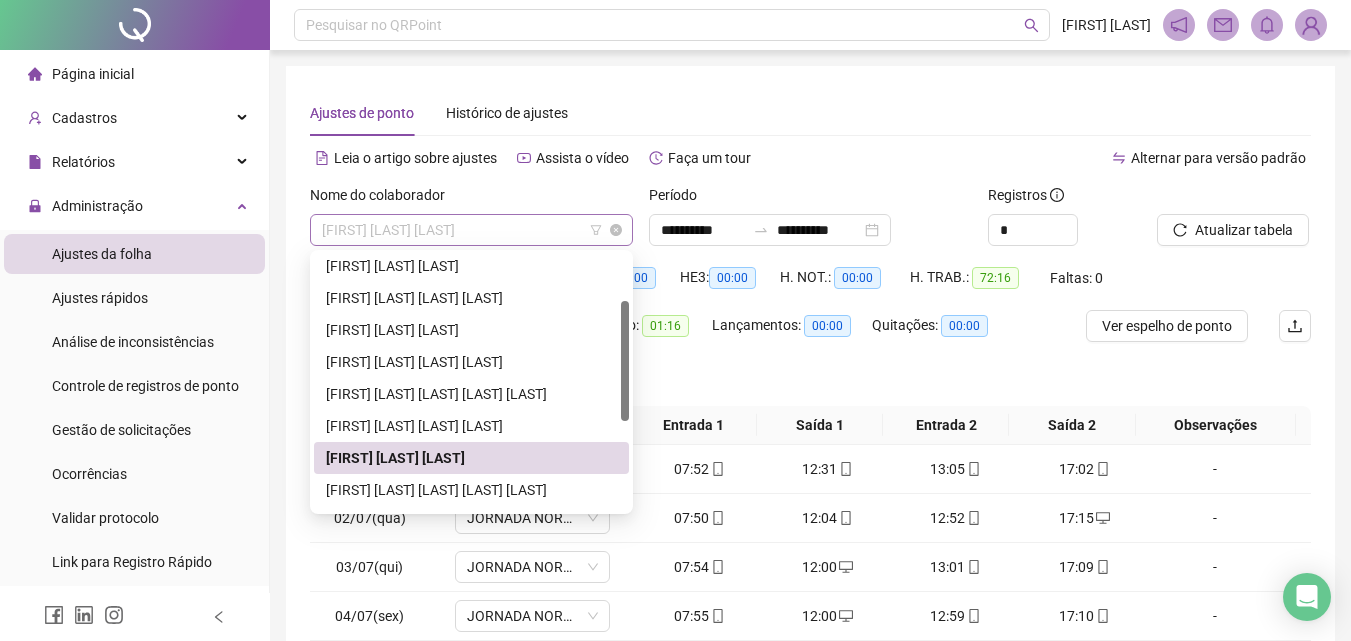 click on "[FIRST] [LAST] [LAST]" at bounding box center [471, 230] 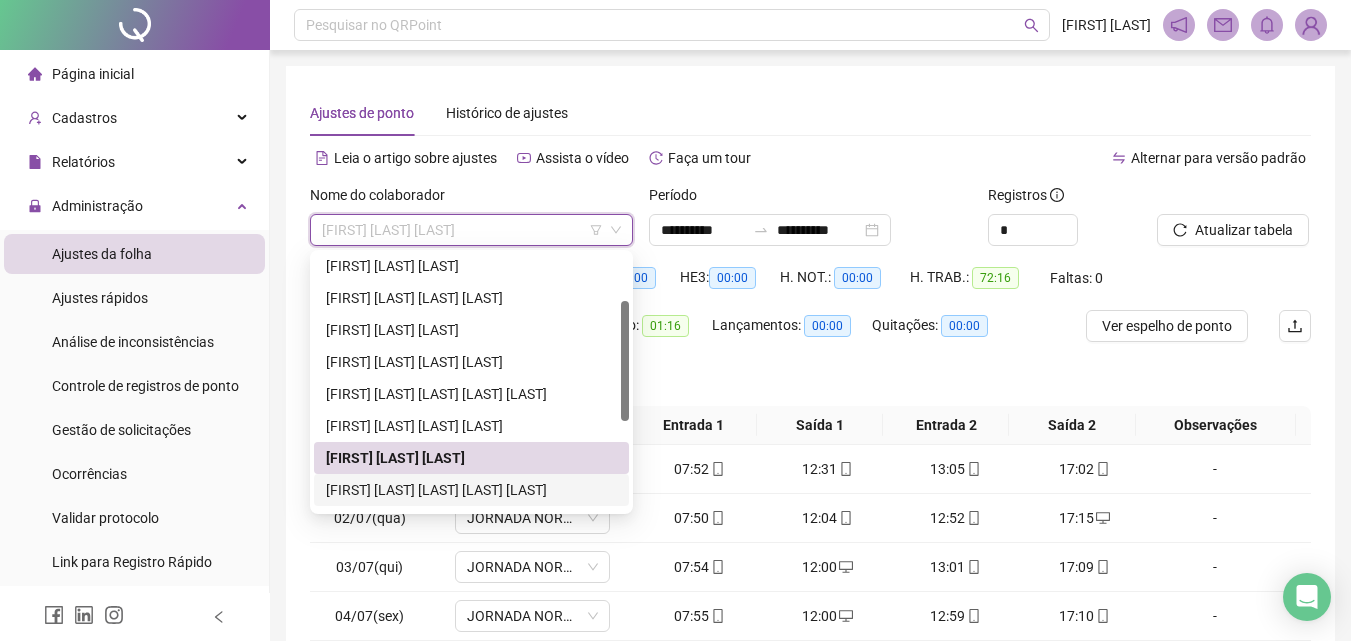 click on "[FIRST] [LAST] [LAST] [LAST] [LAST]" at bounding box center (471, 490) 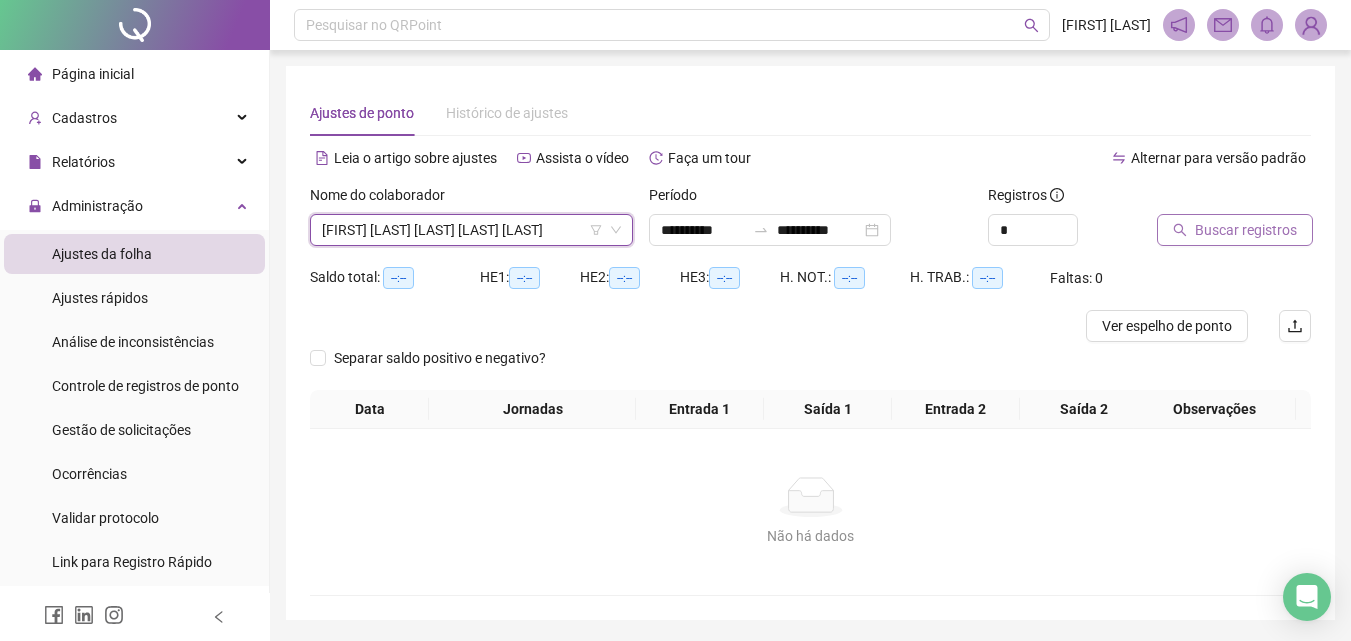 click on "Buscar registros" at bounding box center [1246, 230] 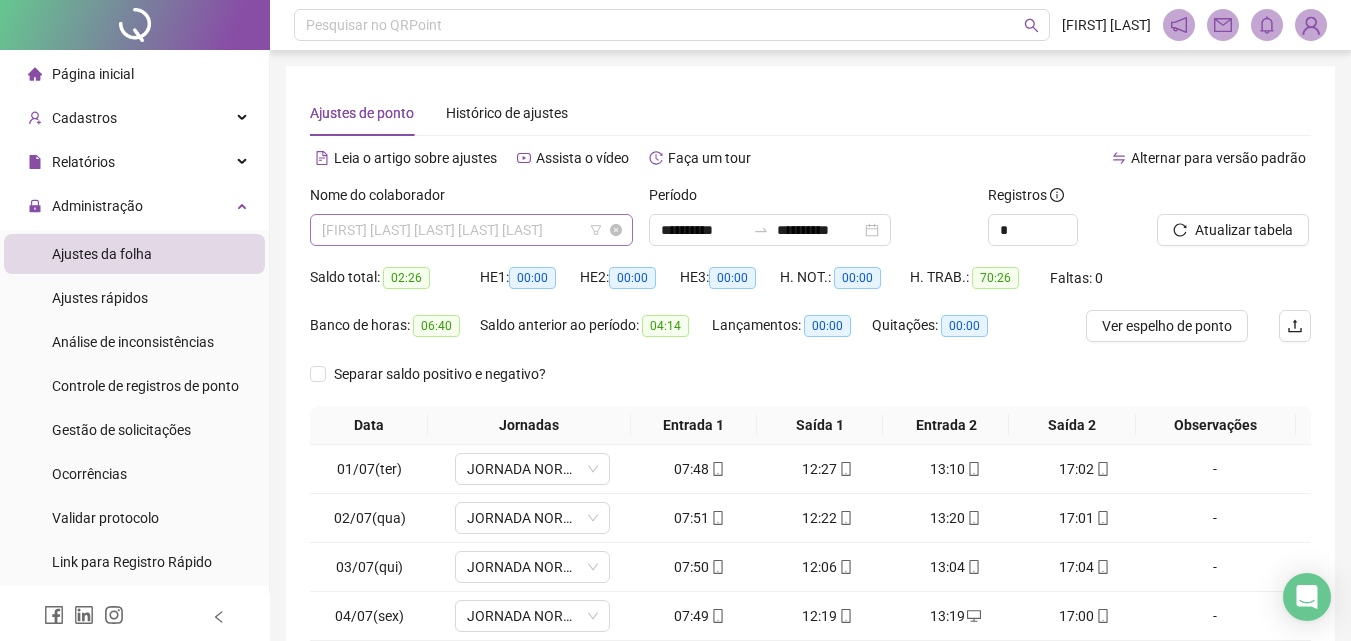 click on "[FIRST] [LAST] [LAST] [LAST] [LAST]" at bounding box center [471, 230] 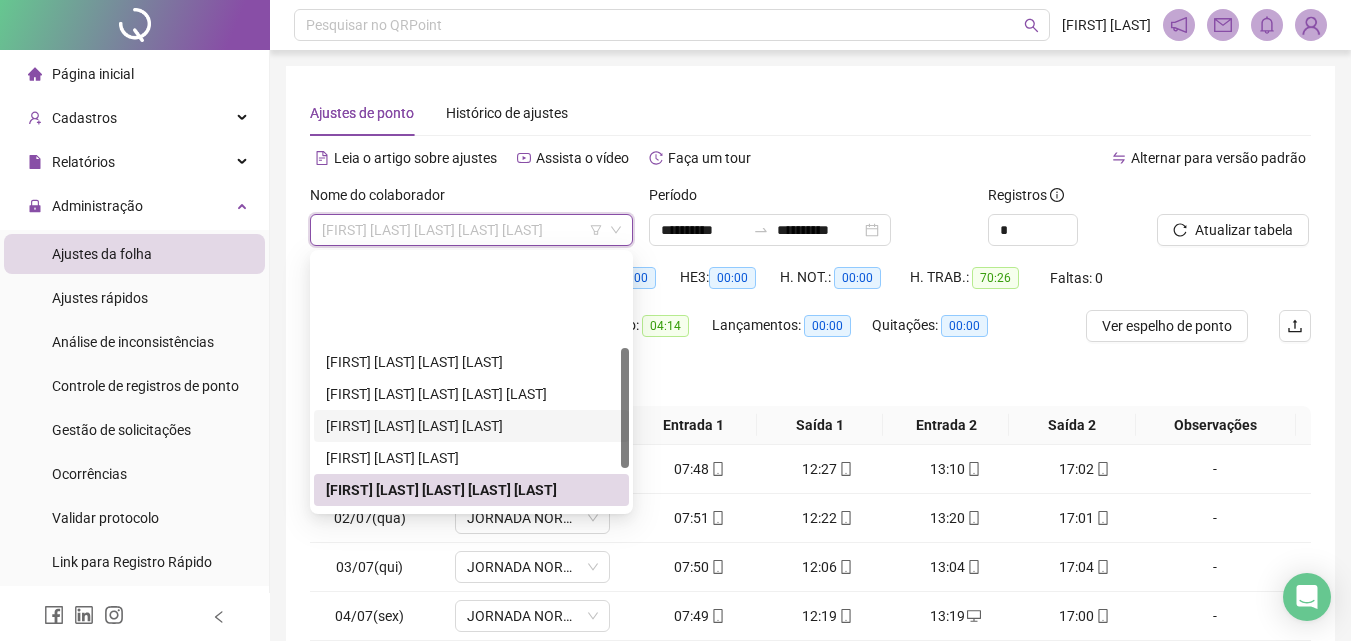 scroll, scrollTop: 200, scrollLeft: 0, axis: vertical 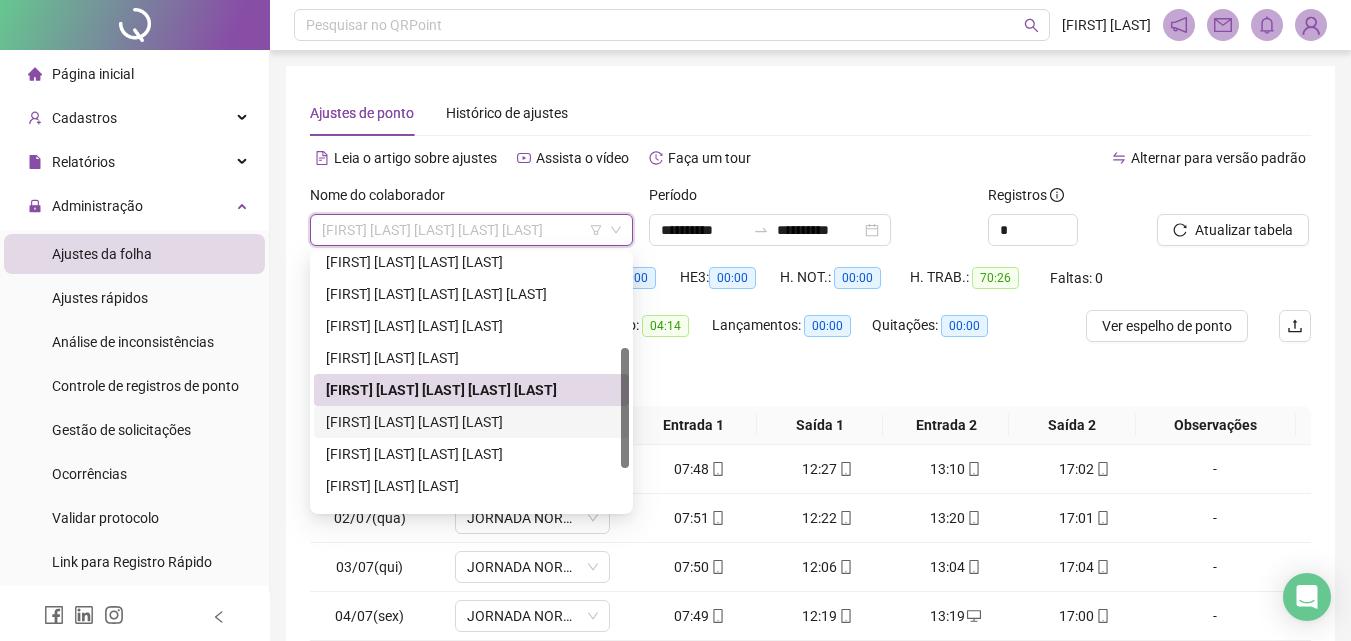 click on "[FIRST] [LAST] [LAST] [LAST]" at bounding box center (471, 422) 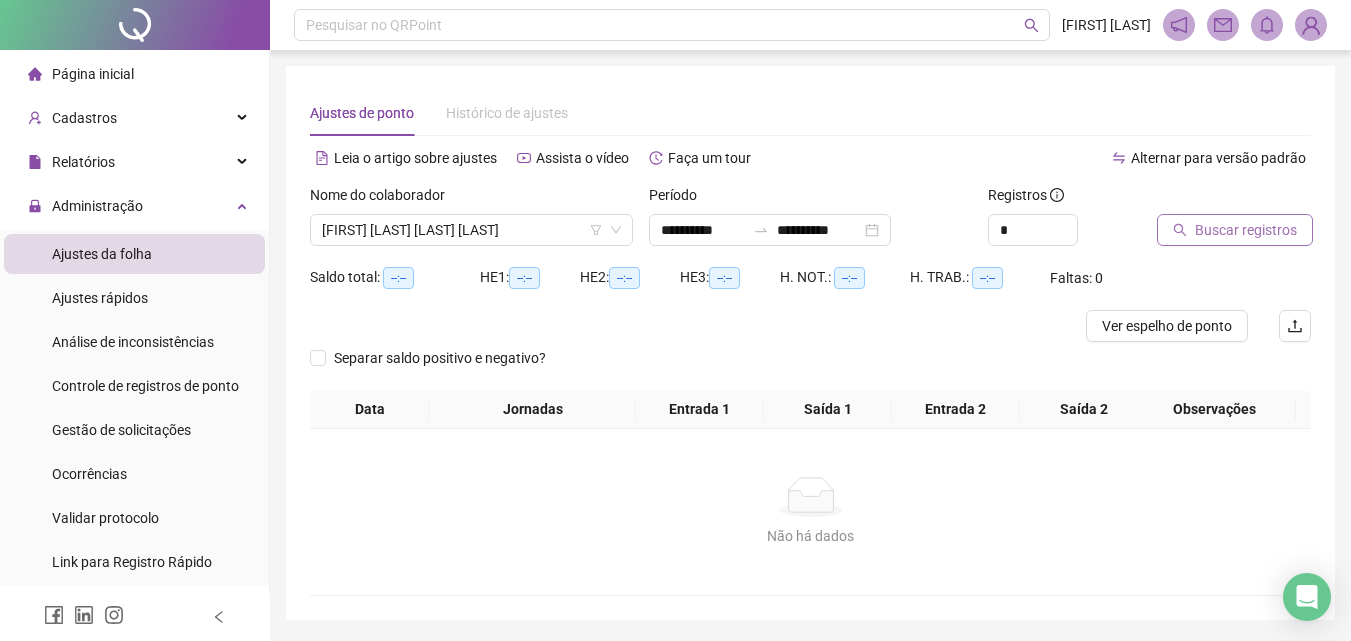 click on "Buscar registros" at bounding box center [1246, 230] 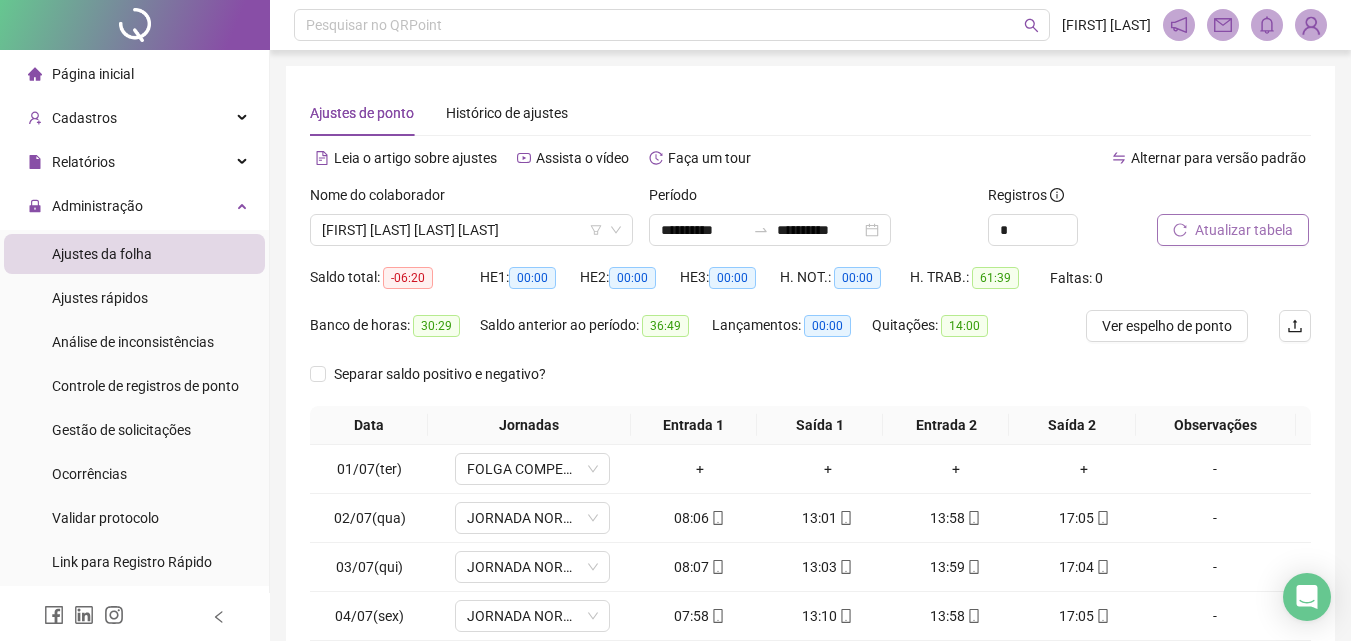 click on "Atualizar tabela" at bounding box center [1244, 230] 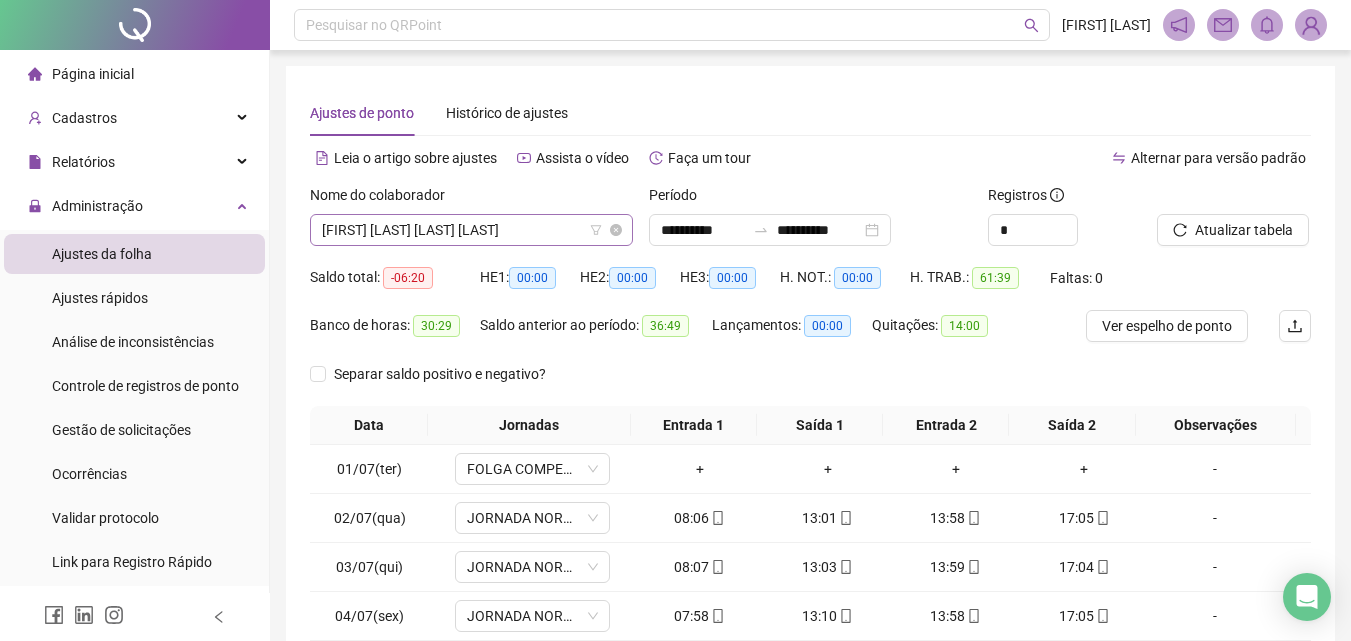 click on "[FIRST] [LAST] [LAST] [LAST]" at bounding box center (471, 230) 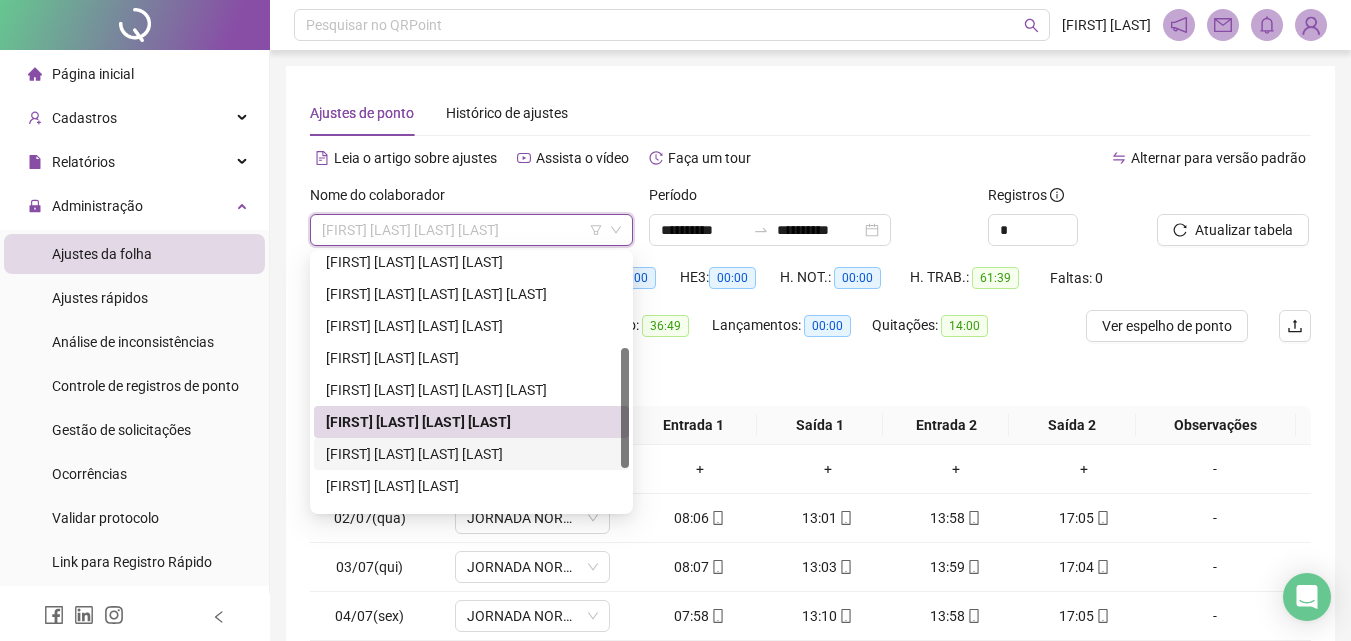 click on "[FIRST] [LAST] [LAST] [LAST]" at bounding box center [471, 454] 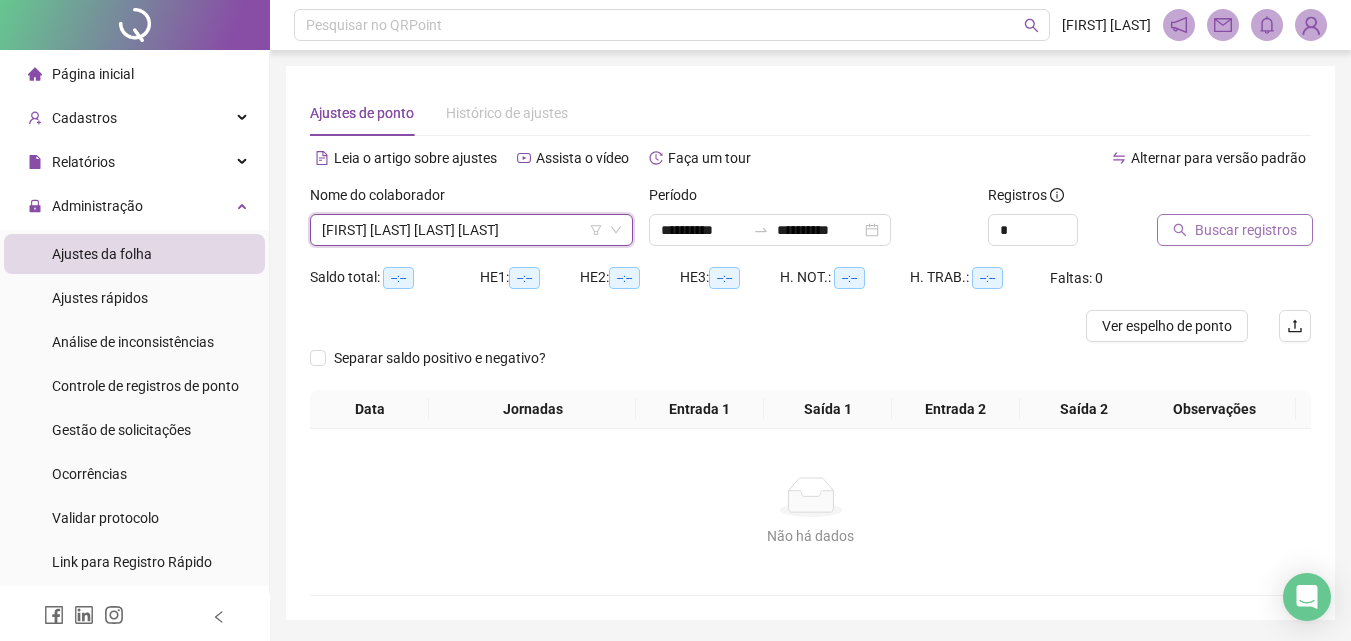 click on "Buscar registros" at bounding box center [1246, 230] 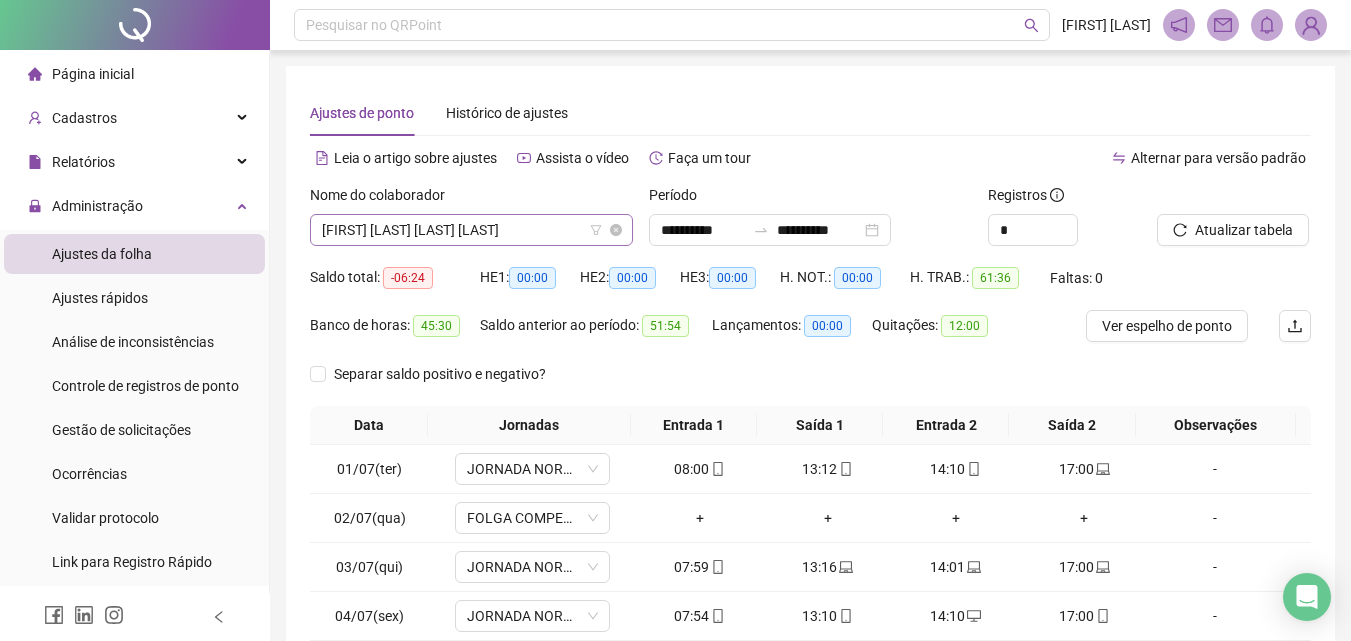 click on "[FIRST] [LAST] [LAST] [LAST]" at bounding box center (471, 230) 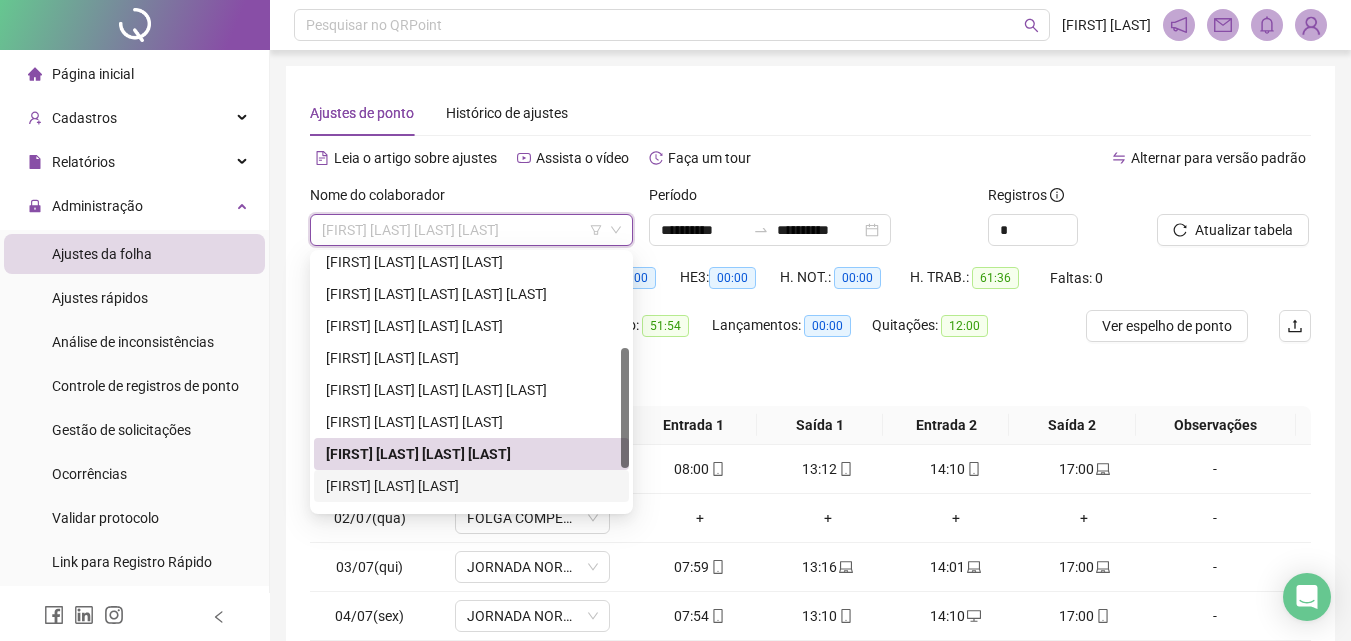 click on "[FIRST] [LAST] [LAST]" at bounding box center [471, 486] 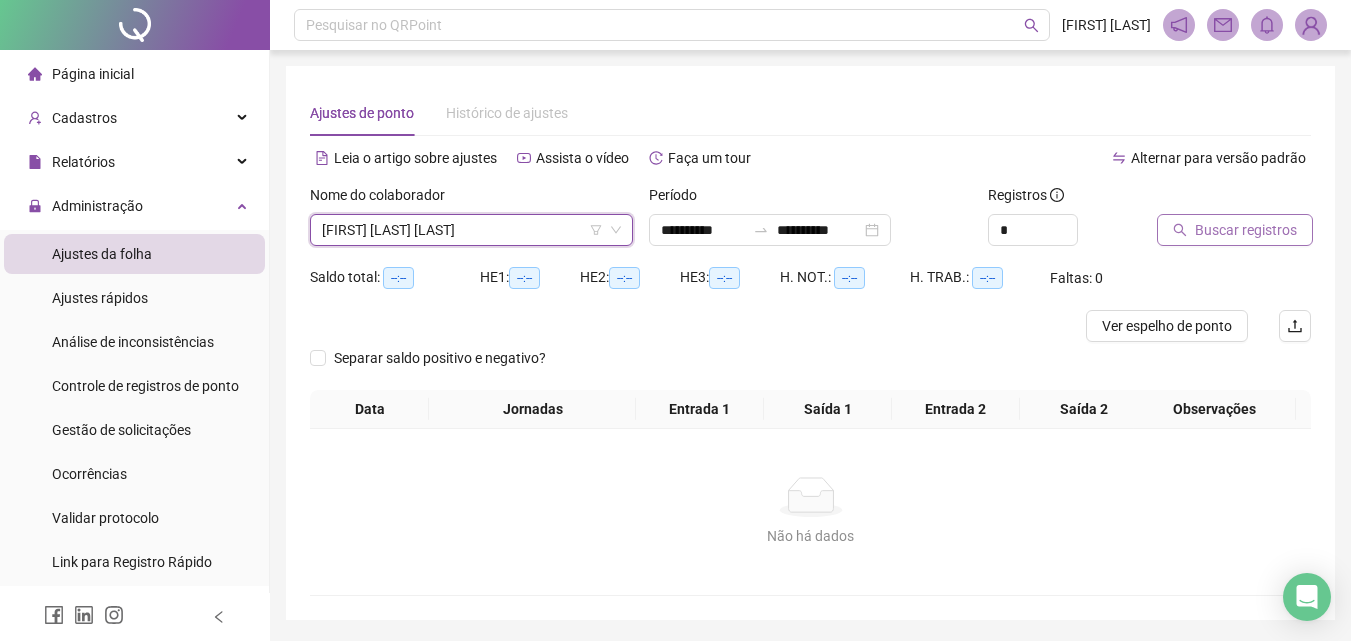 click on "Buscar registros" at bounding box center [1246, 230] 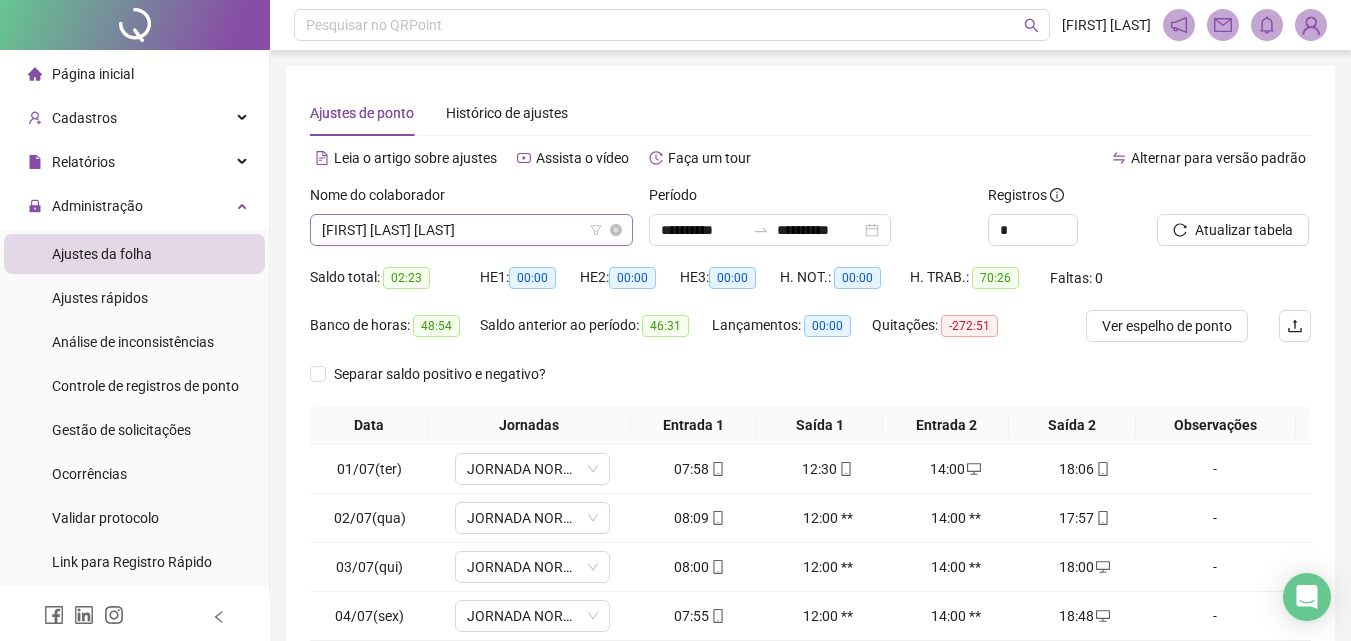 click on "[FIRST] [LAST] [LAST]" at bounding box center [471, 230] 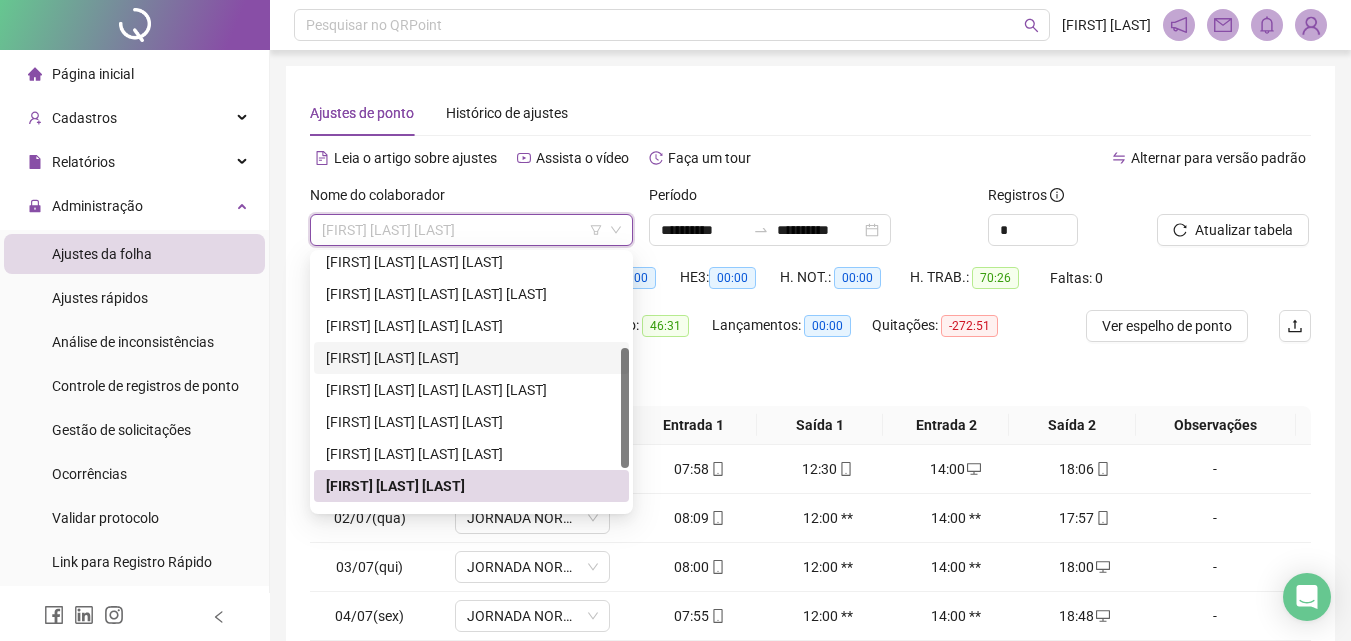 scroll, scrollTop: 288, scrollLeft: 0, axis: vertical 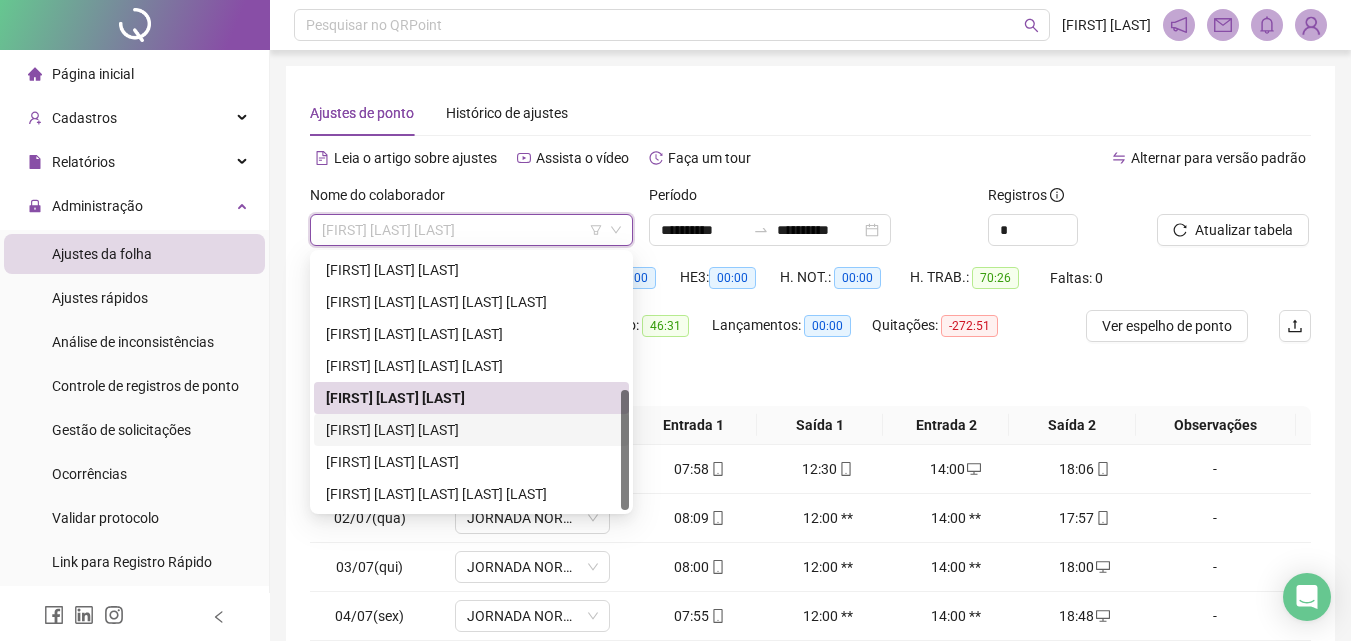 click on "[FIRST] [LAST] [LAST]" at bounding box center (471, 430) 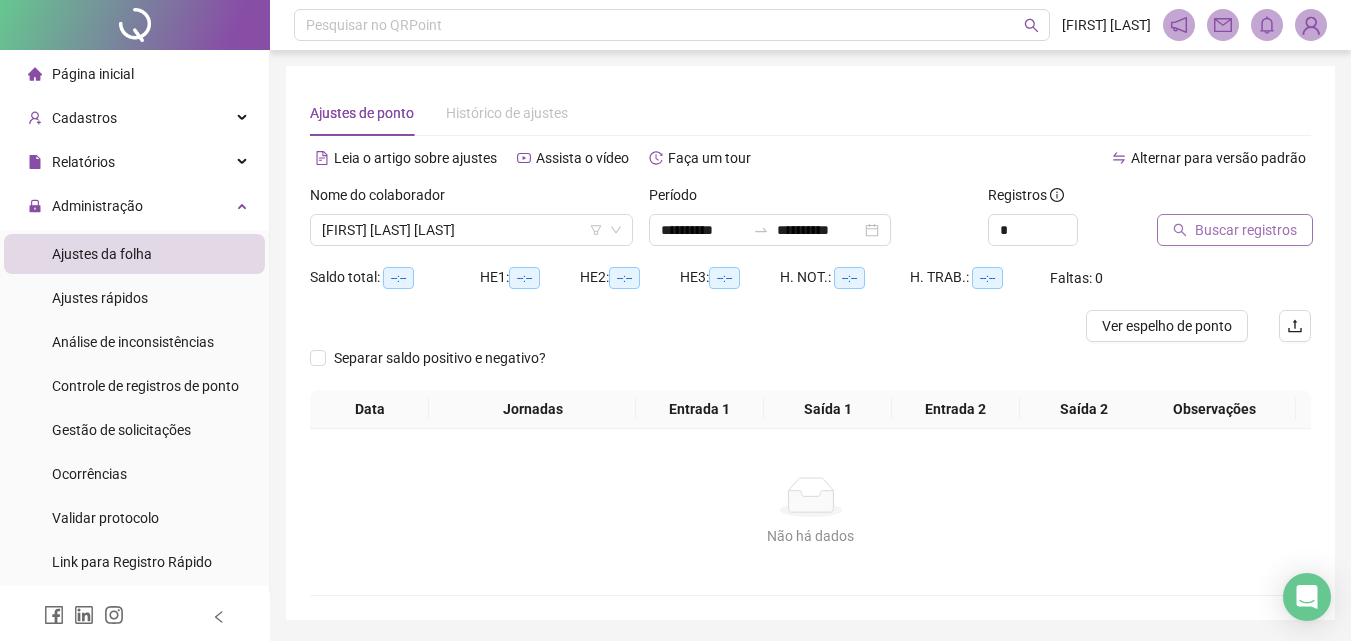 click on "Buscar registros" at bounding box center (1246, 230) 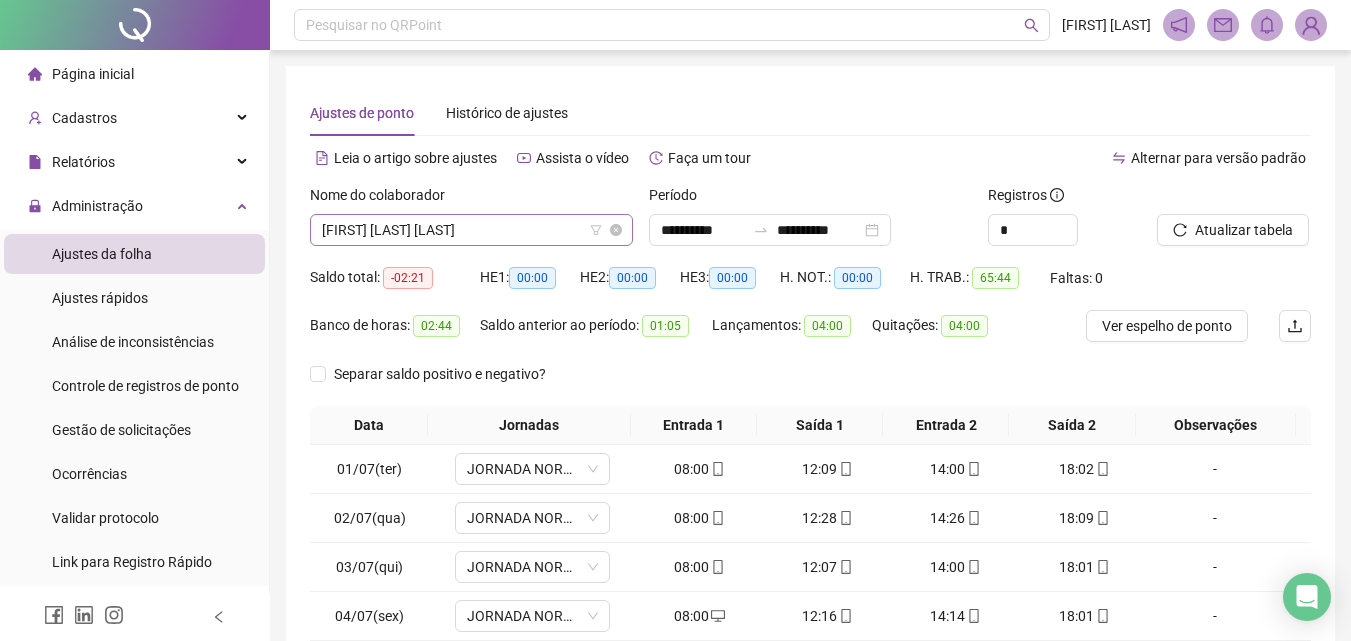 click on "[FIRST] [LAST] [LAST]" at bounding box center [471, 230] 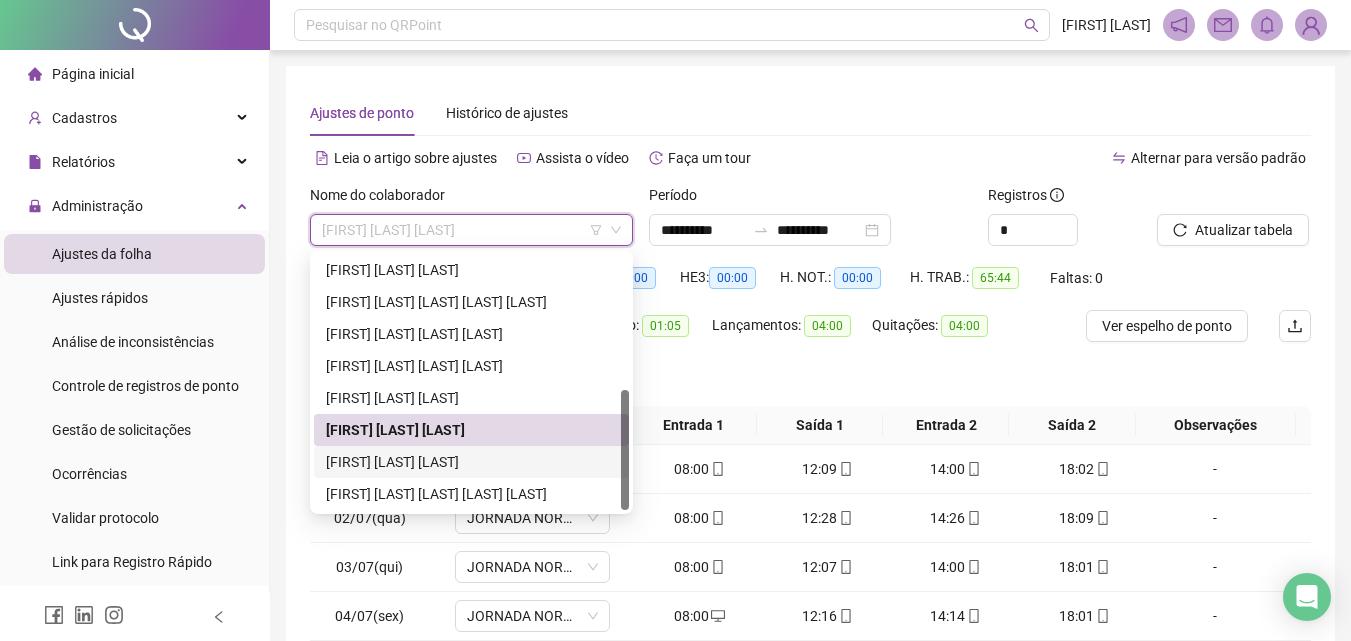 click on "[FIRST] [LAST] [LAST]" at bounding box center [471, 462] 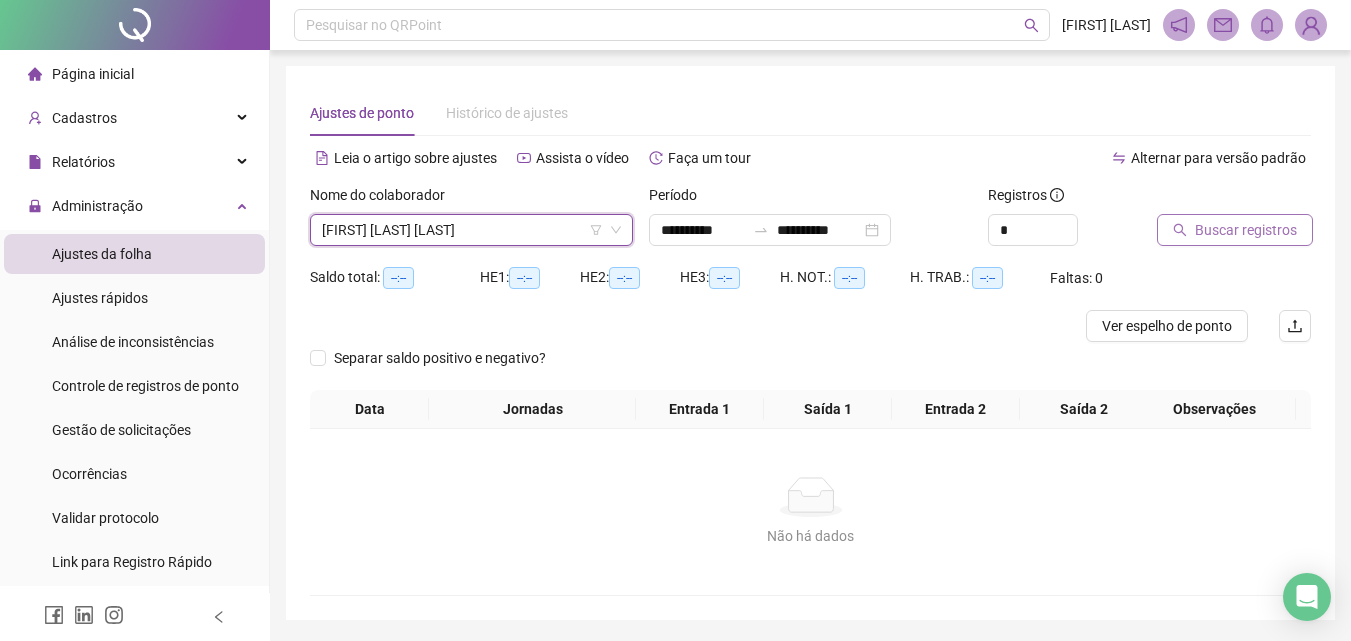 click on "Buscar registros" at bounding box center (1246, 230) 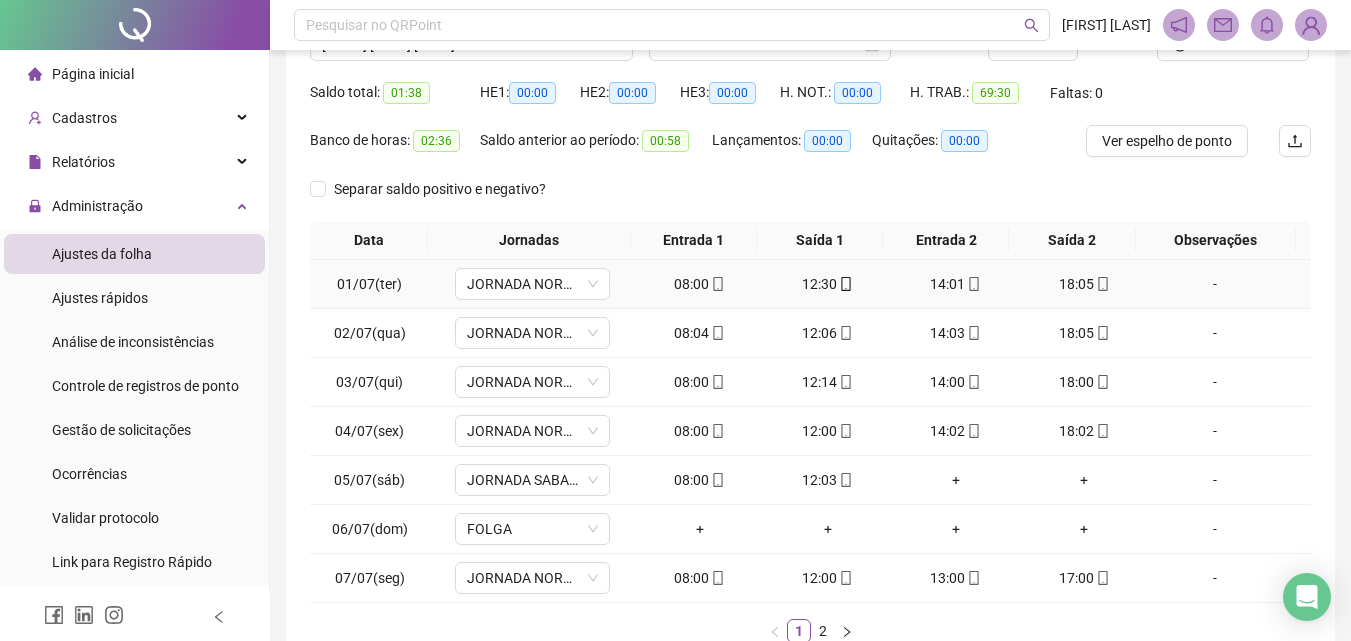 scroll, scrollTop: 313, scrollLeft: 0, axis: vertical 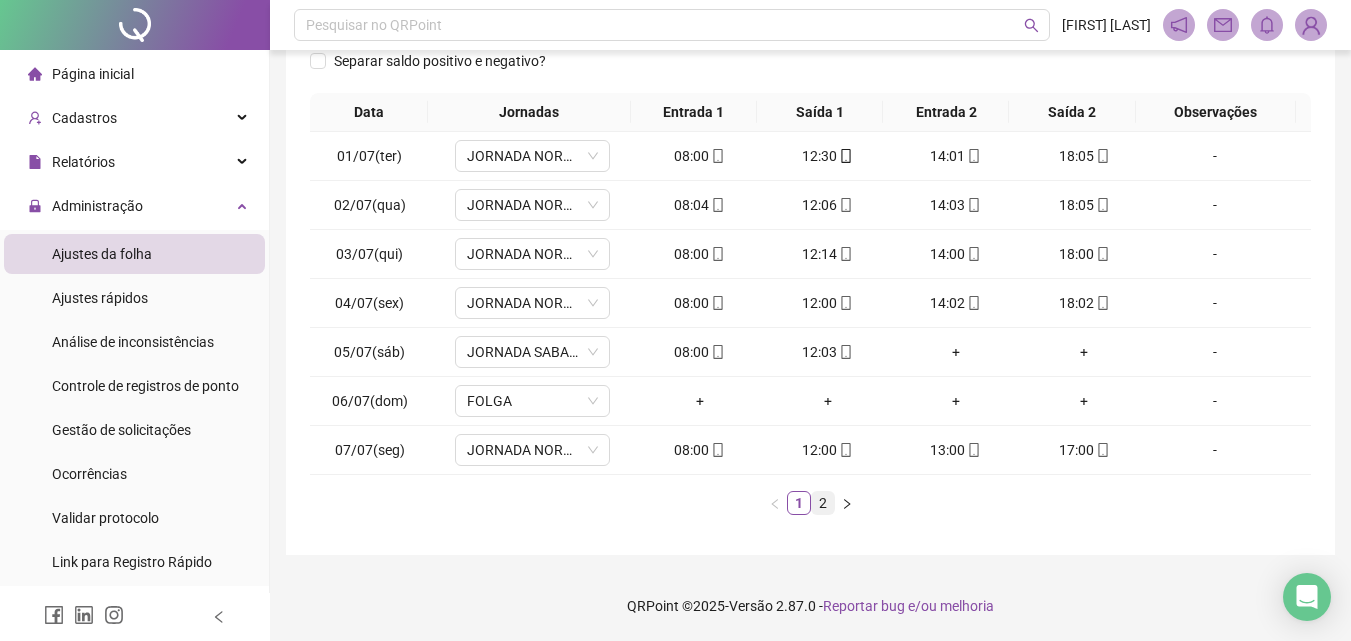 click on "2" at bounding box center (823, 503) 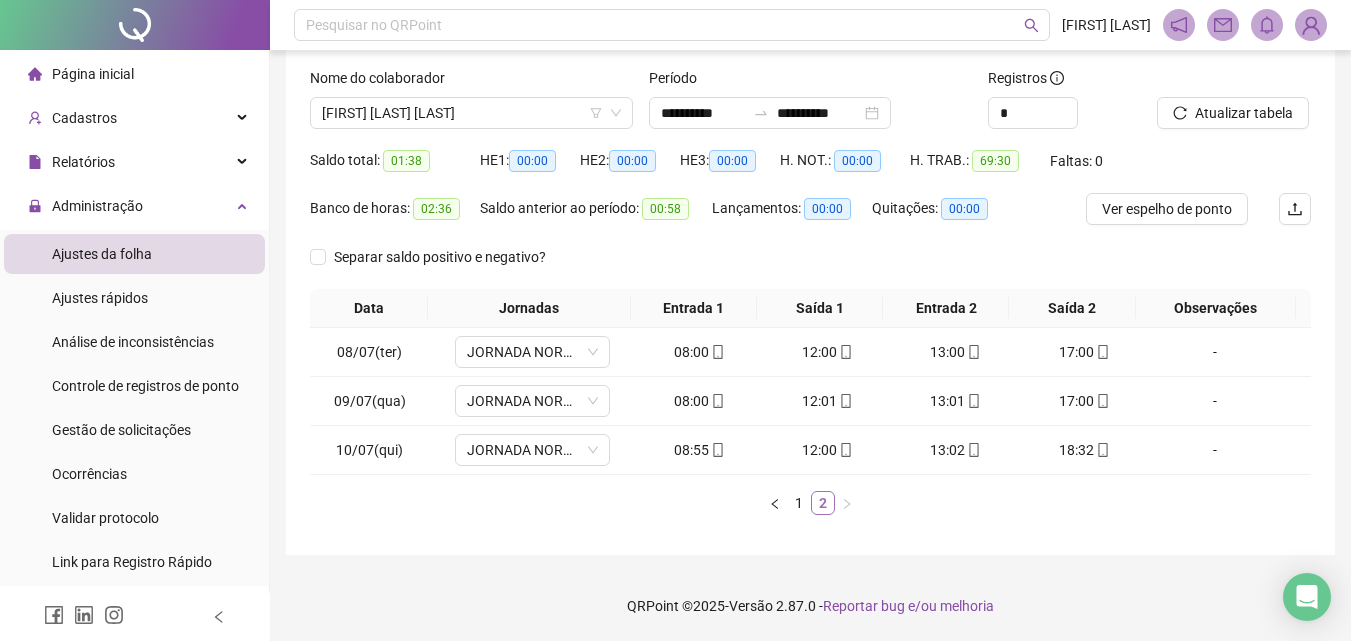 scroll, scrollTop: 117, scrollLeft: 0, axis: vertical 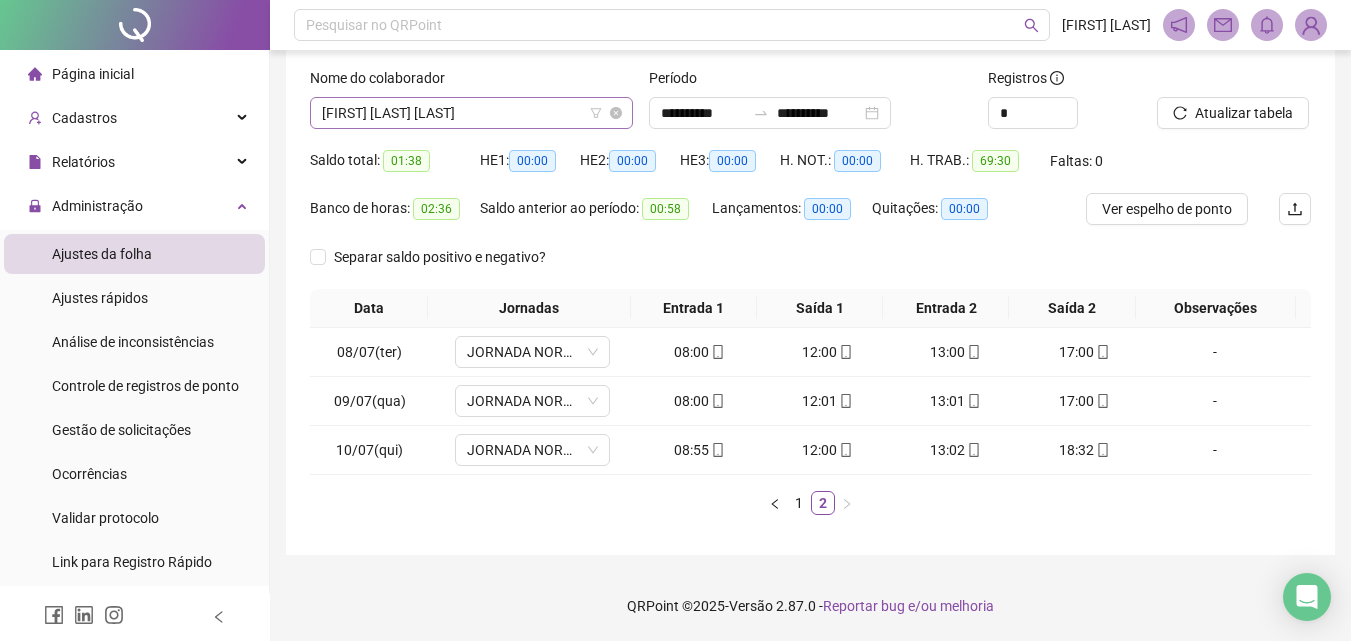 click on "[FIRST] [LAST] [LAST]" at bounding box center [471, 113] 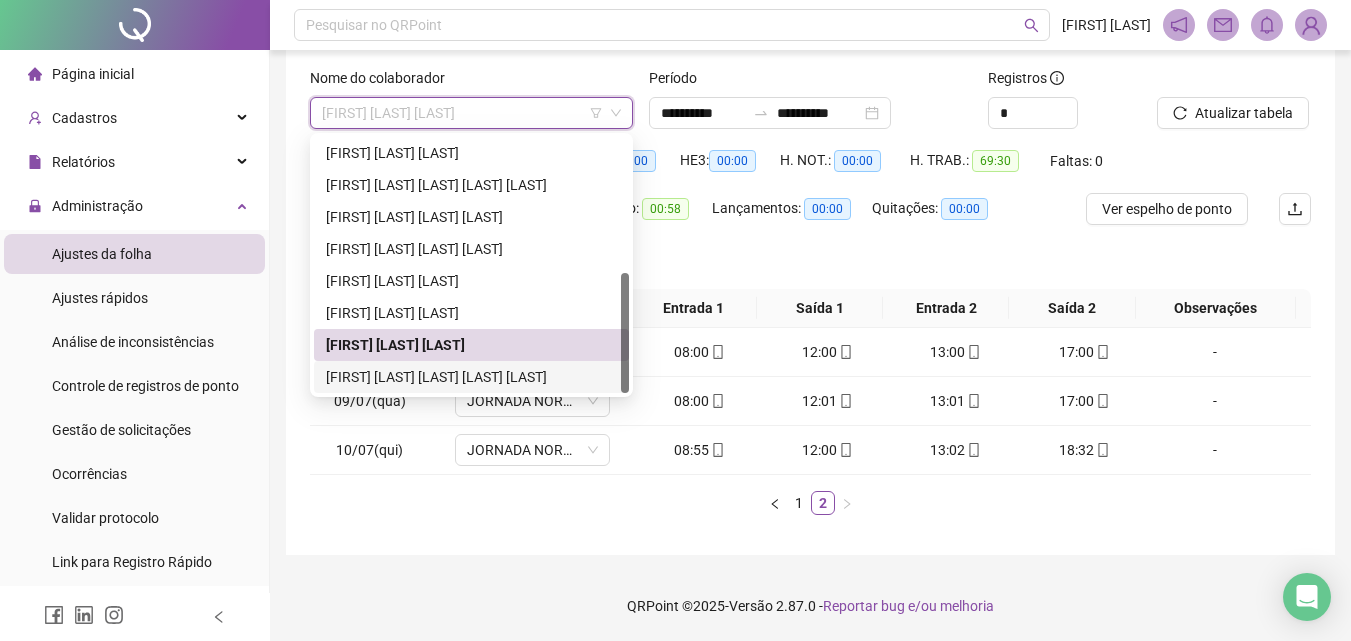 click on "[FIRST] [LAST] [LAST] [LAST] [LAST]" at bounding box center [471, 377] 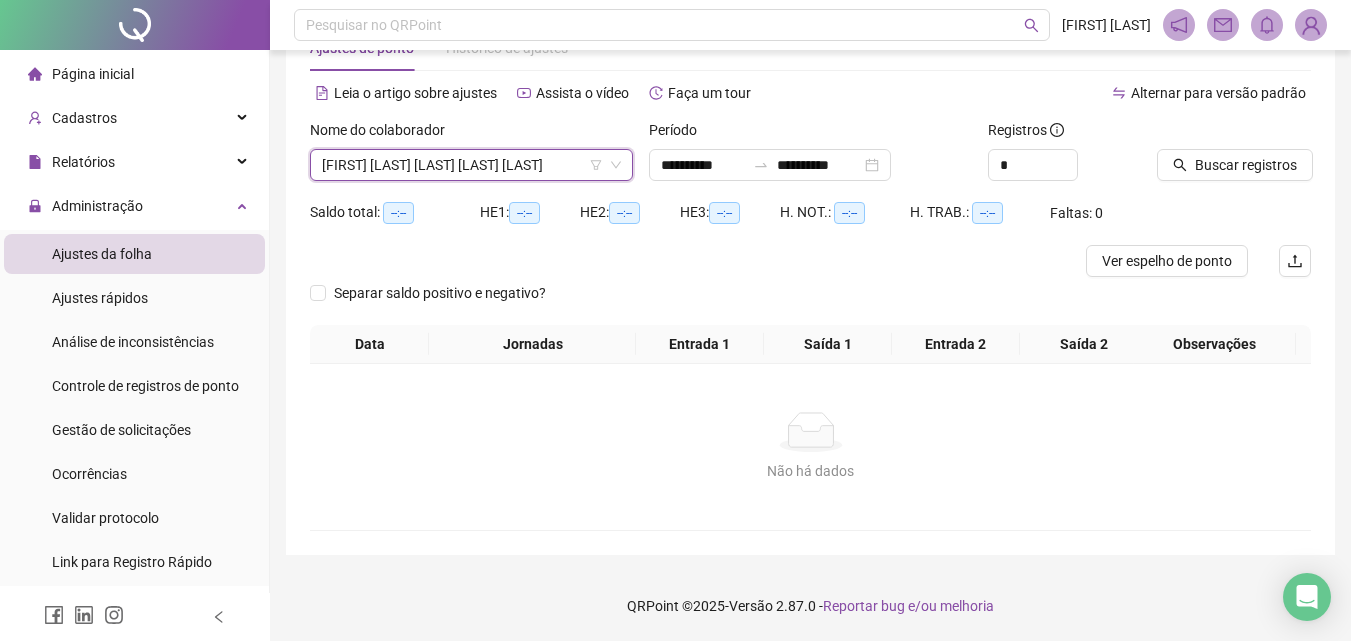 scroll, scrollTop: 65, scrollLeft: 0, axis: vertical 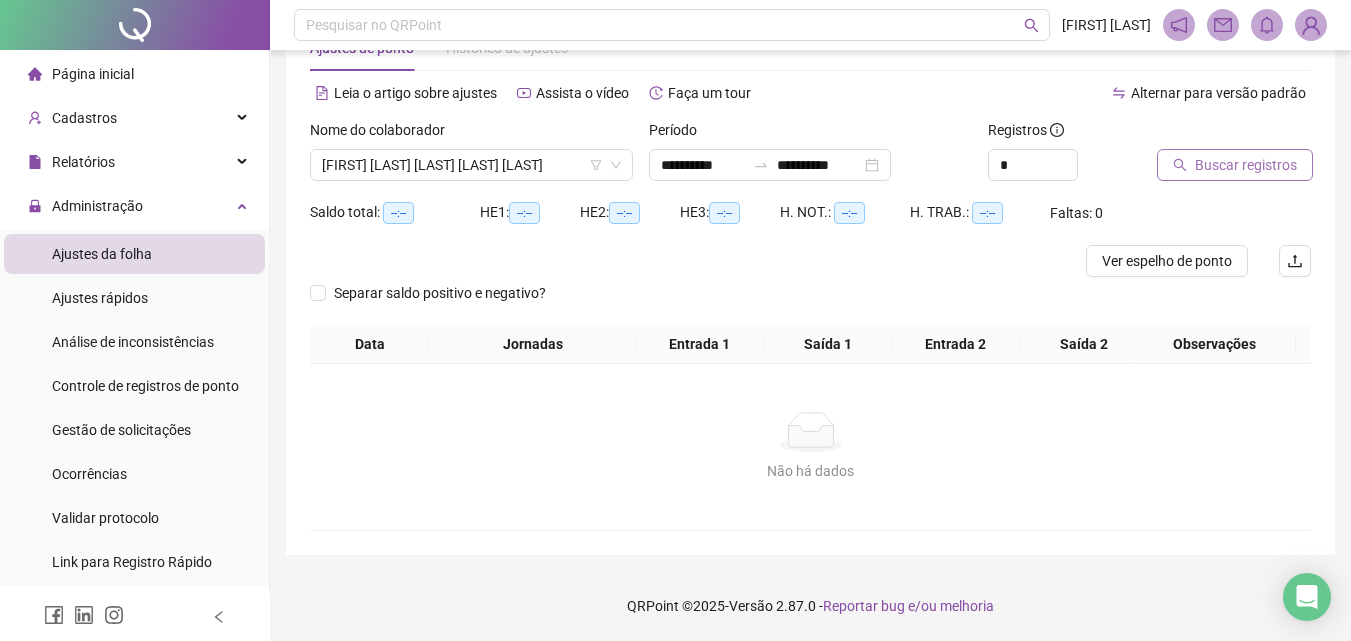 click on "Buscar registros" at bounding box center (1246, 165) 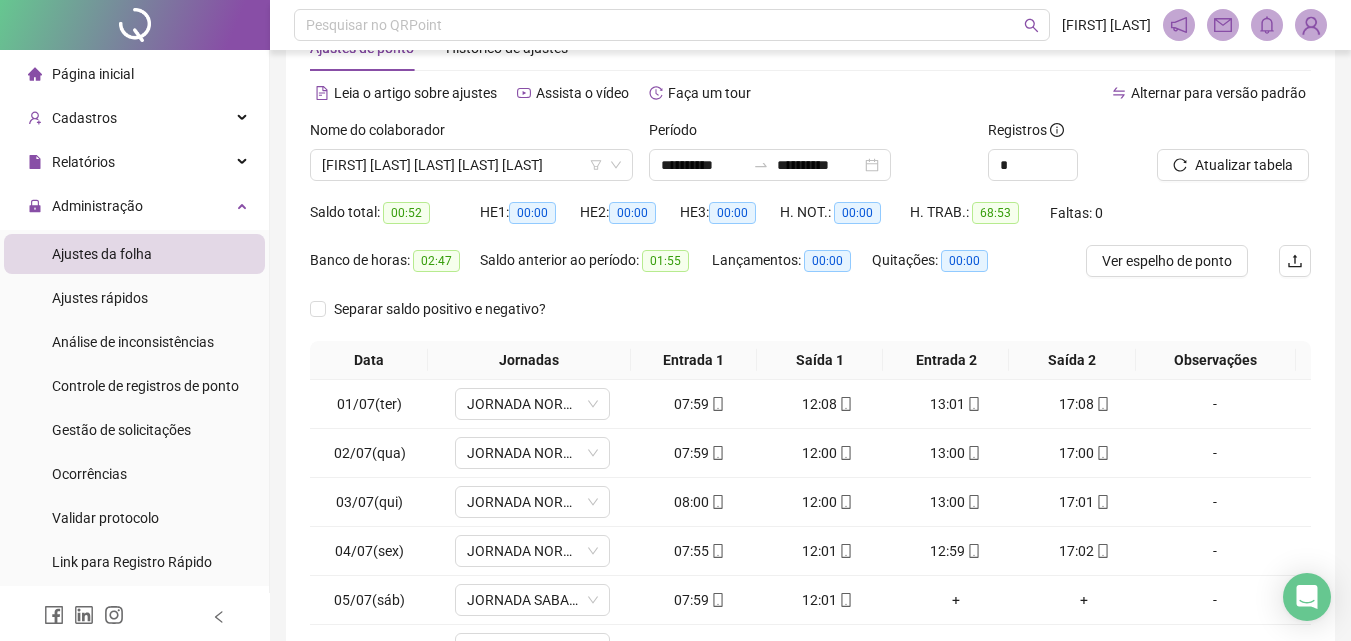 scroll, scrollTop: 313, scrollLeft: 0, axis: vertical 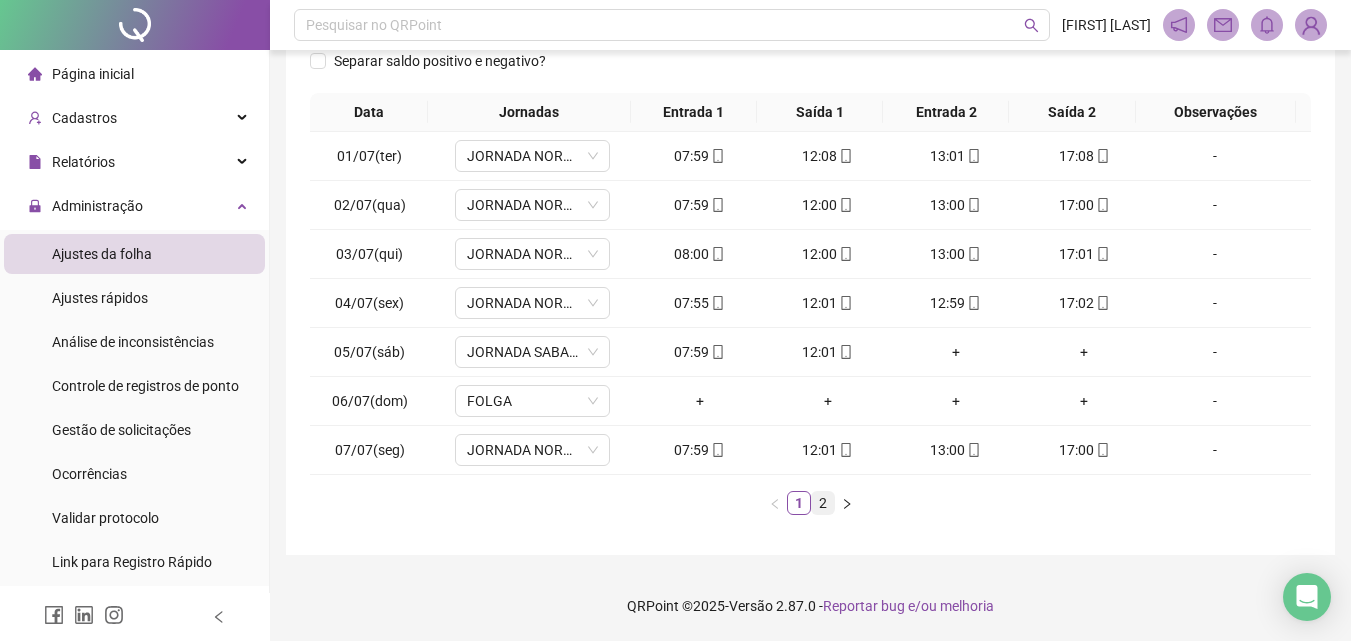 click on "2" at bounding box center (823, 503) 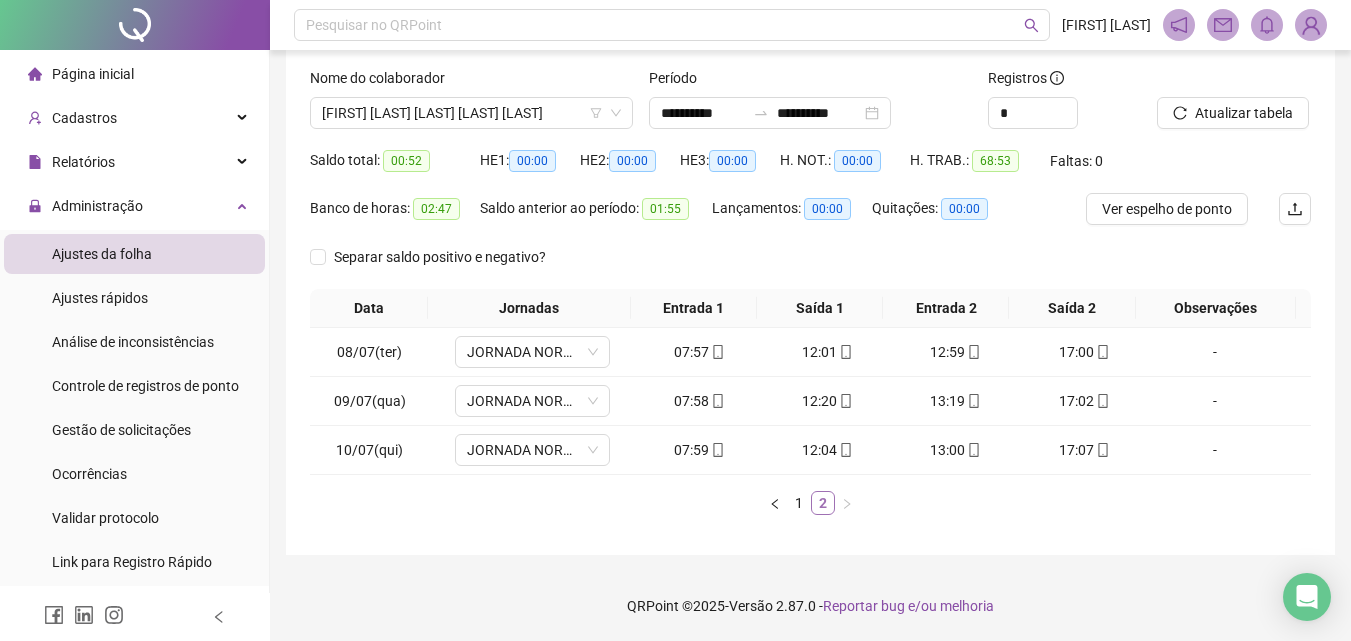 scroll, scrollTop: 117, scrollLeft: 0, axis: vertical 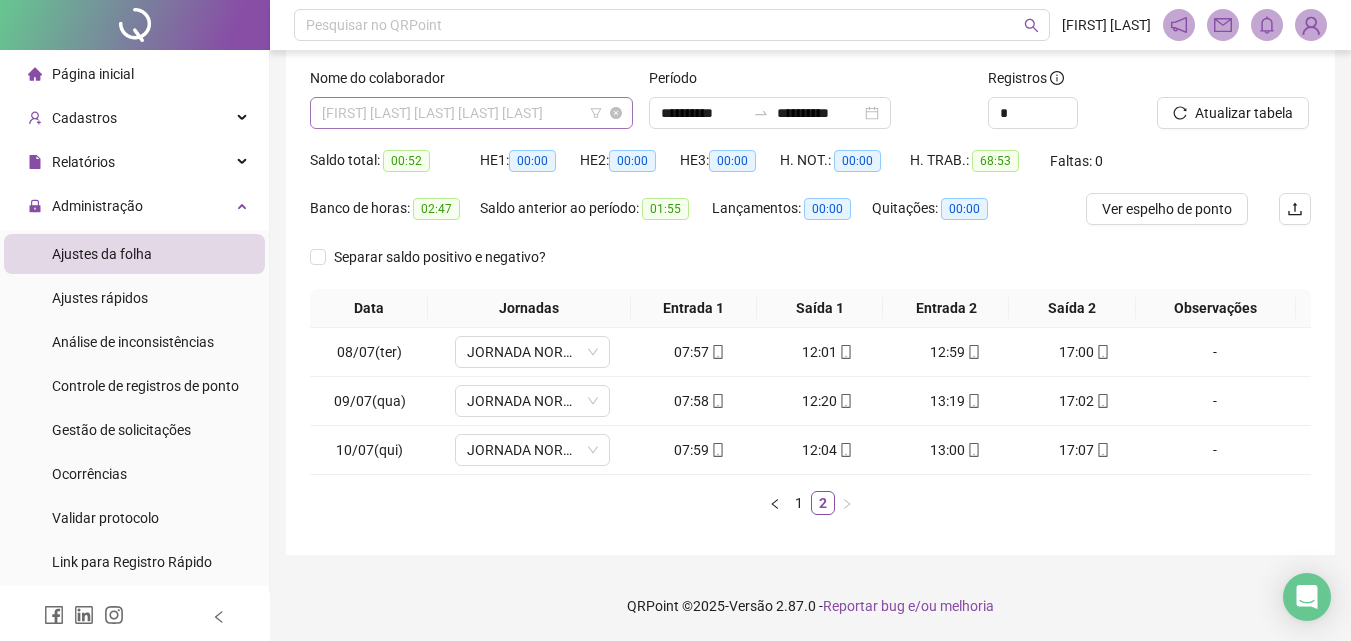 click on "[FIRST] [LAST] [LAST] [LAST] [LAST]" at bounding box center [471, 113] 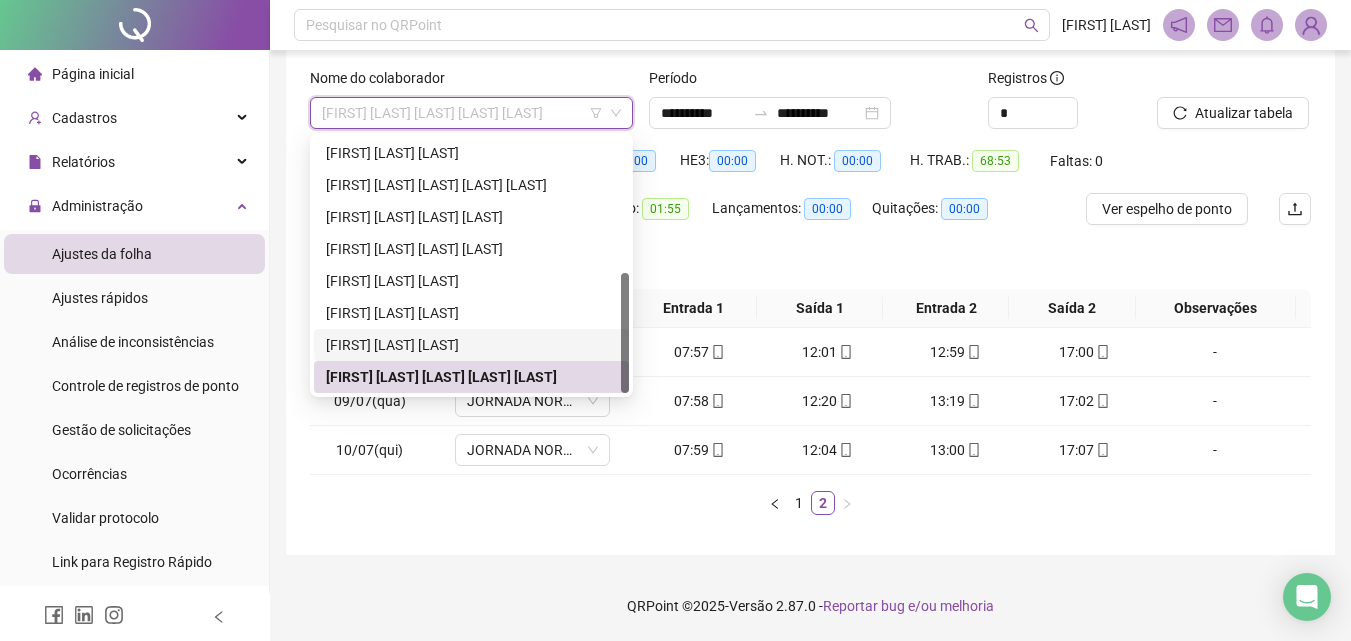 click on "[FIRST] [LAST] [LAST]" at bounding box center [471, 345] 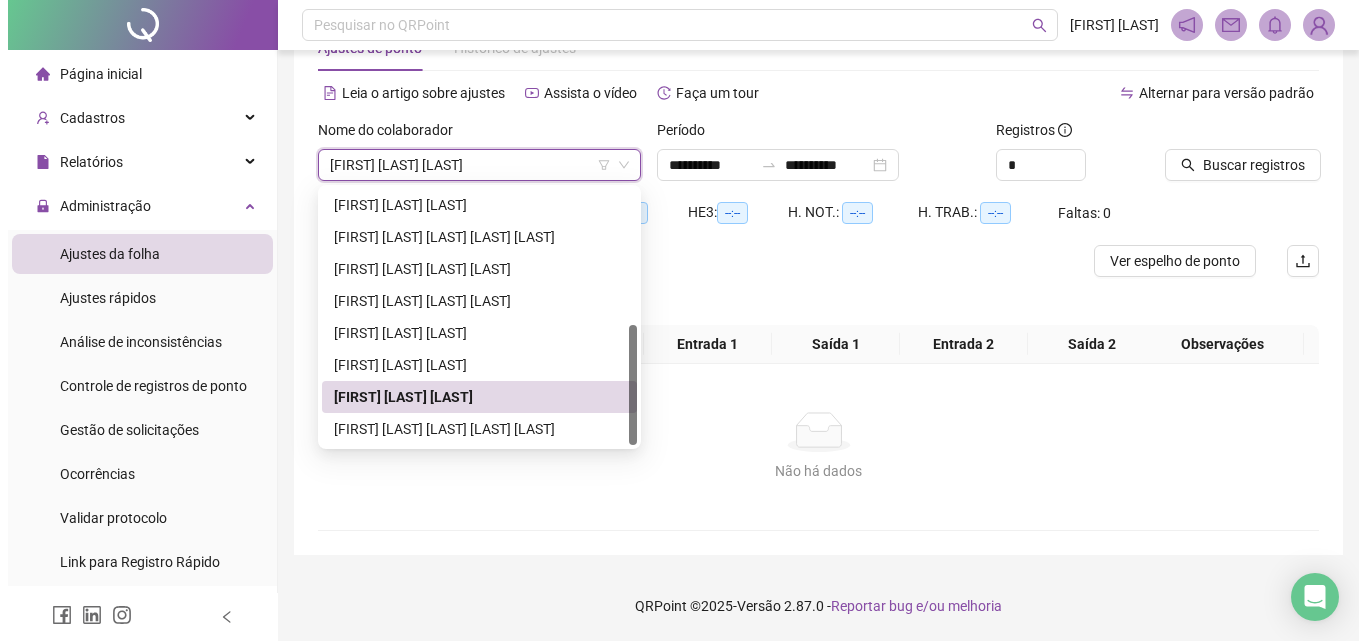 scroll, scrollTop: 65, scrollLeft: 0, axis: vertical 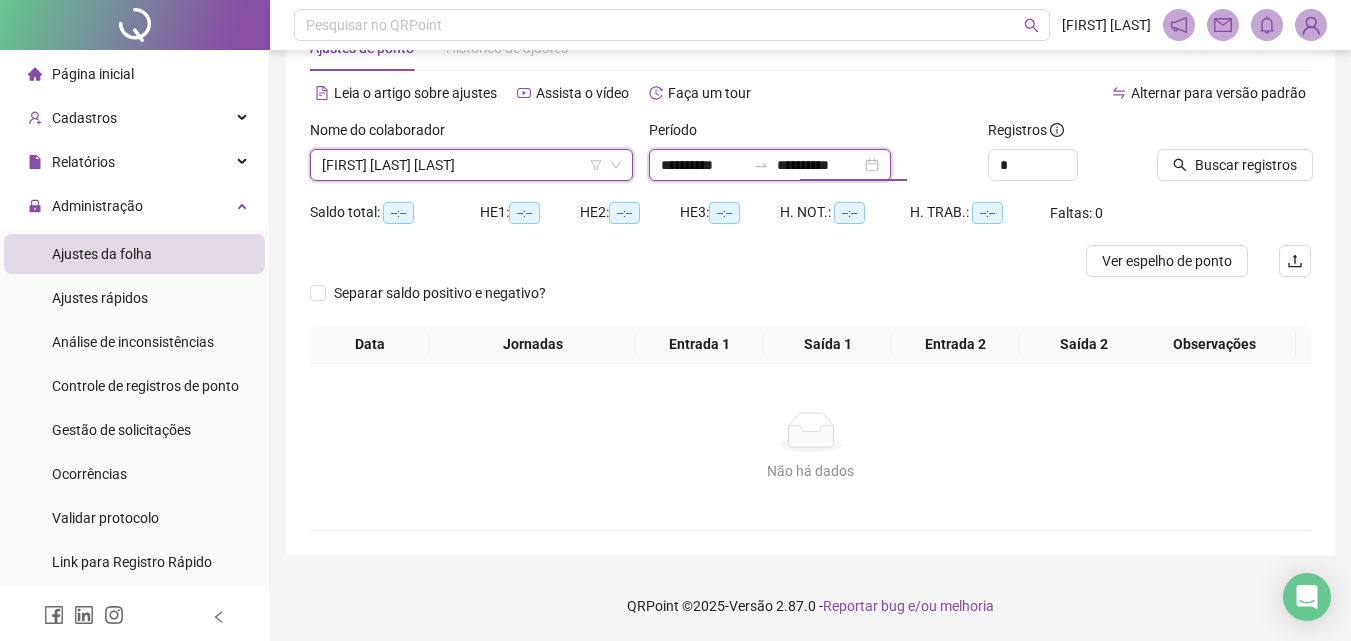 click on "**********" at bounding box center (819, 165) 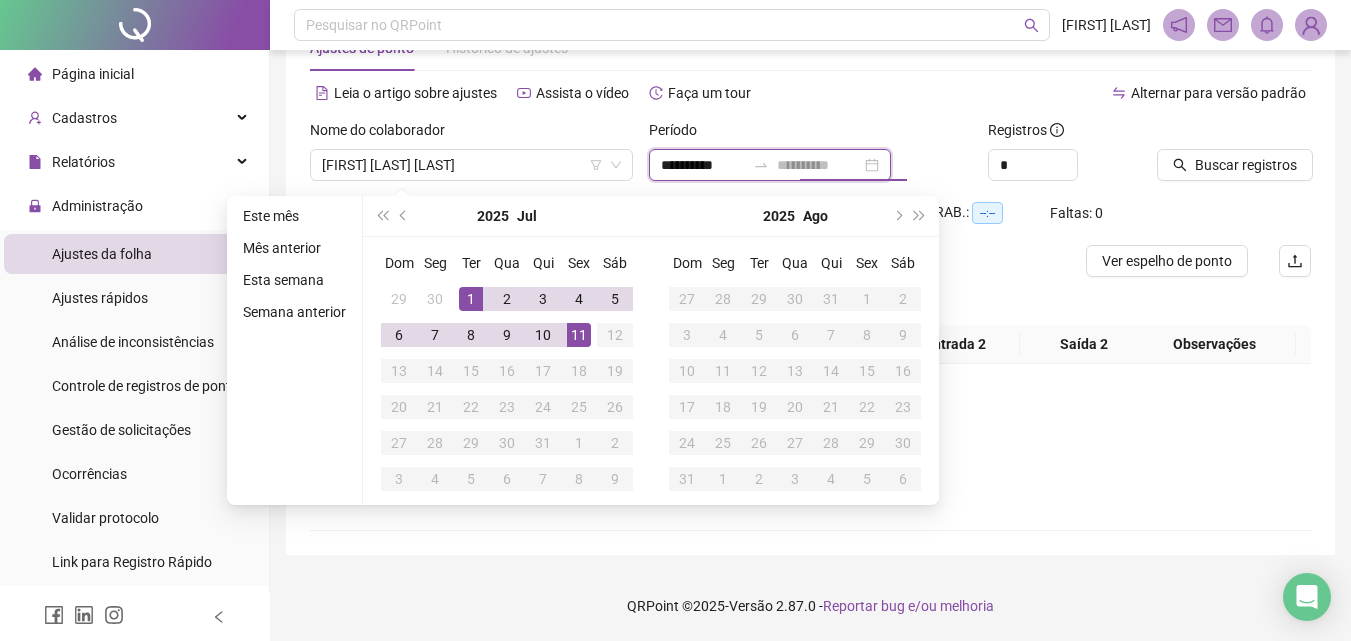 type on "**********" 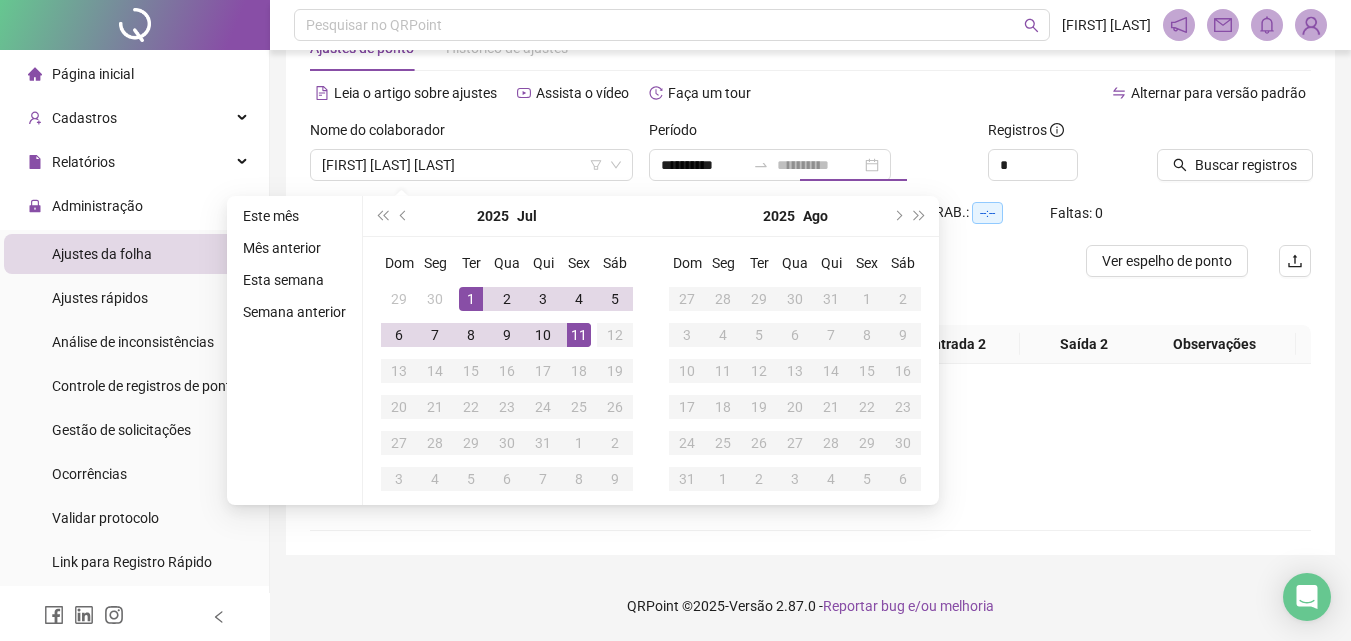 click on "11" at bounding box center (579, 335) 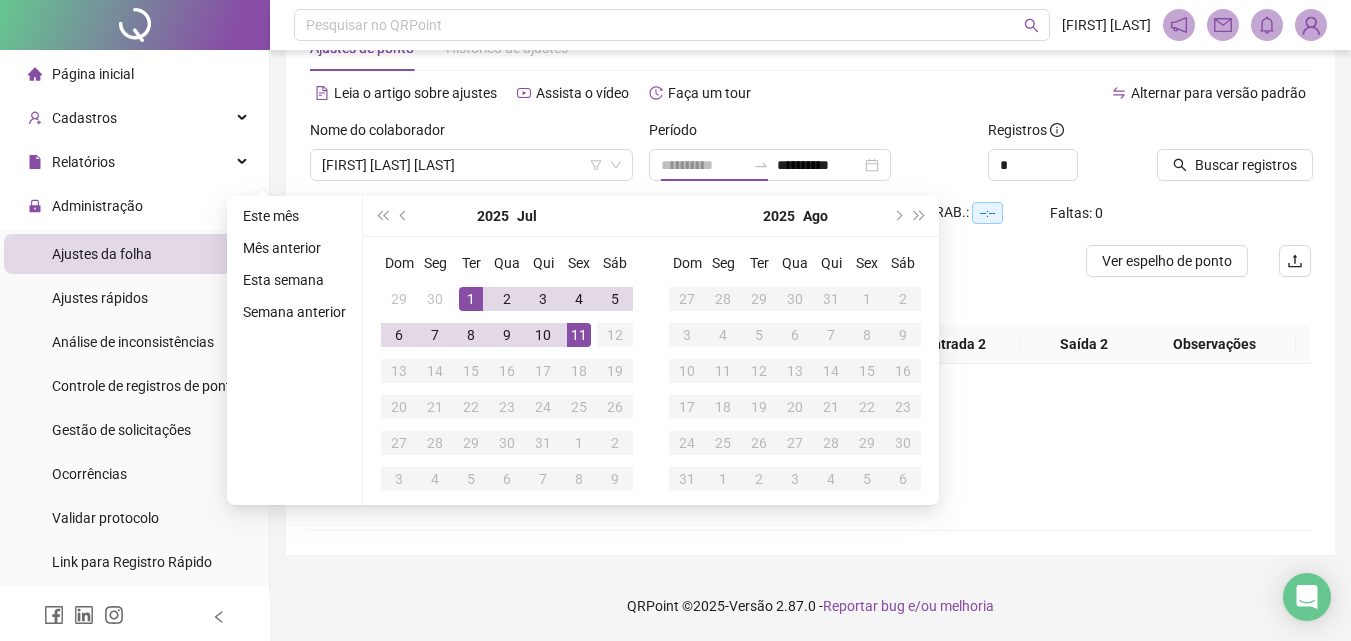click on "11" at bounding box center (579, 335) 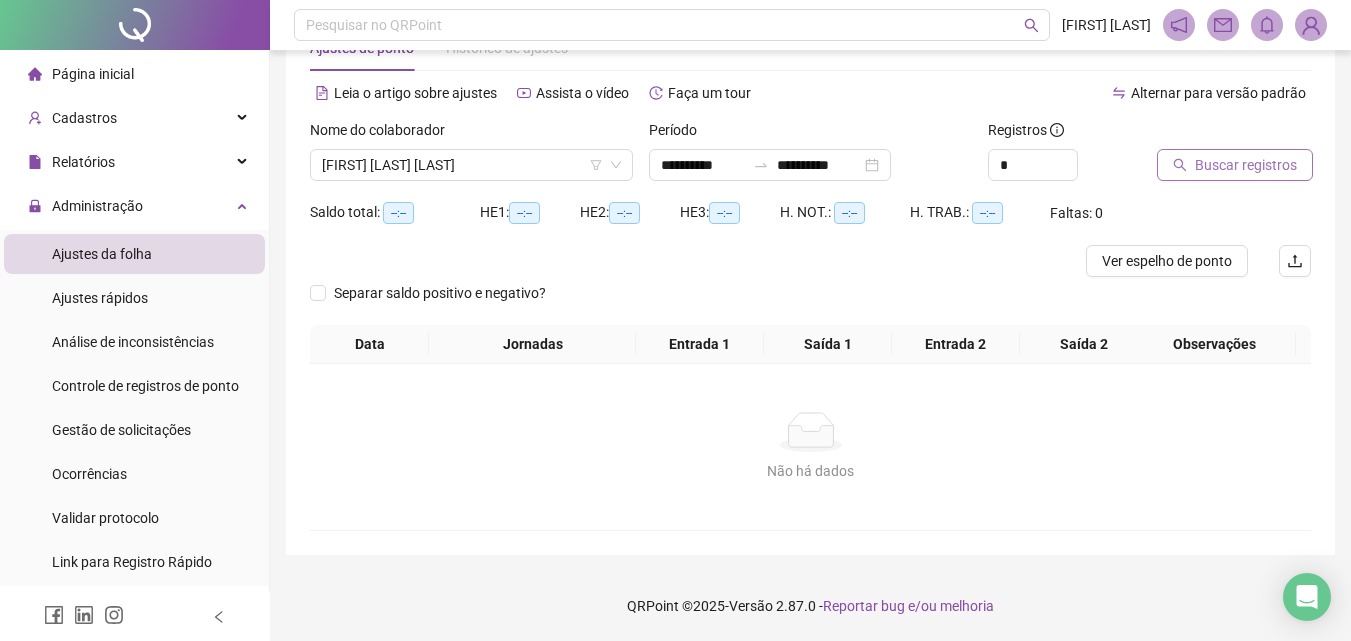 click on "Buscar registros" at bounding box center [1246, 165] 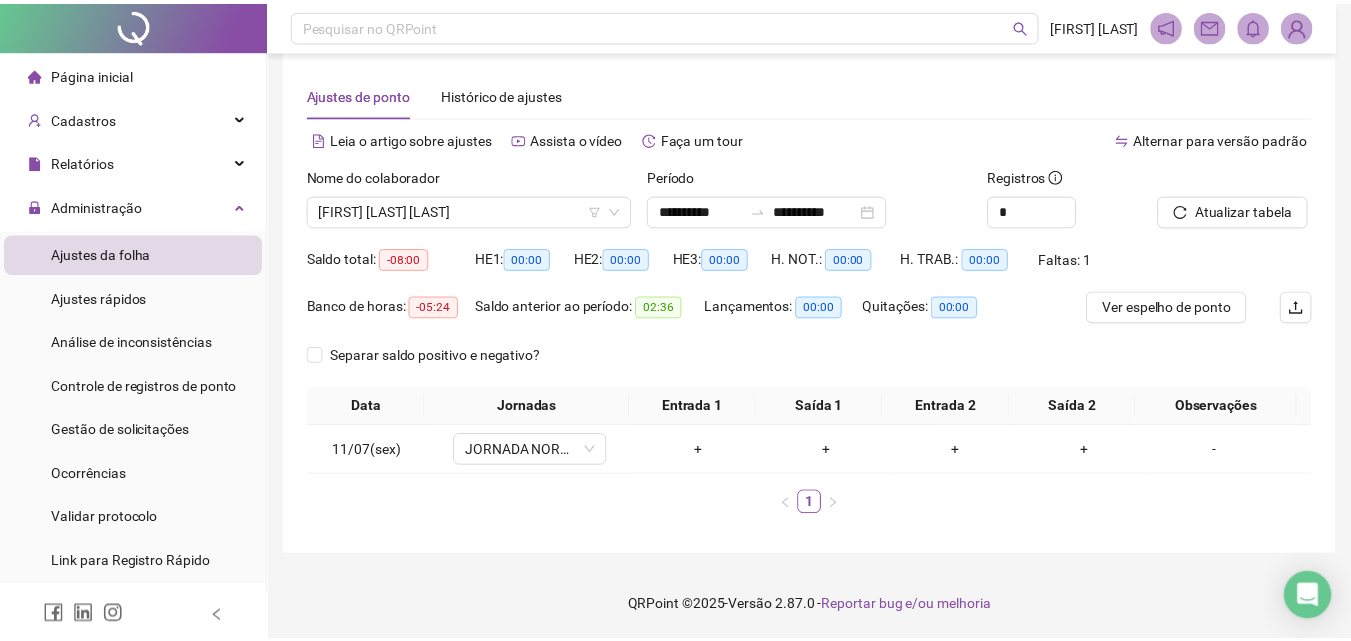 scroll, scrollTop: 19, scrollLeft: 0, axis: vertical 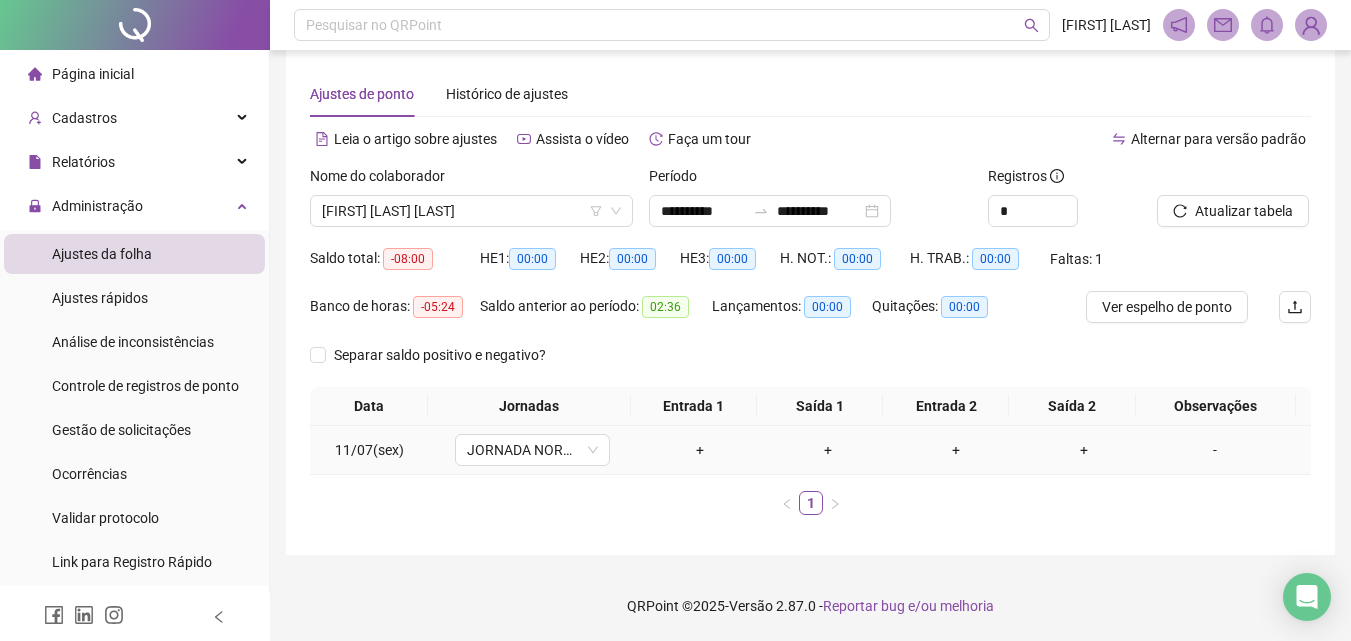 click on "+" at bounding box center [700, 450] 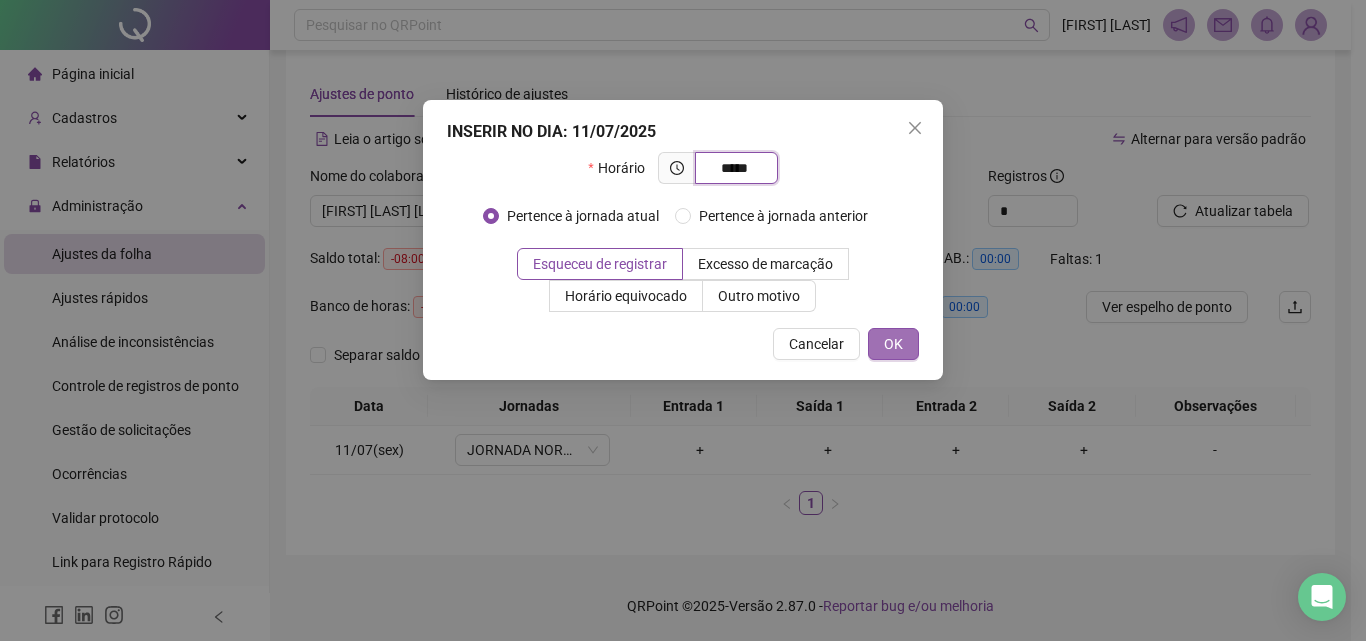 type on "*****" 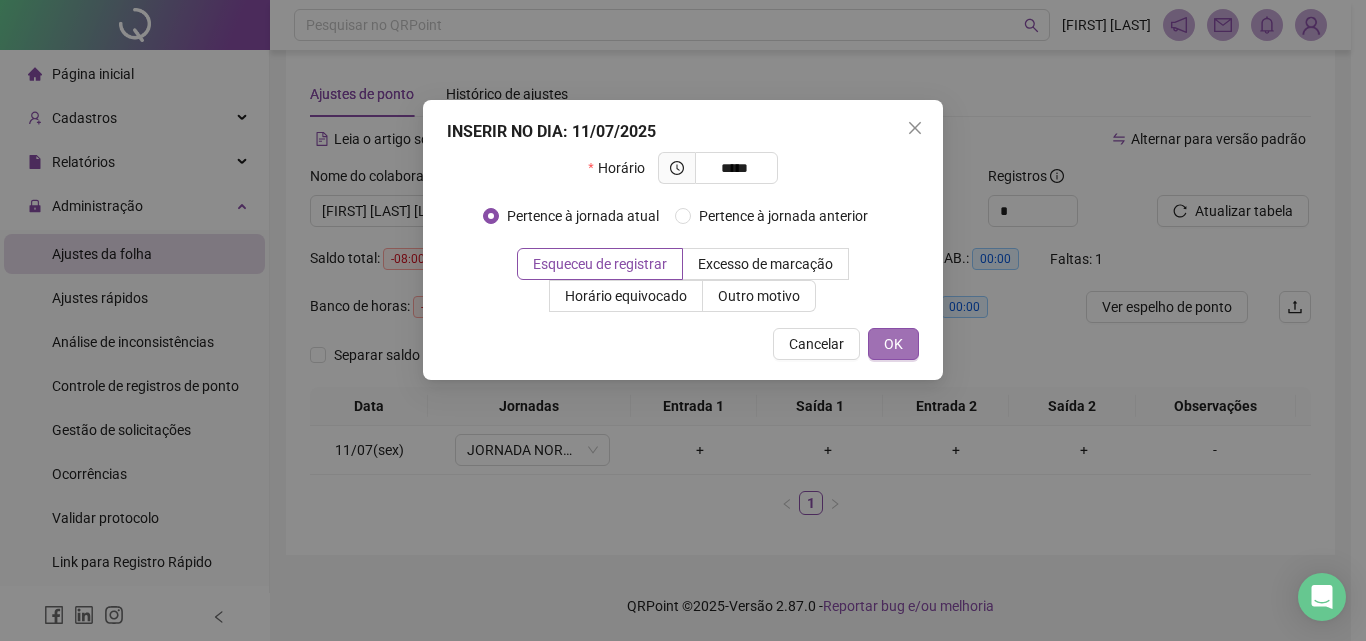 click on "OK" at bounding box center (893, 344) 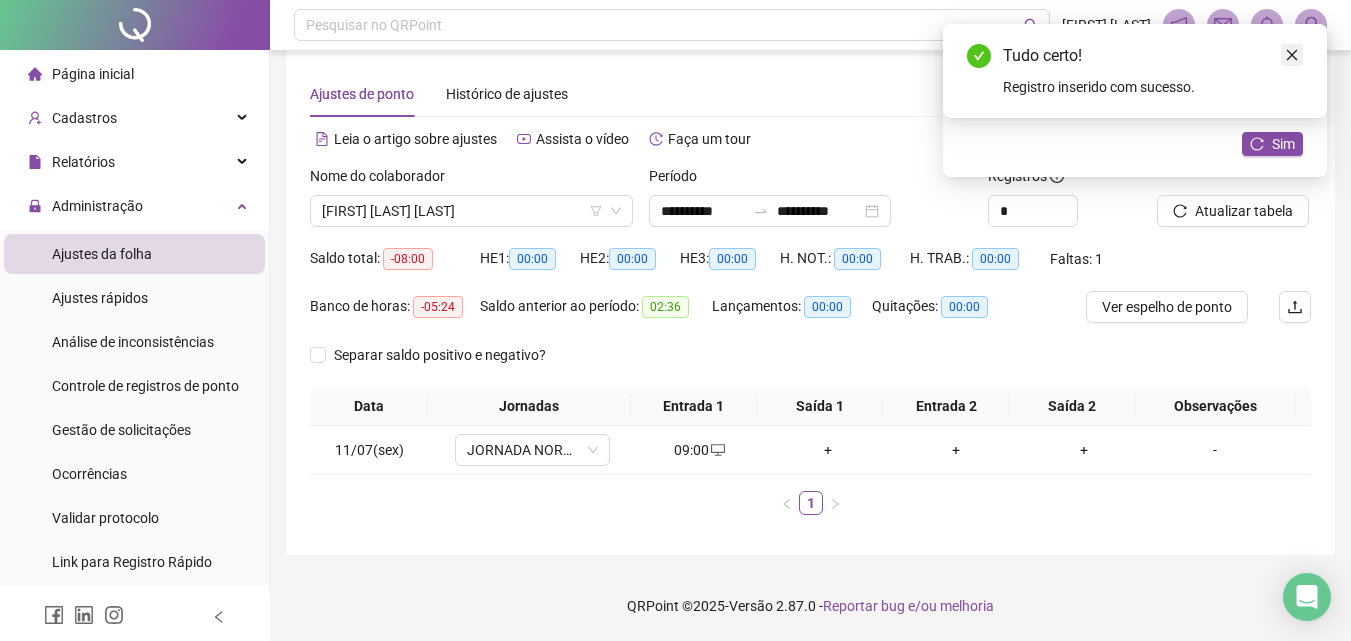click 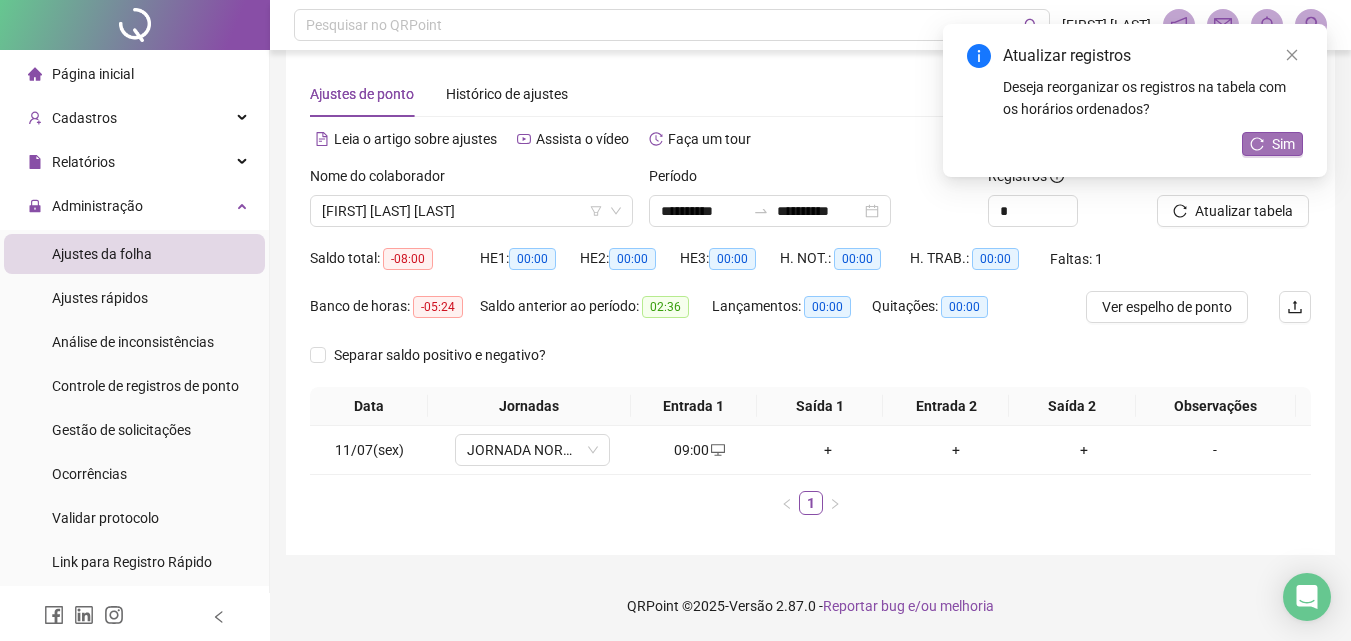 click on "Sim" at bounding box center [1283, 144] 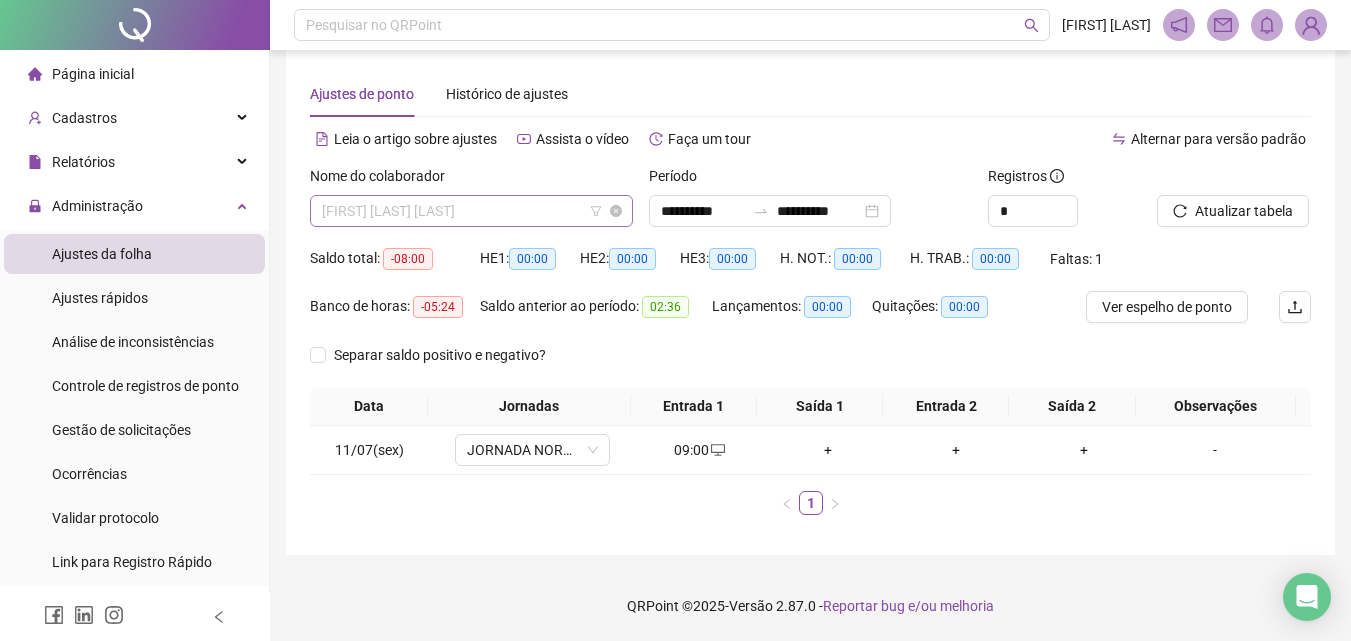 click on "[FIRST] [LAST] [LAST]" at bounding box center [471, 211] 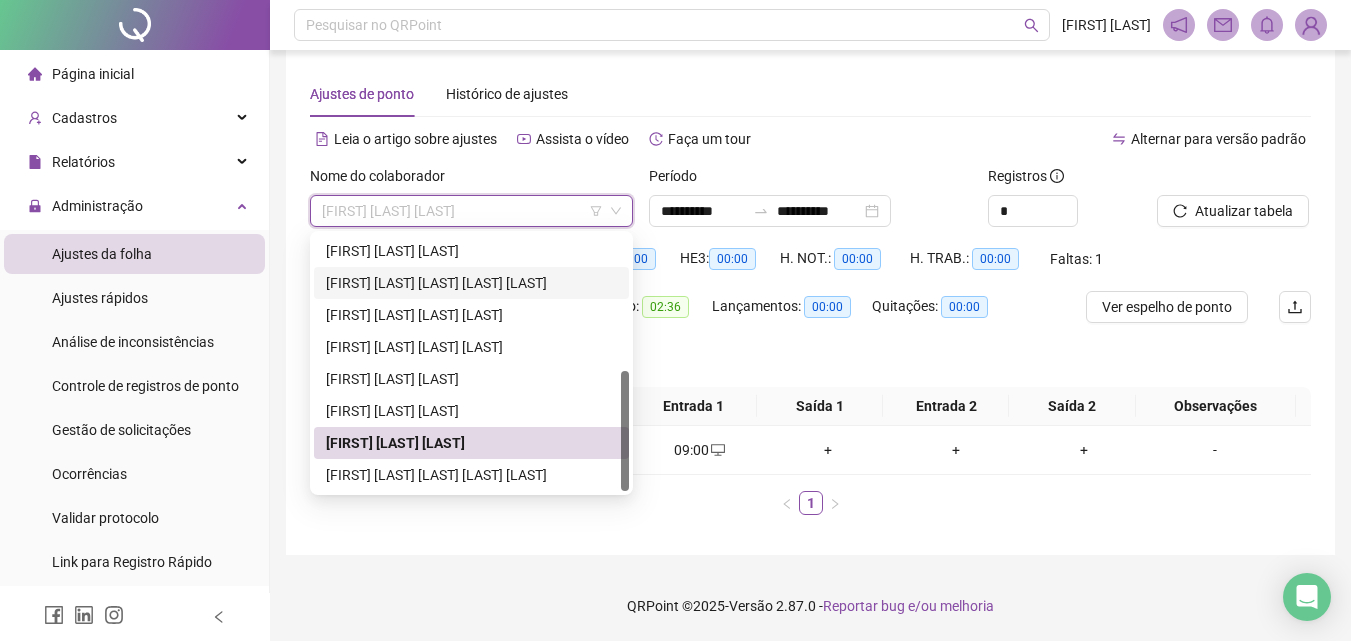 scroll, scrollTop: 0, scrollLeft: 0, axis: both 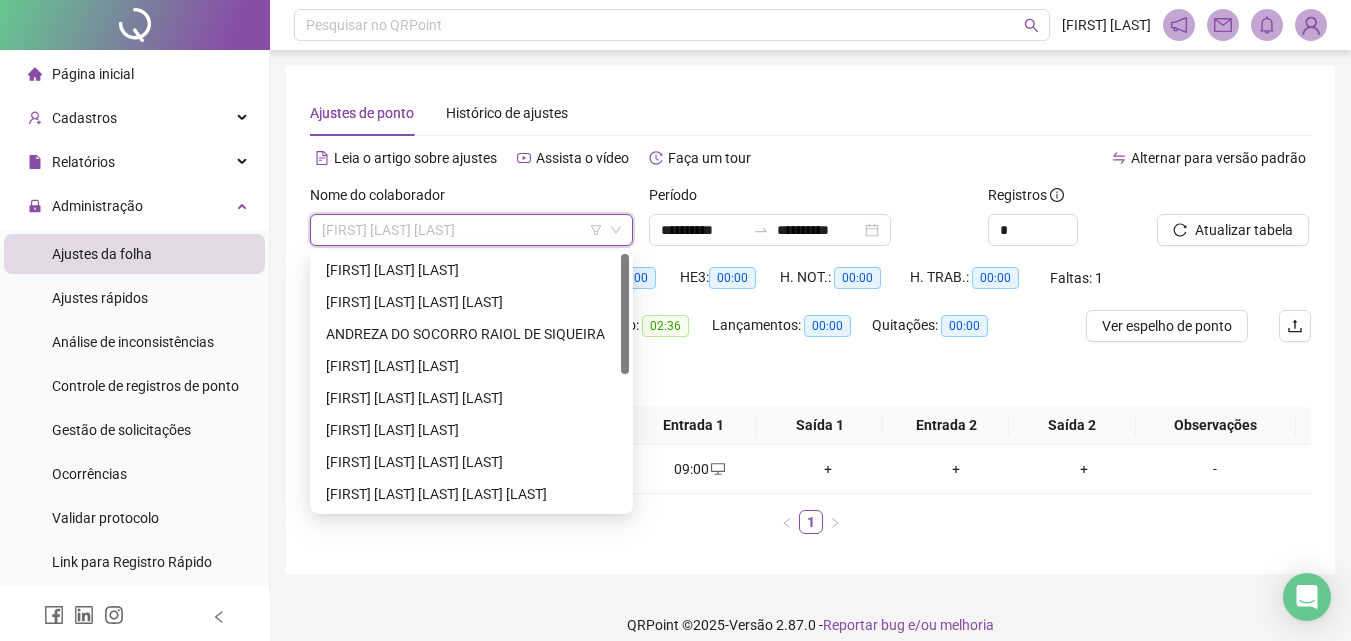 click on "[FIRST] [LAST] [LAST]" at bounding box center [471, 270] 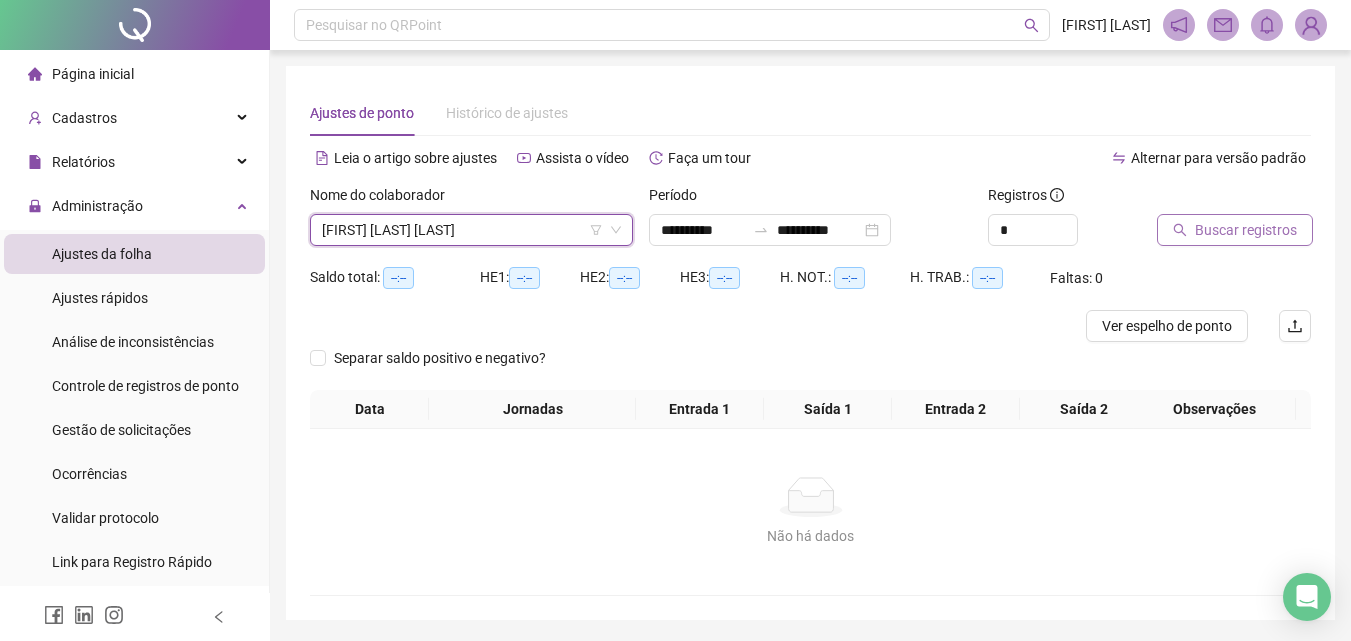 click on "Buscar registros" at bounding box center (1246, 230) 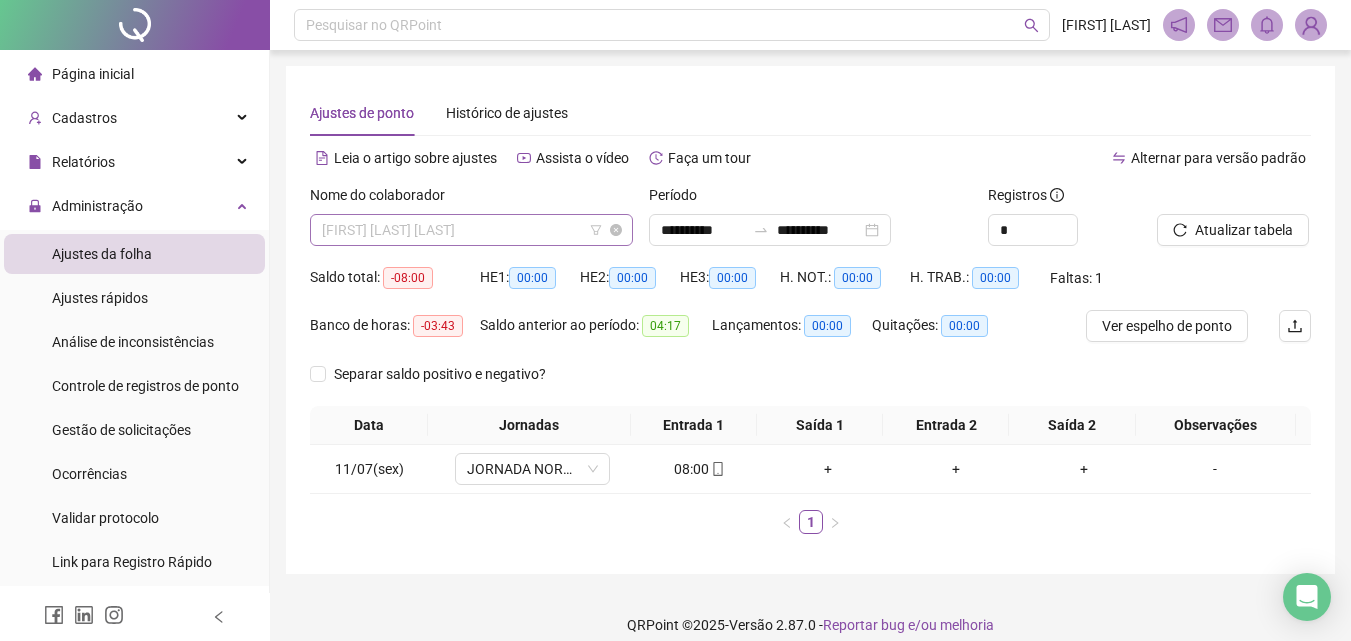 click on "[FIRST] [LAST] [LAST]" at bounding box center (471, 230) 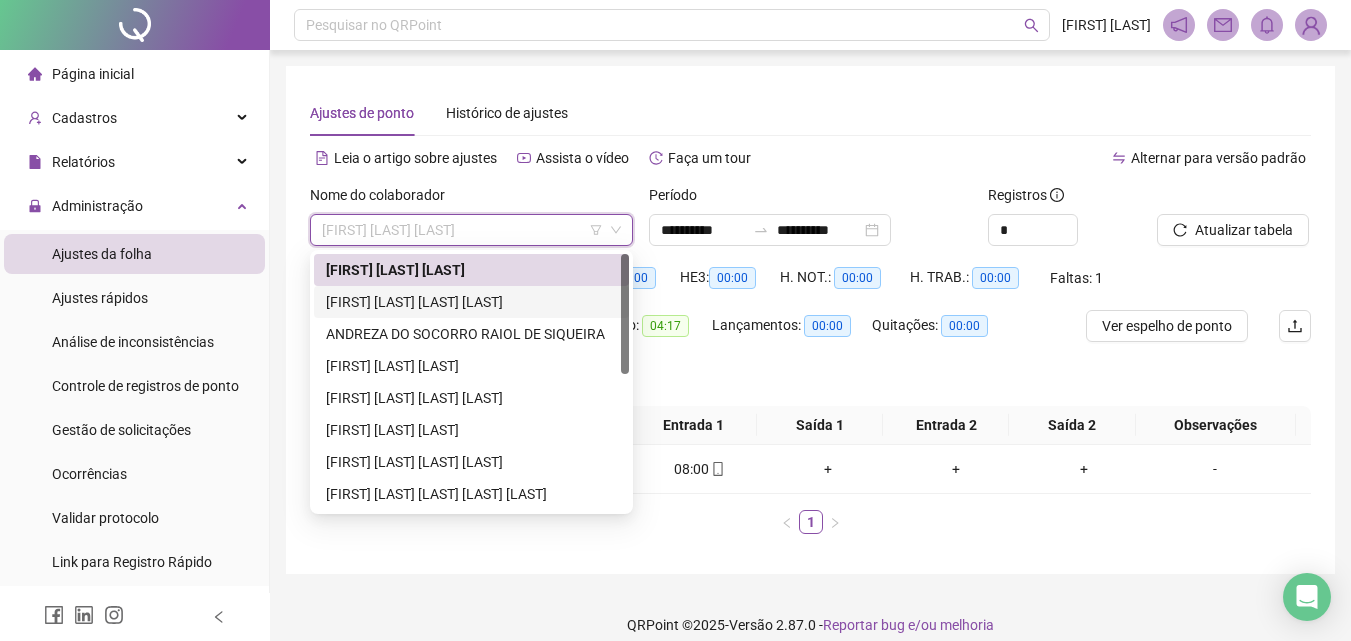 click on "[FIRST] [LAST] [LAST] [LAST]" at bounding box center [471, 302] 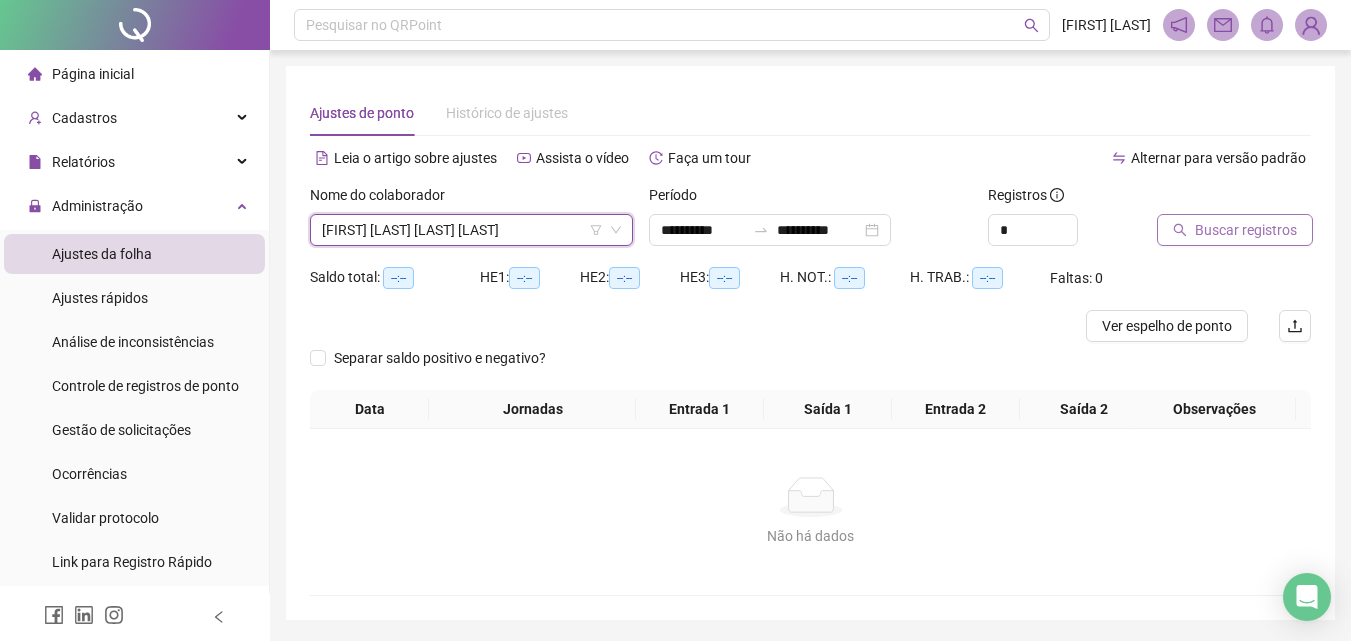 click on "Buscar registros" at bounding box center (1246, 230) 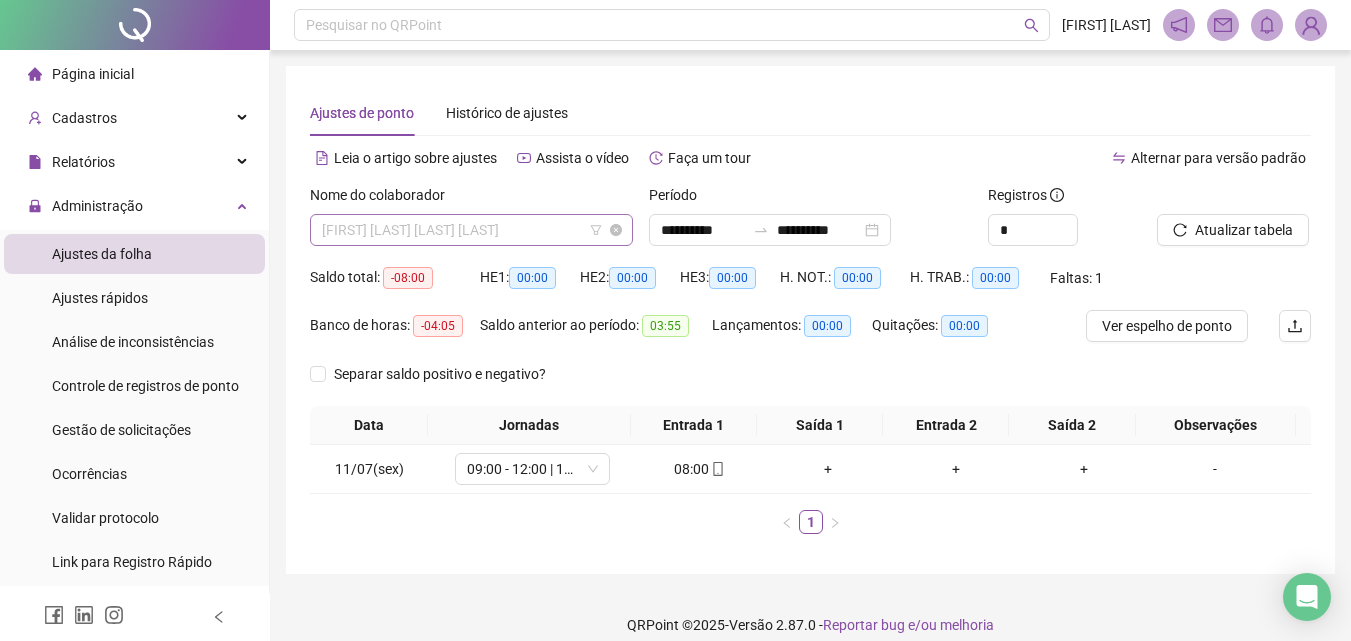 click on "[FIRST] [LAST] [LAST] [LAST]" at bounding box center [471, 230] 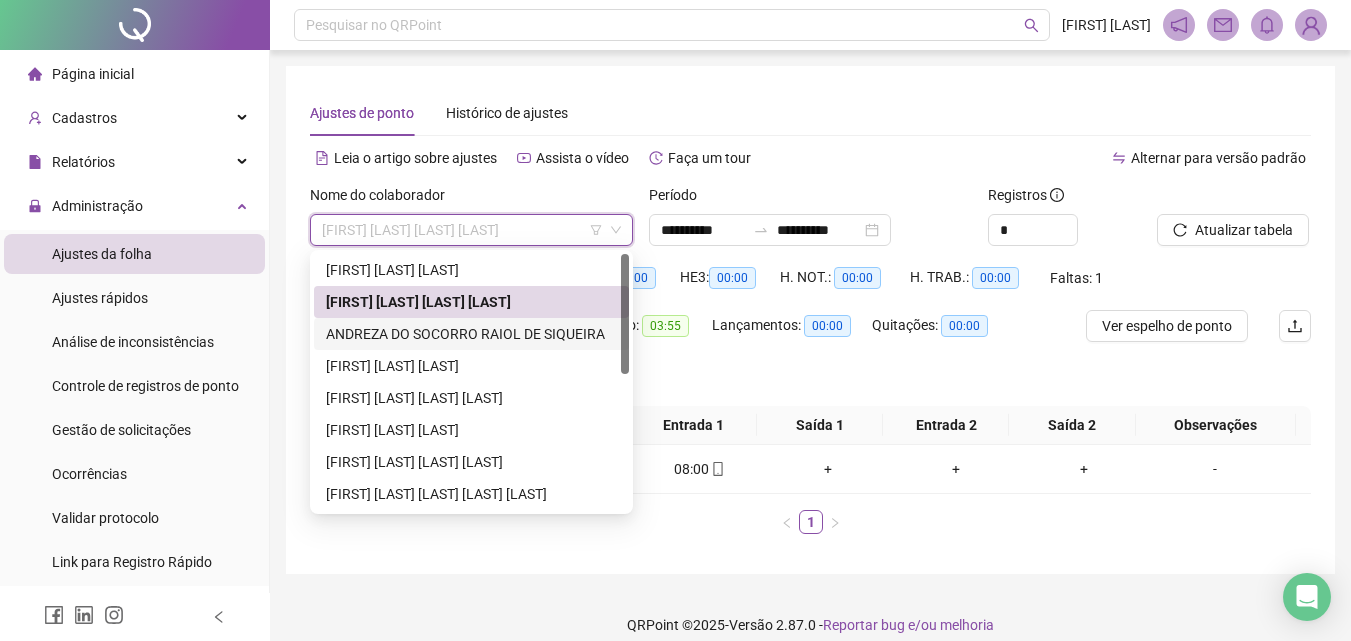 click on "ANDREZA DO SOCORRO RAIOL DE SIQUEIRA" at bounding box center [471, 334] 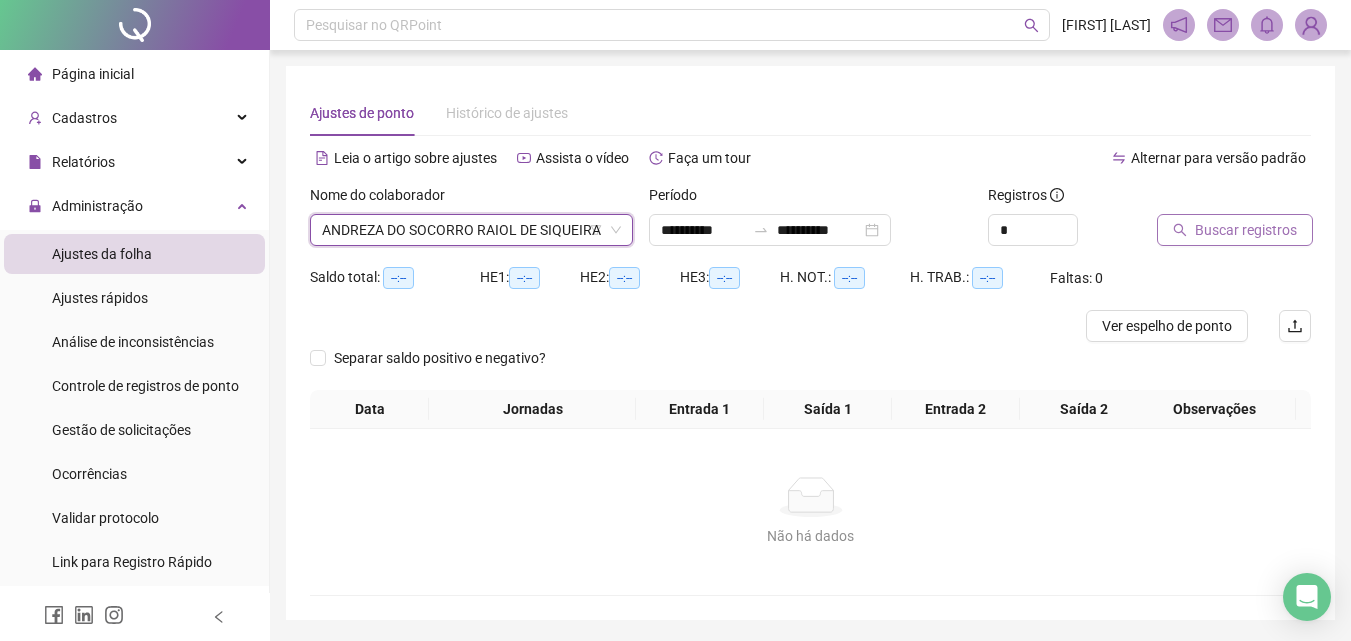 click on "Buscar registros" at bounding box center [1246, 230] 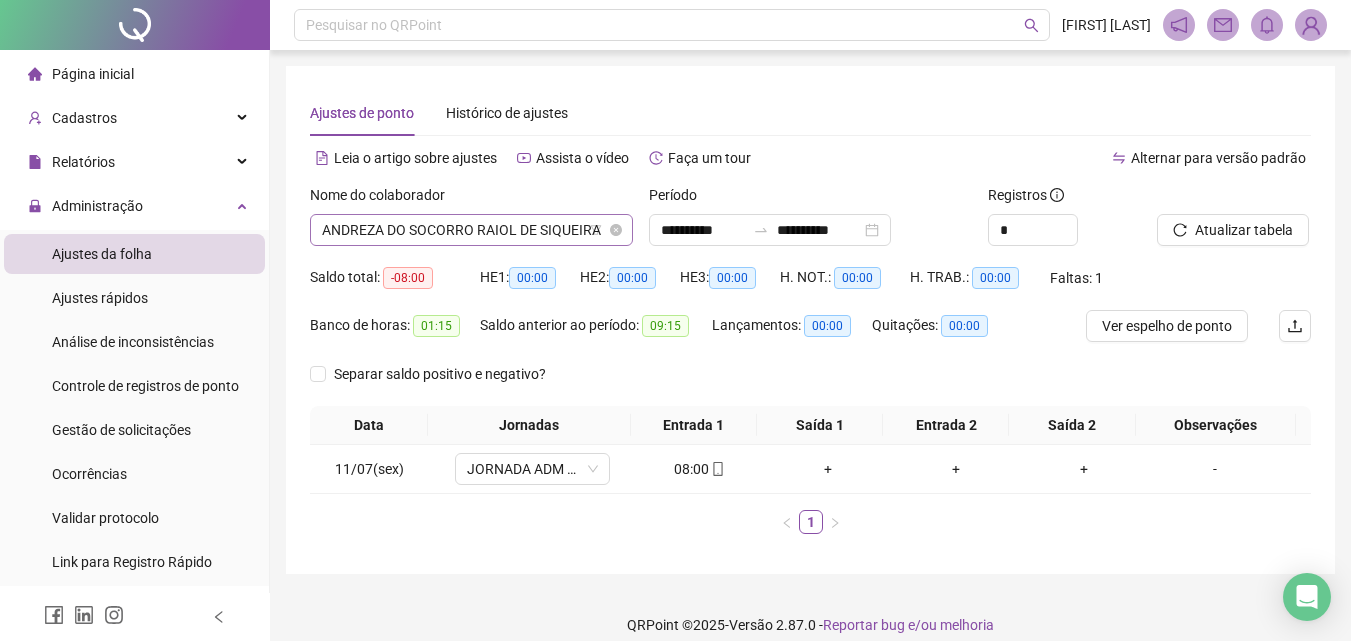 click on "ANDREZA DO SOCORRO RAIOL DE SIQUEIRA" at bounding box center (471, 230) 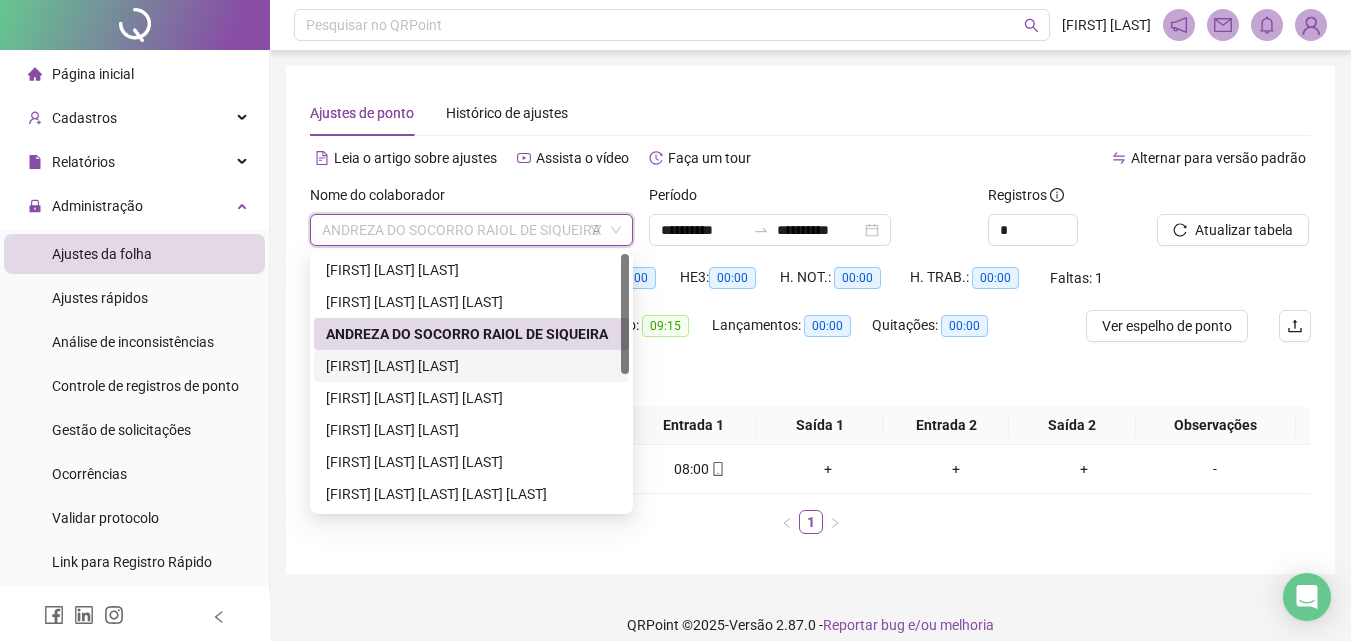 click on "[FIRST] [LAST] [LAST]" at bounding box center (471, 366) 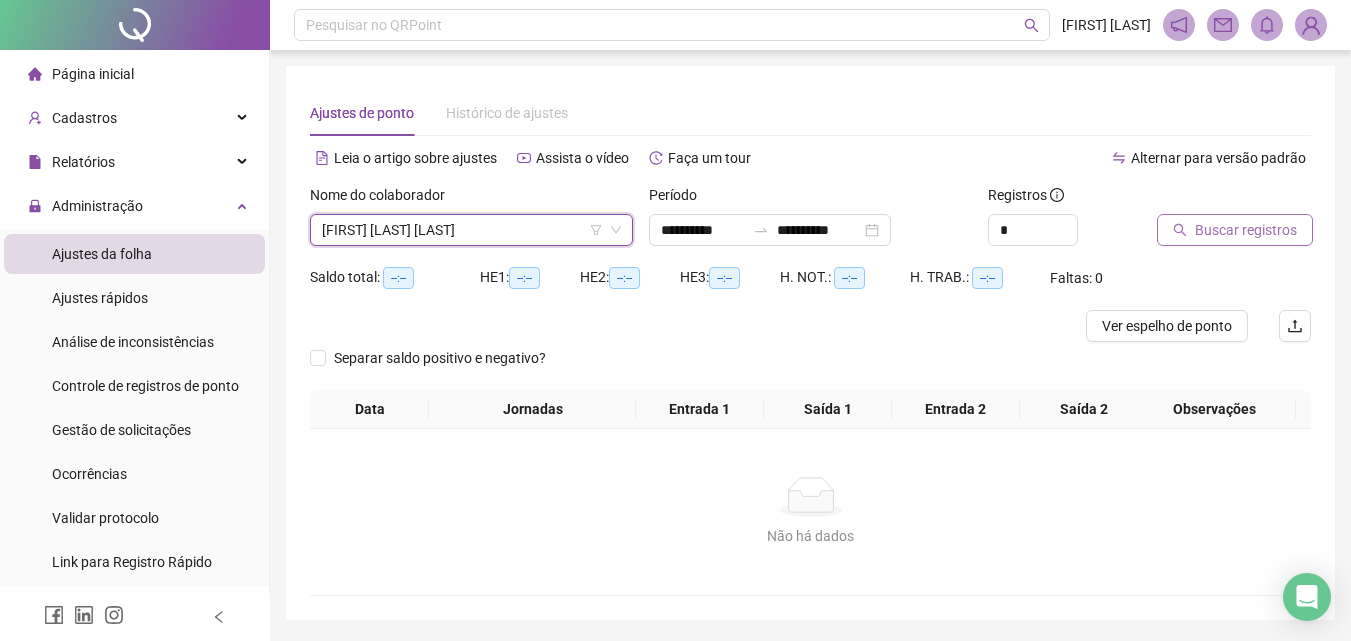 click on "Buscar registros" at bounding box center [1246, 230] 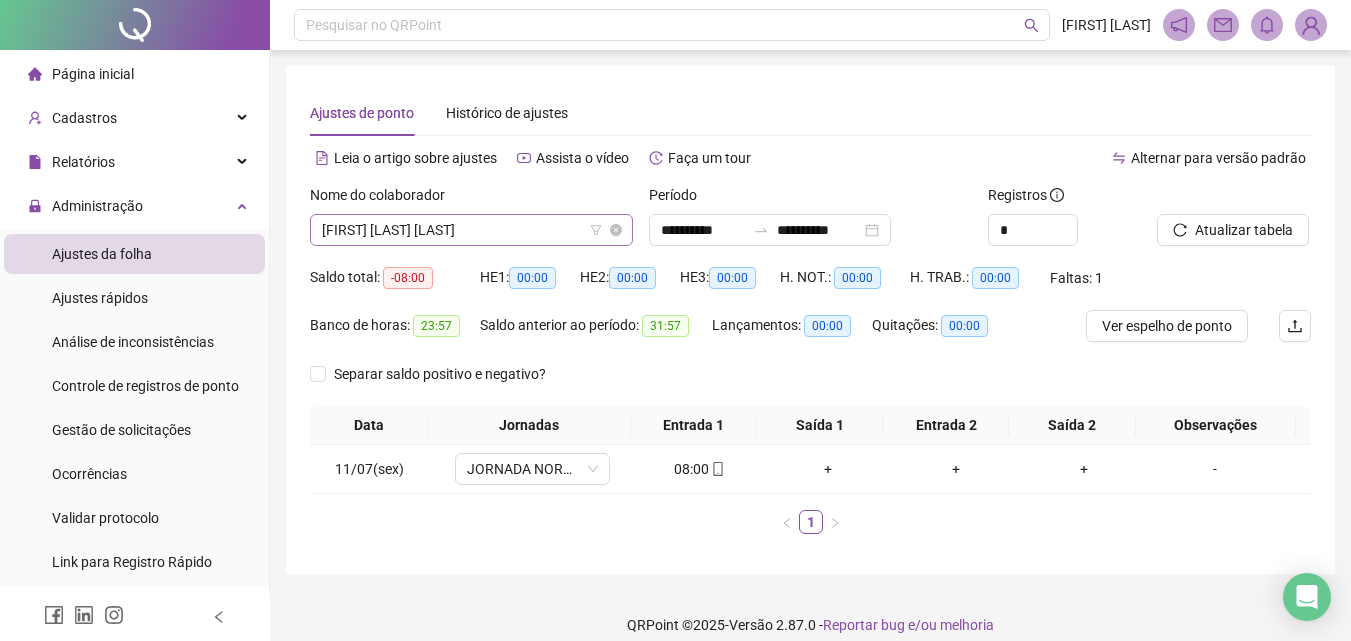 click on "[FIRST] [LAST] [LAST]" at bounding box center (471, 230) 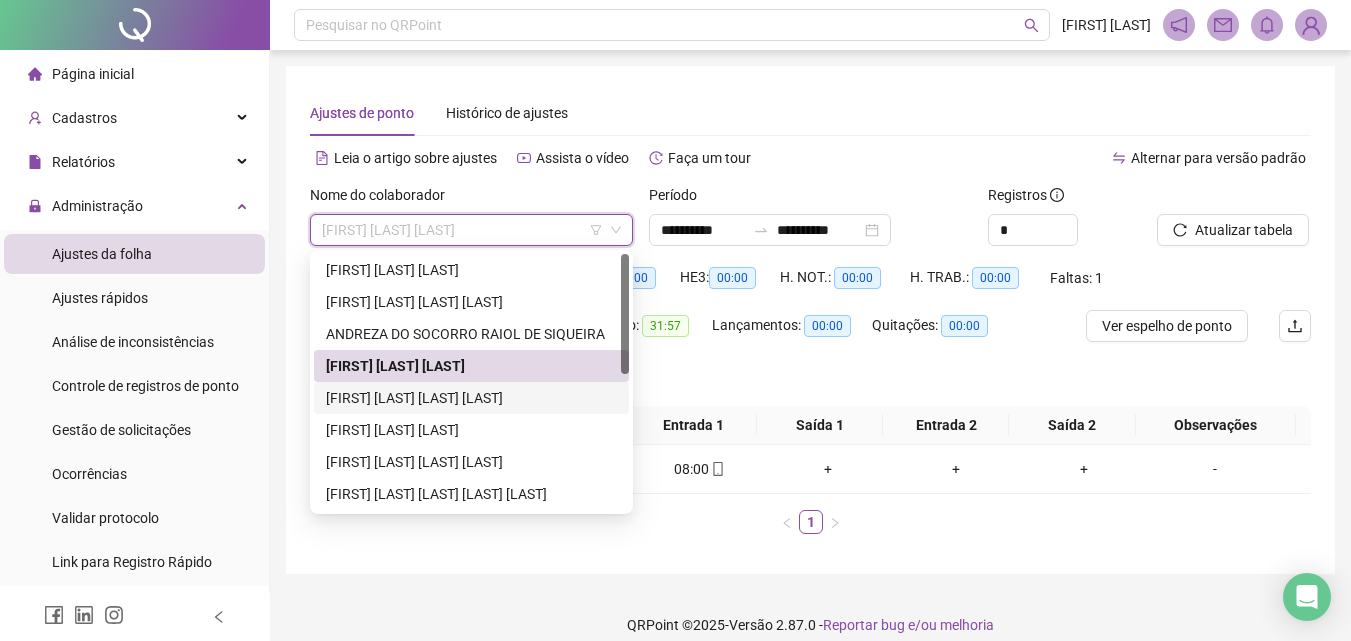 click on "[FIRST] [LAST] [LAST] [LAST]" at bounding box center (471, 398) 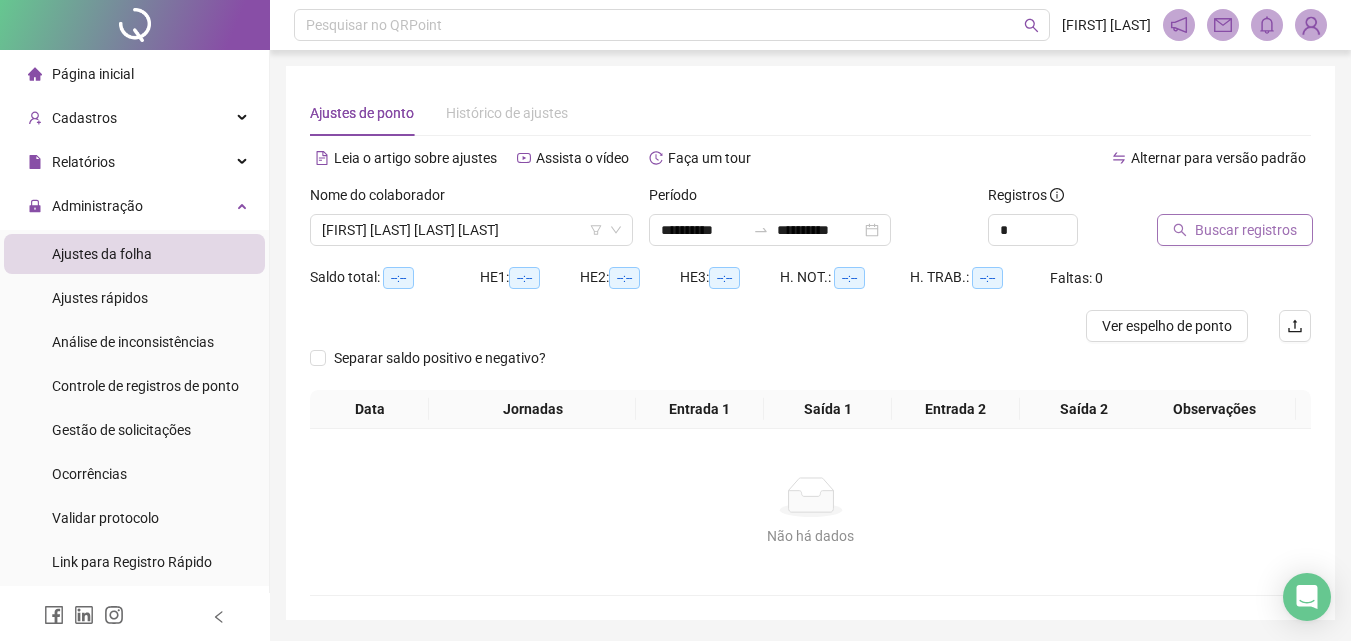 click on "Buscar registros" at bounding box center (1246, 230) 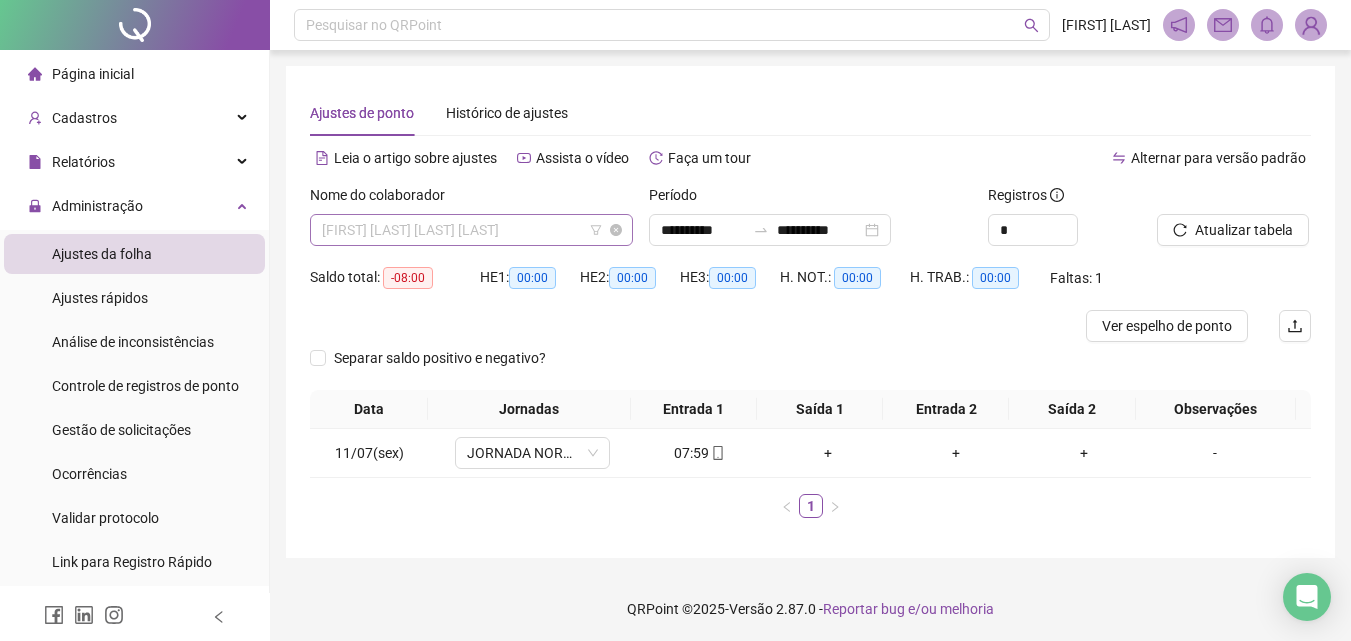click on "[FIRST] [LAST] [LAST] [LAST]" at bounding box center (471, 230) 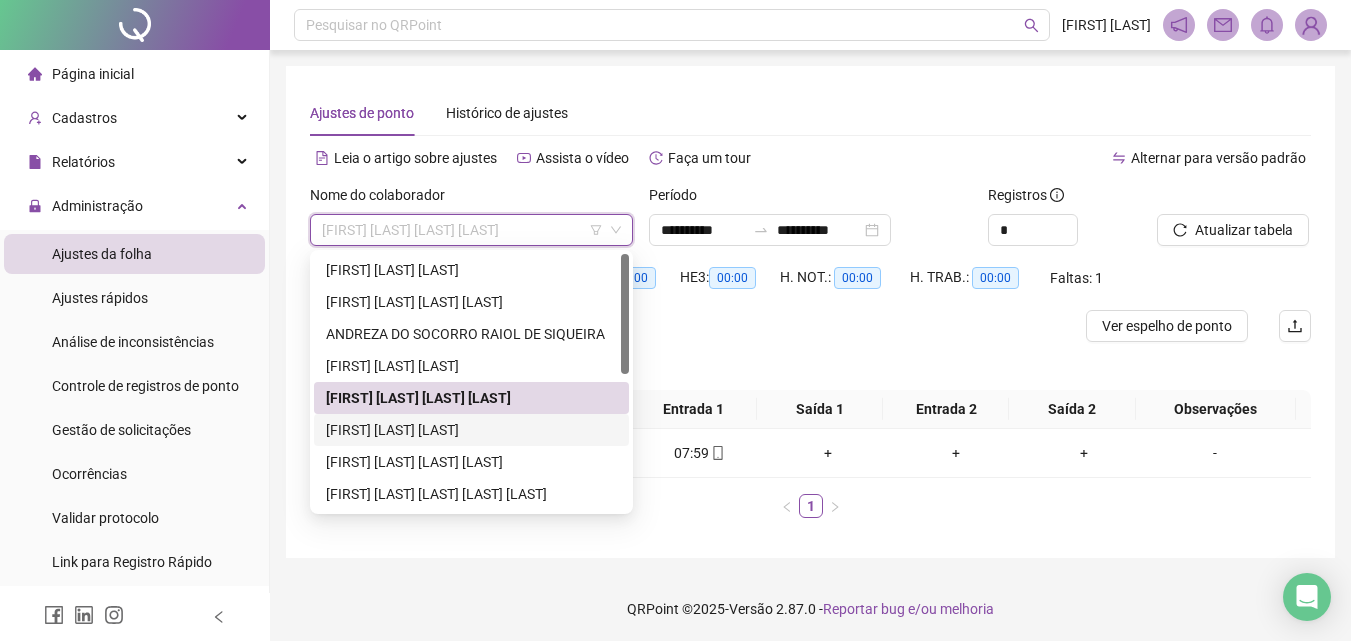 click on "[FIRST] [LAST] [LAST]" at bounding box center [471, 430] 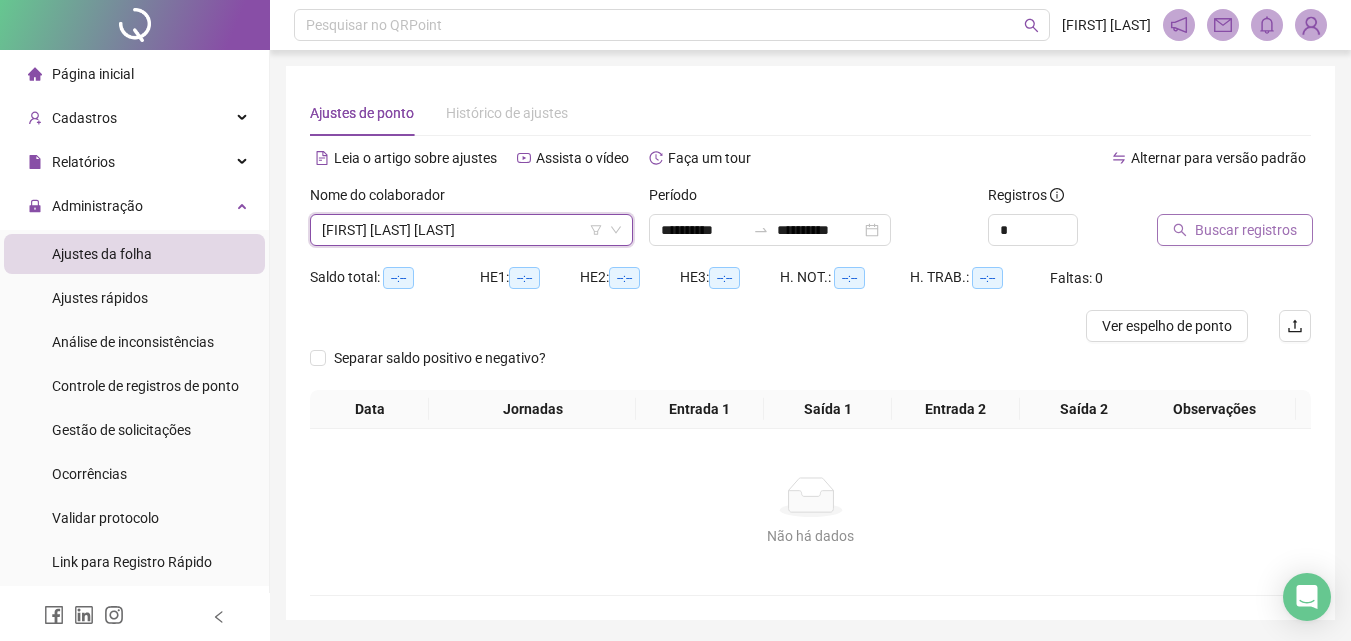 click on "Buscar registros" at bounding box center [1246, 230] 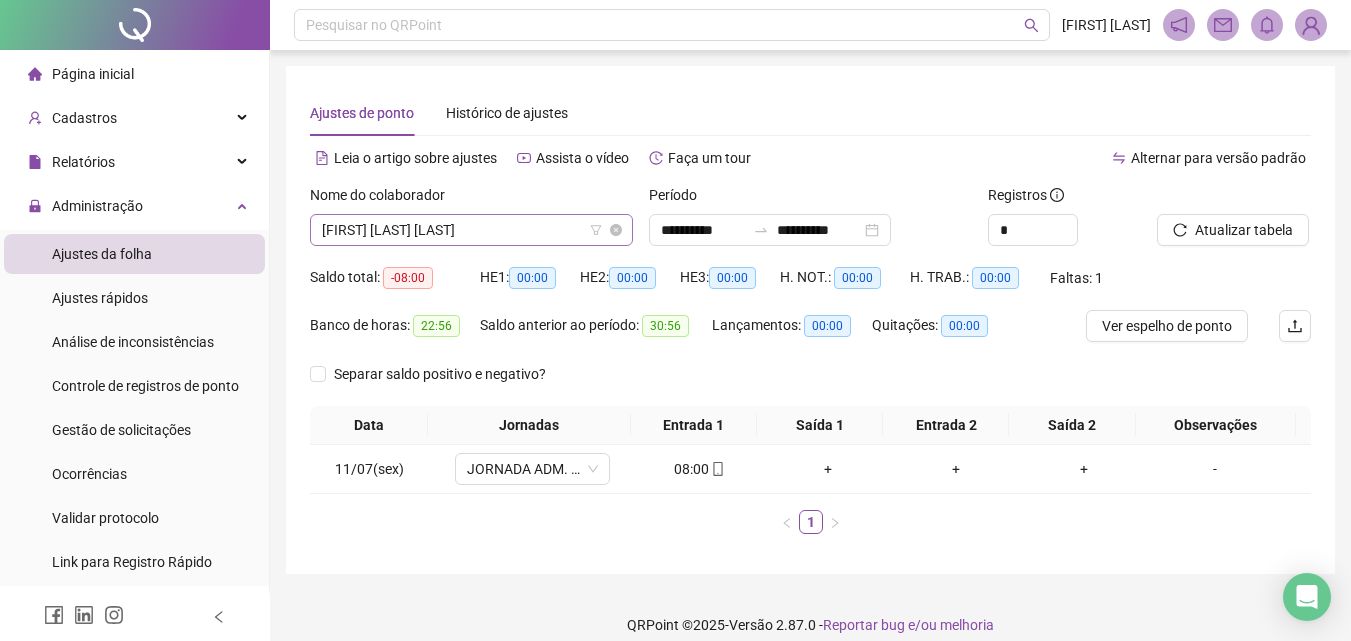 click on "[FIRST] [LAST] [LAST]" at bounding box center [471, 230] 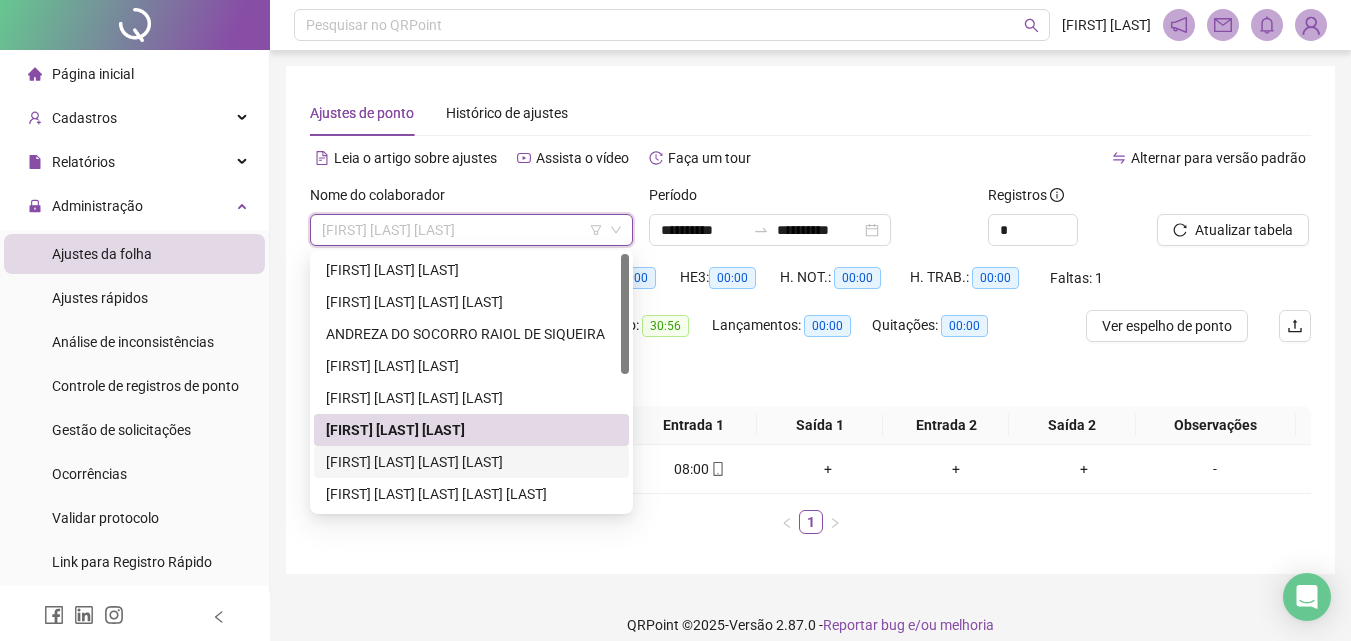 click on "[FIRST] [LAST] [LAST] [LAST]" at bounding box center [471, 462] 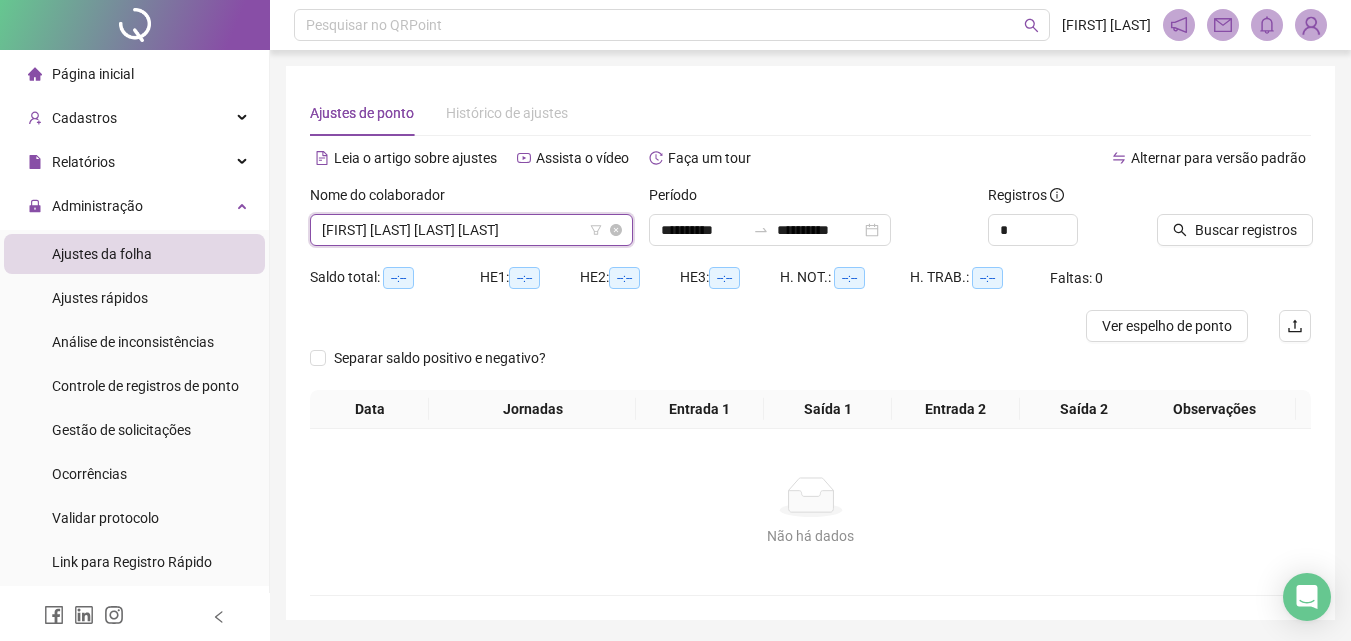click on "[FIRST] [LAST] [LAST] [LAST]" at bounding box center [471, 230] 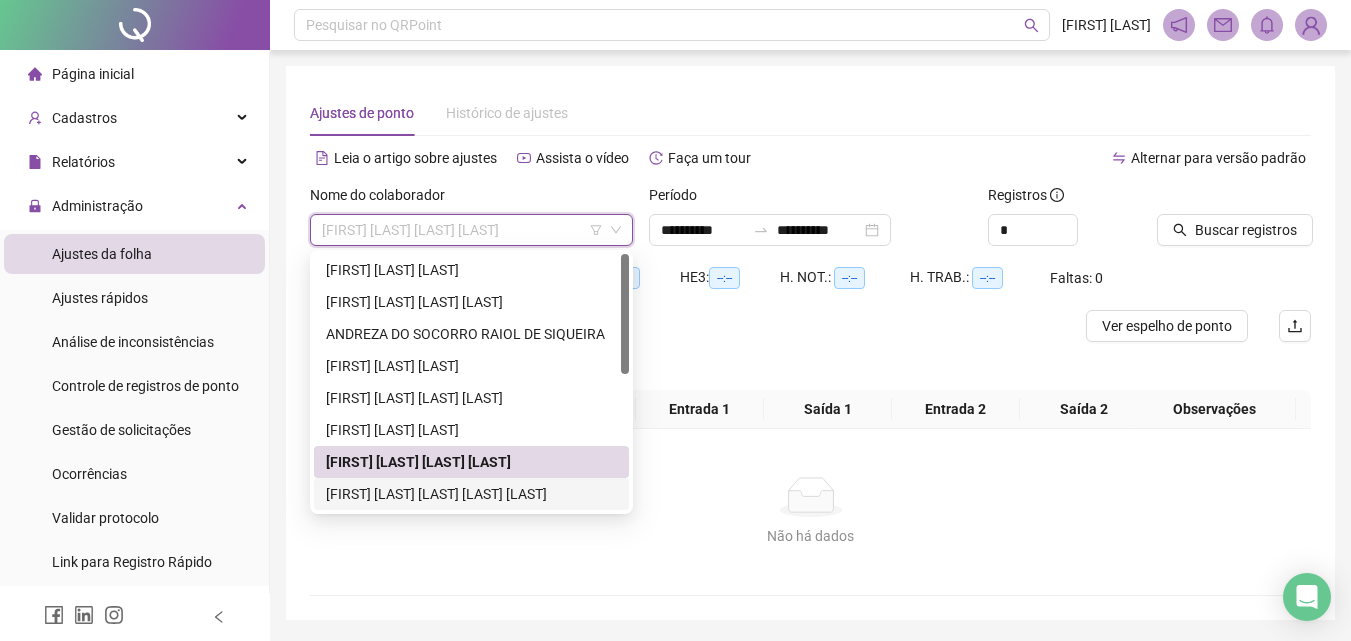 click on "[FIRST] [LAST] [LAST] [LAST] [LAST]" at bounding box center (471, 494) 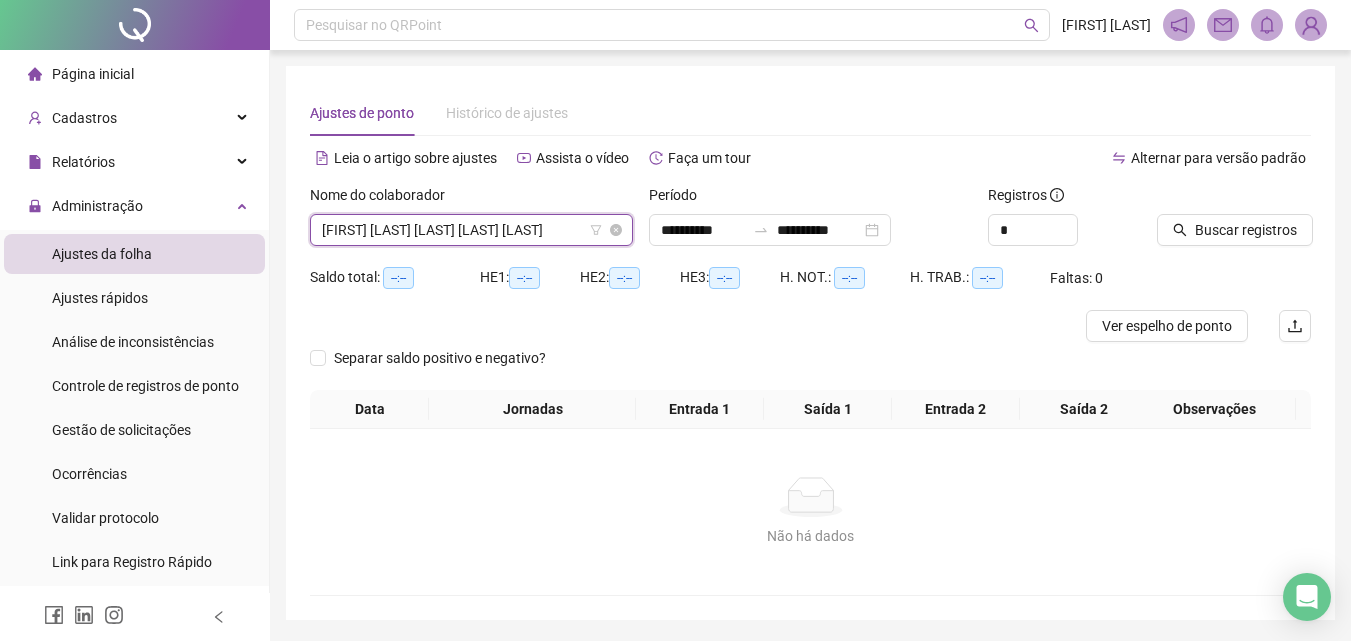 click on "[FIRST] [LAST] [LAST] [LAST] [LAST]" at bounding box center [471, 230] 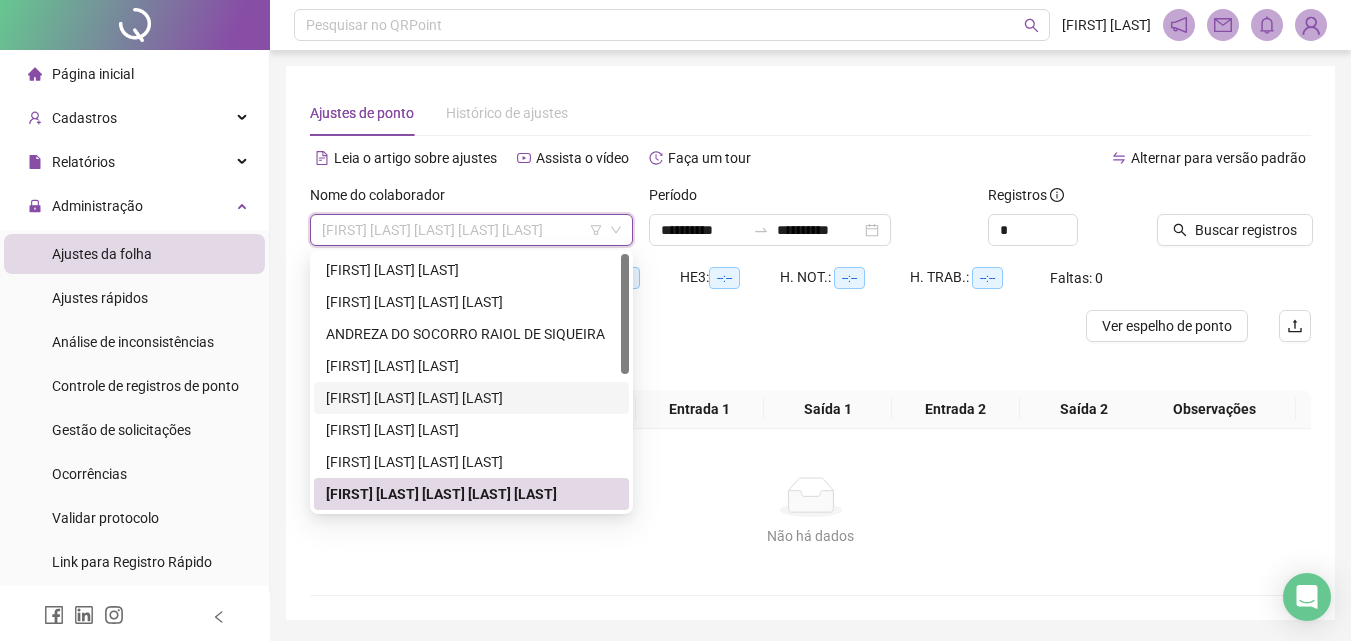 scroll, scrollTop: 100, scrollLeft: 0, axis: vertical 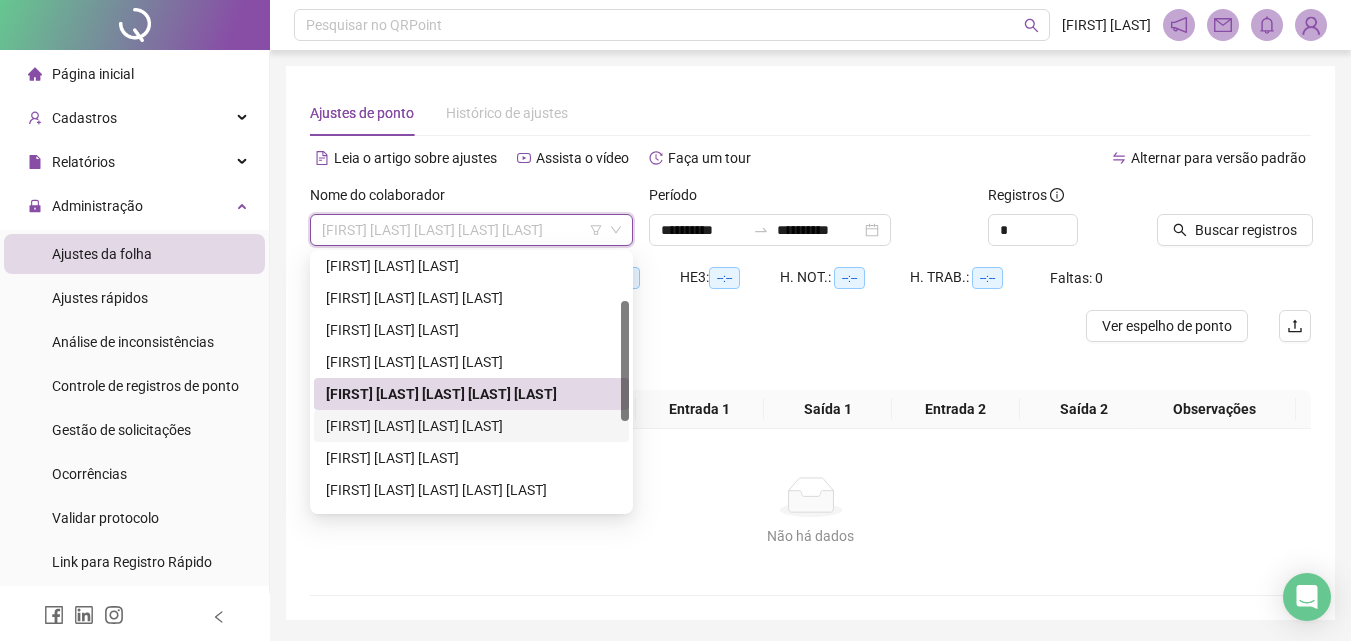 click on "[FIRST] [LAST] [LAST] [LAST]" at bounding box center [471, 426] 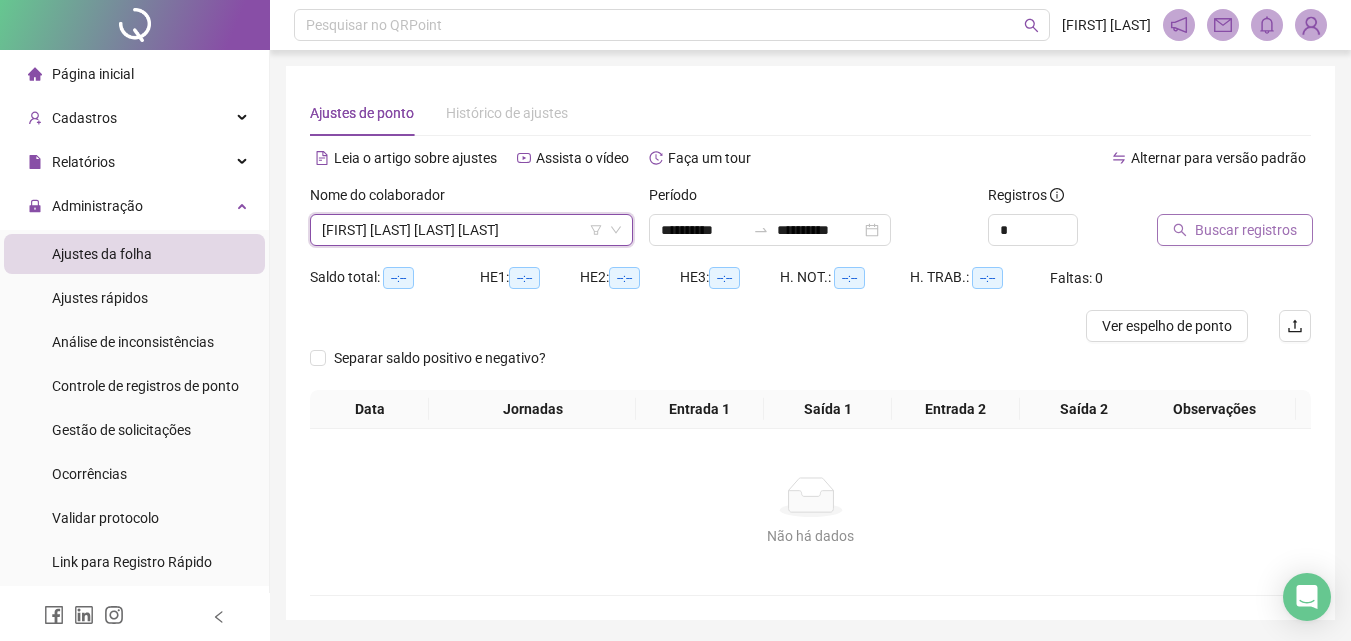 click on "Buscar registros" at bounding box center (1246, 230) 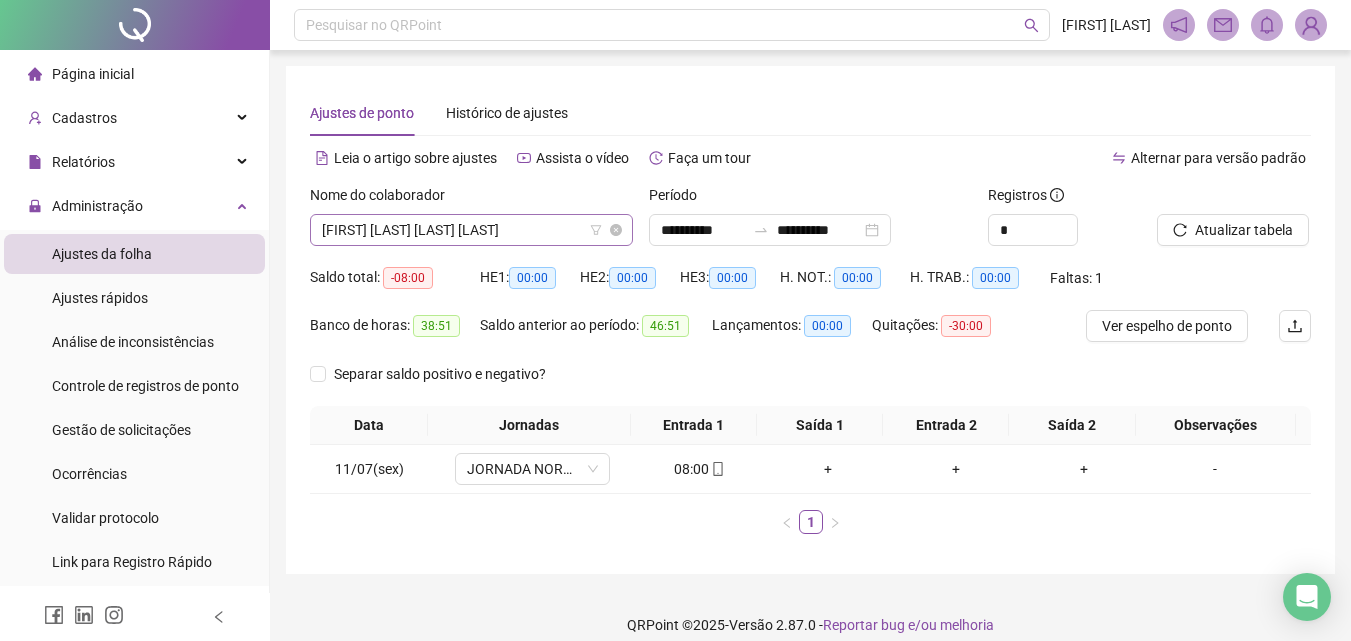 click on "[FIRST] [LAST] [LAST] [LAST]" at bounding box center (471, 230) 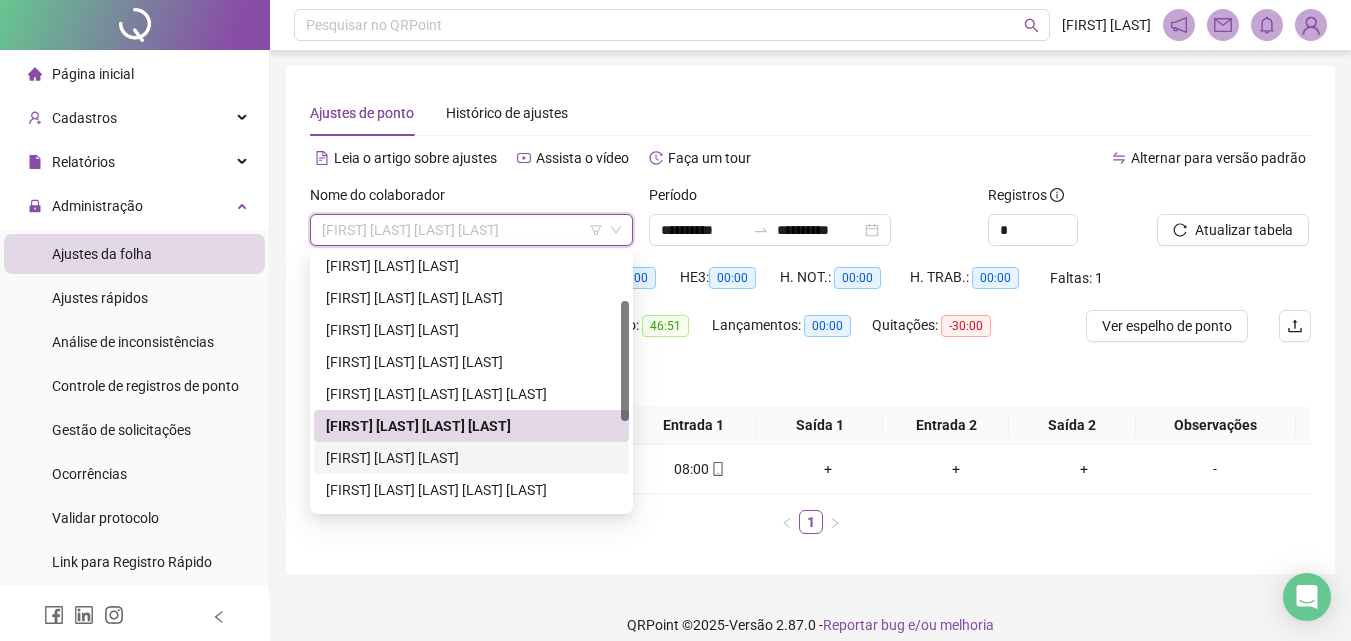 click on "[FIRST] [LAST] [LAST]" at bounding box center (471, 458) 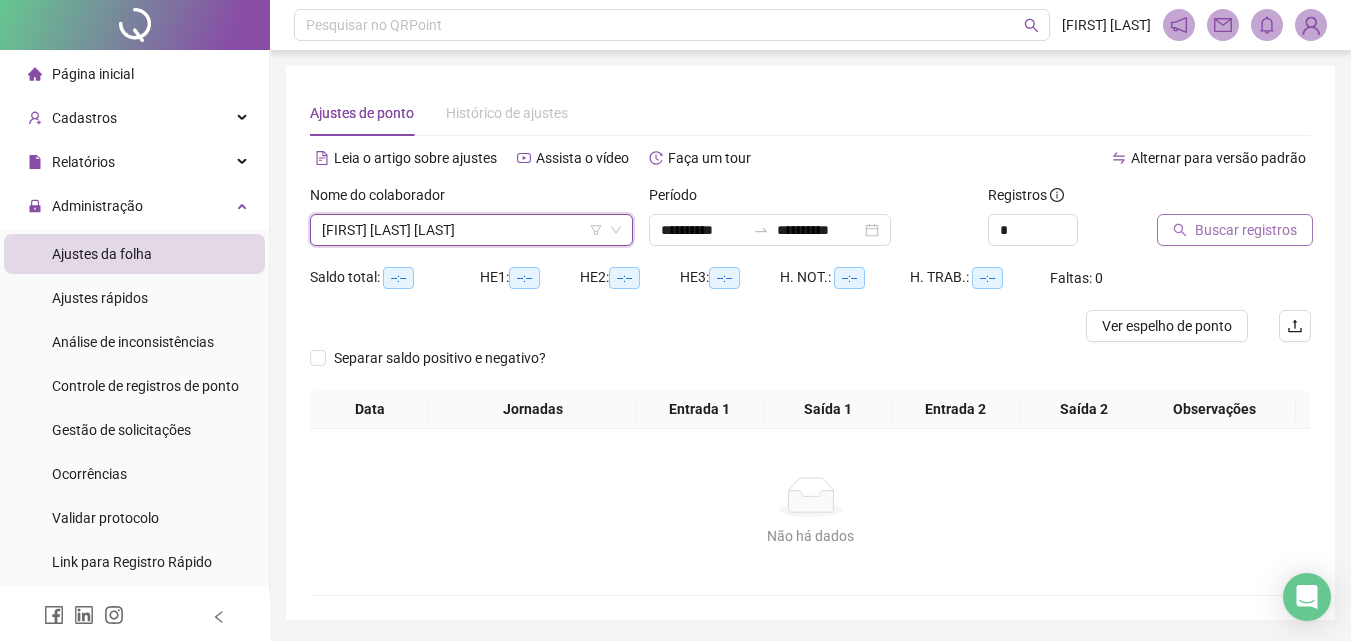 click on "Buscar registros" at bounding box center (1246, 230) 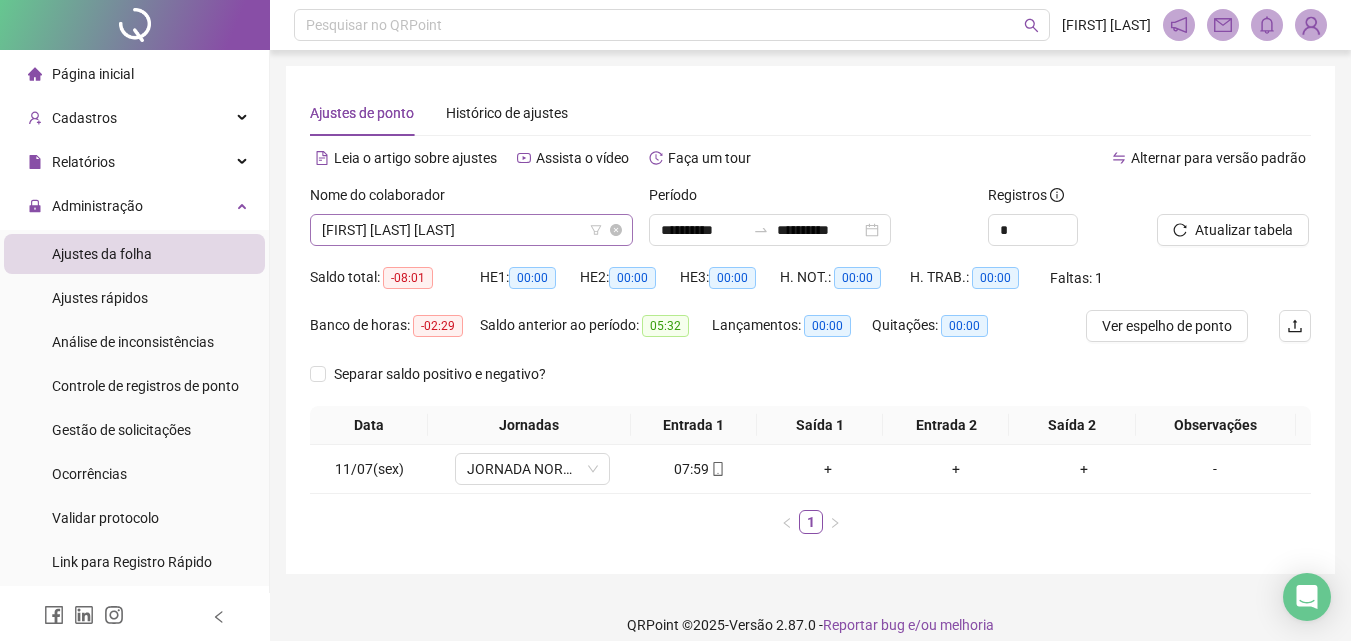 click on "[FIRST] [LAST] [LAST]" at bounding box center [471, 230] 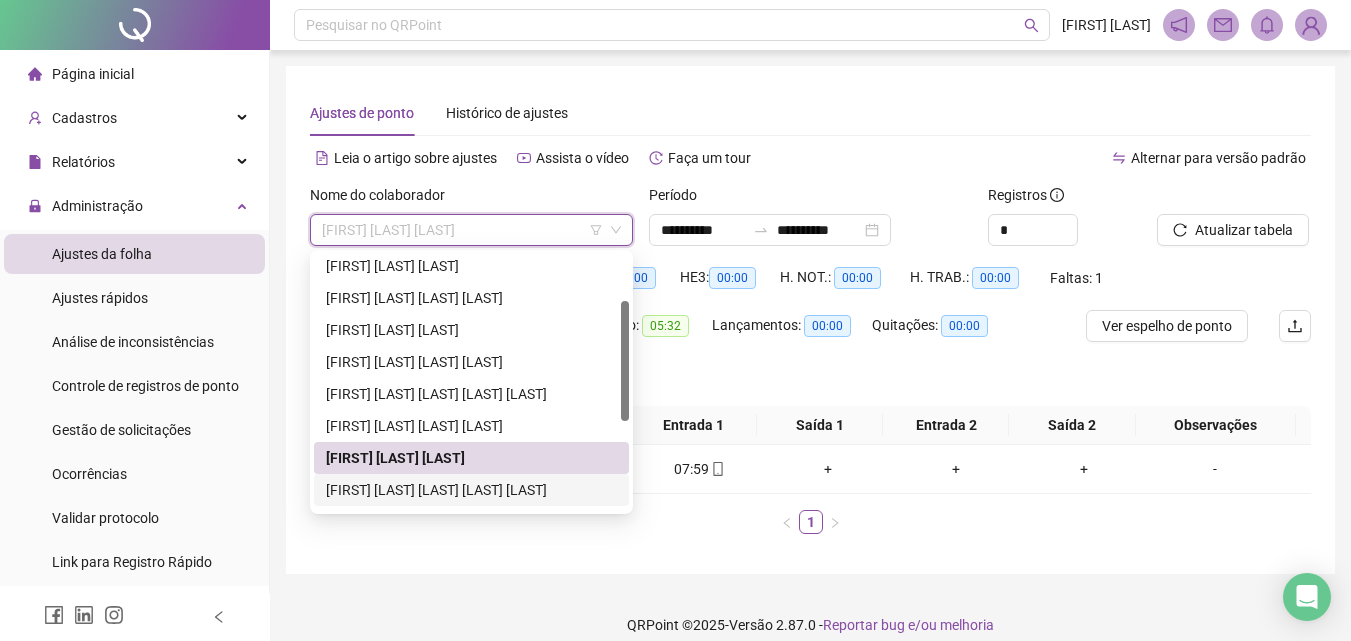 click on "[FIRST] [LAST] [LAST] [LAST] [LAST]" at bounding box center [471, 490] 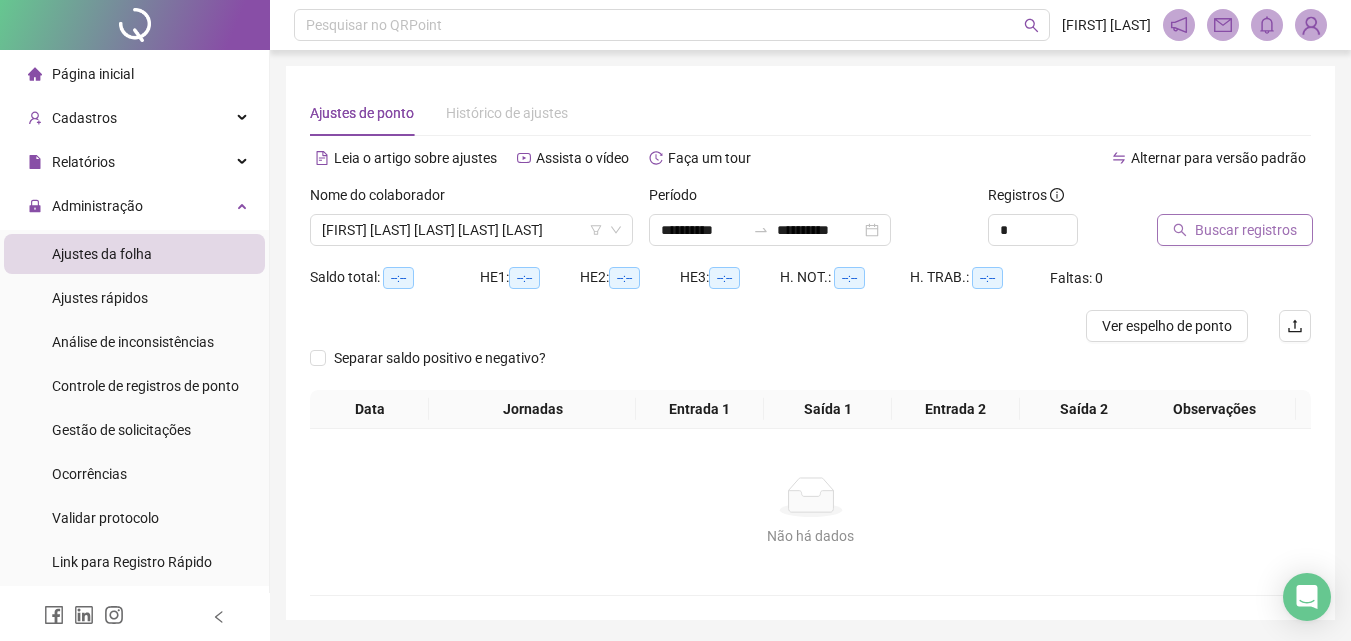 click on "Buscar registros" at bounding box center [1246, 230] 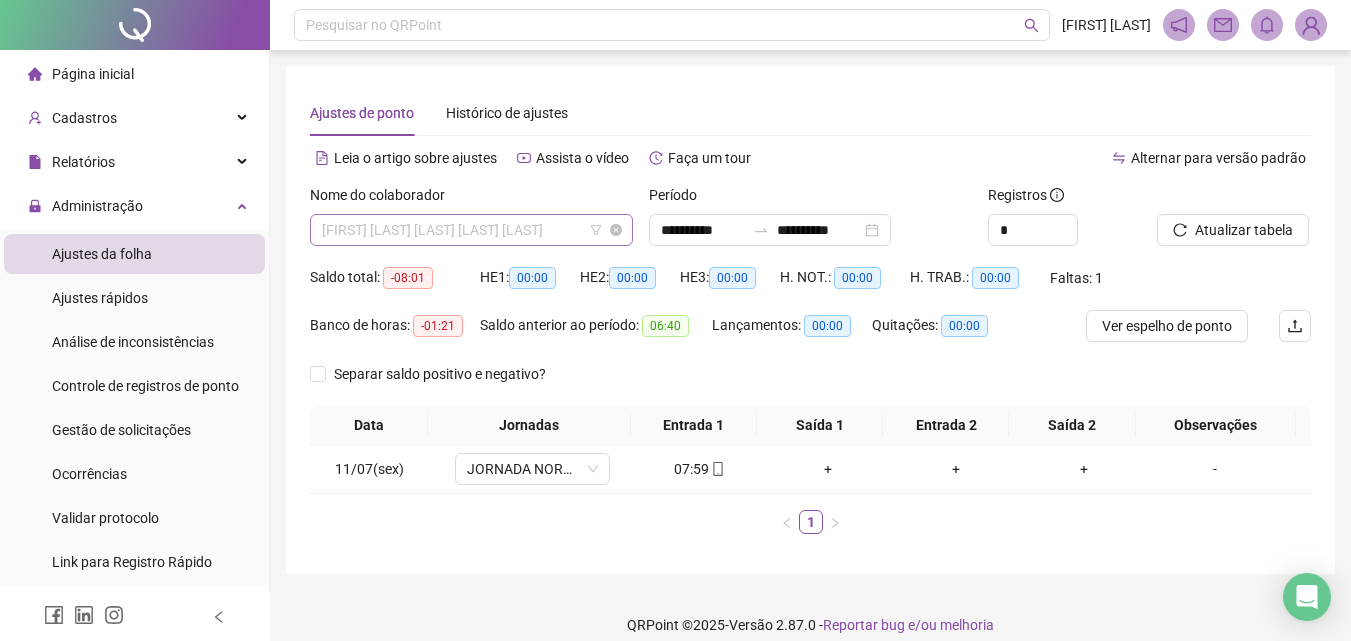 click on "[FIRST] [LAST] [LAST] [LAST] [LAST]" at bounding box center (471, 230) 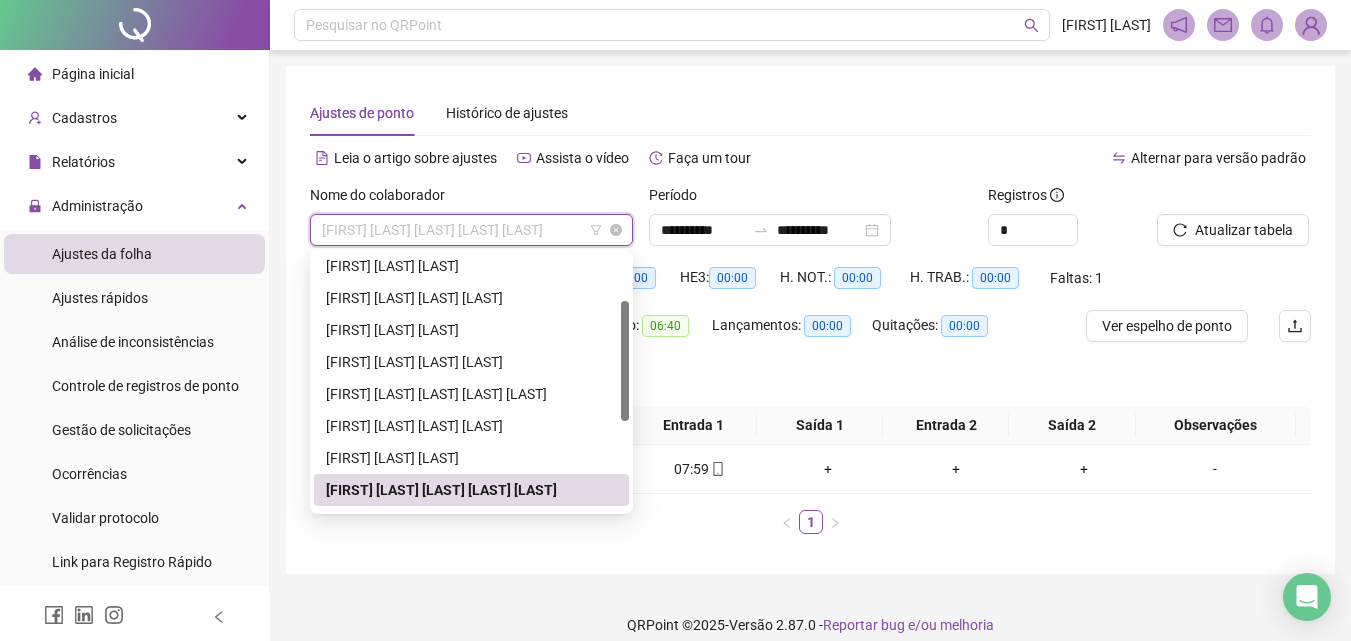 scroll, scrollTop: 19, scrollLeft: 0, axis: vertical 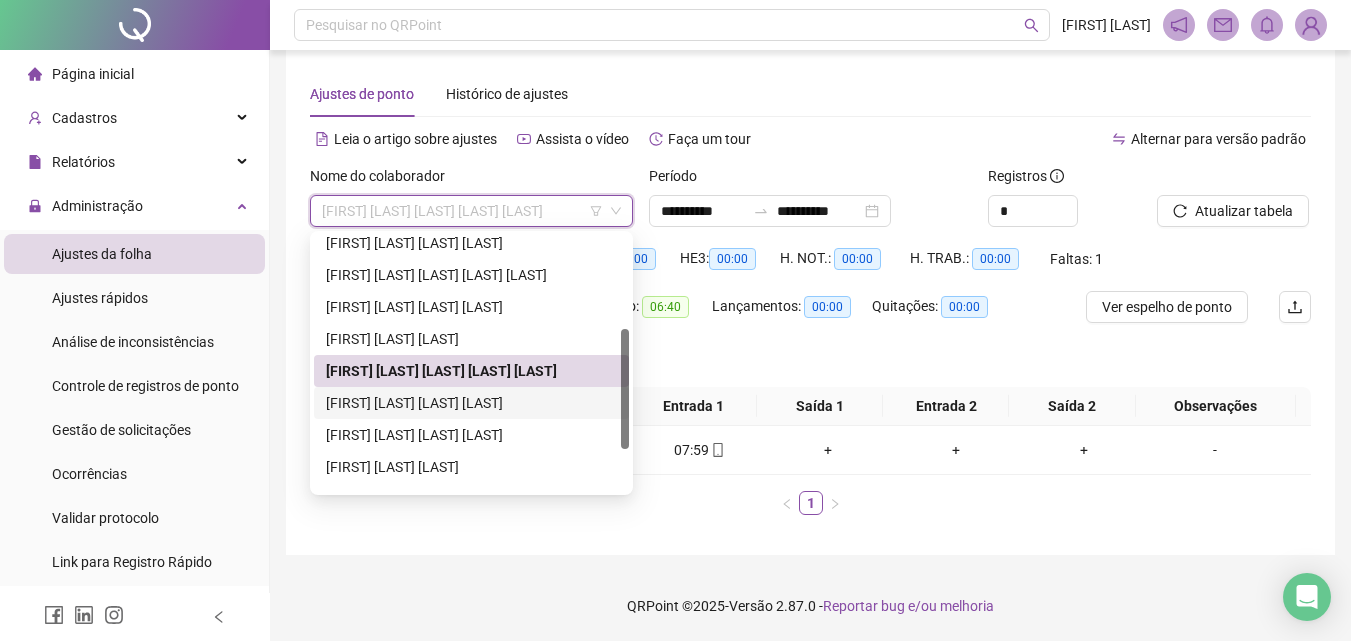 click on "[FIRST] [LAST] [LAST] [LAST]" at bounding box center [471, 403] 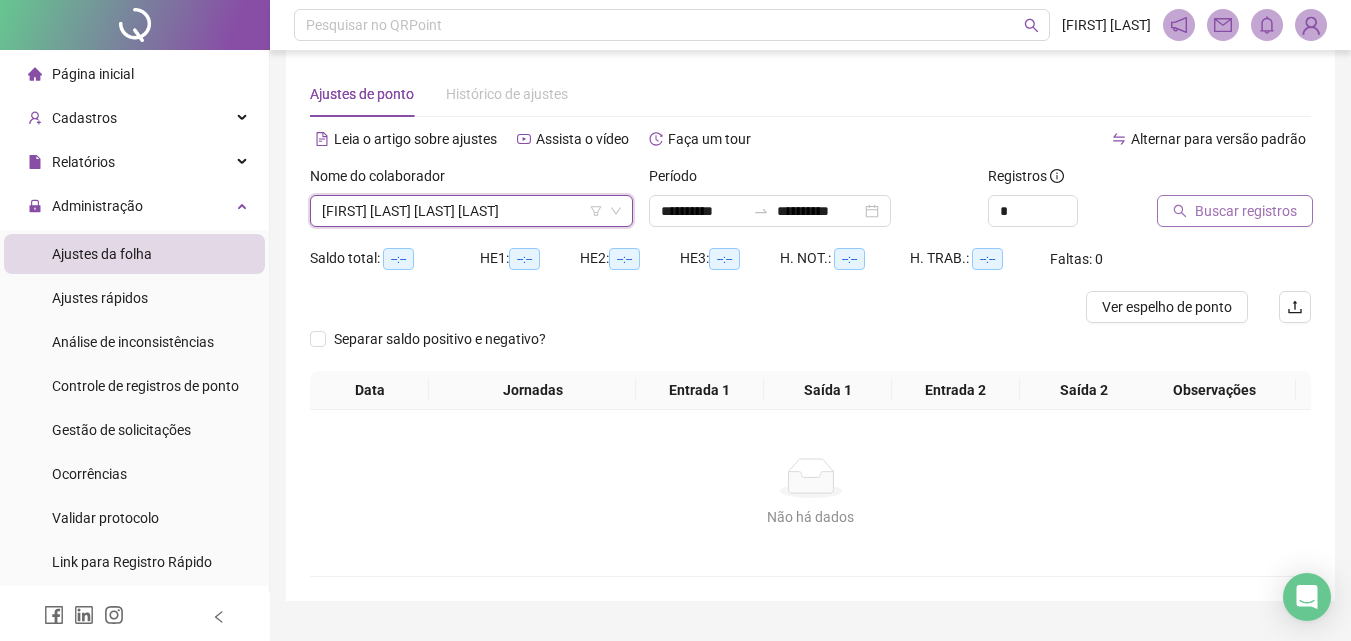 click 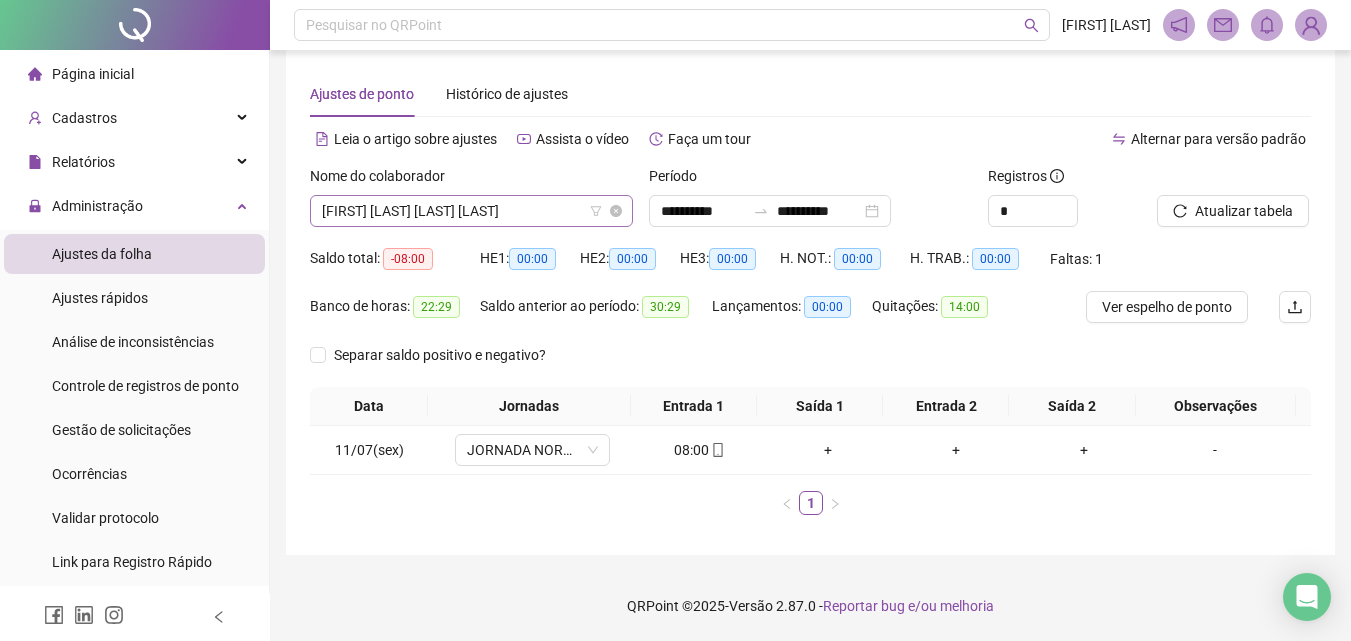click on "[FIRST] [LAST] [LAST] [LAST]" at bounding box center [471, 211] 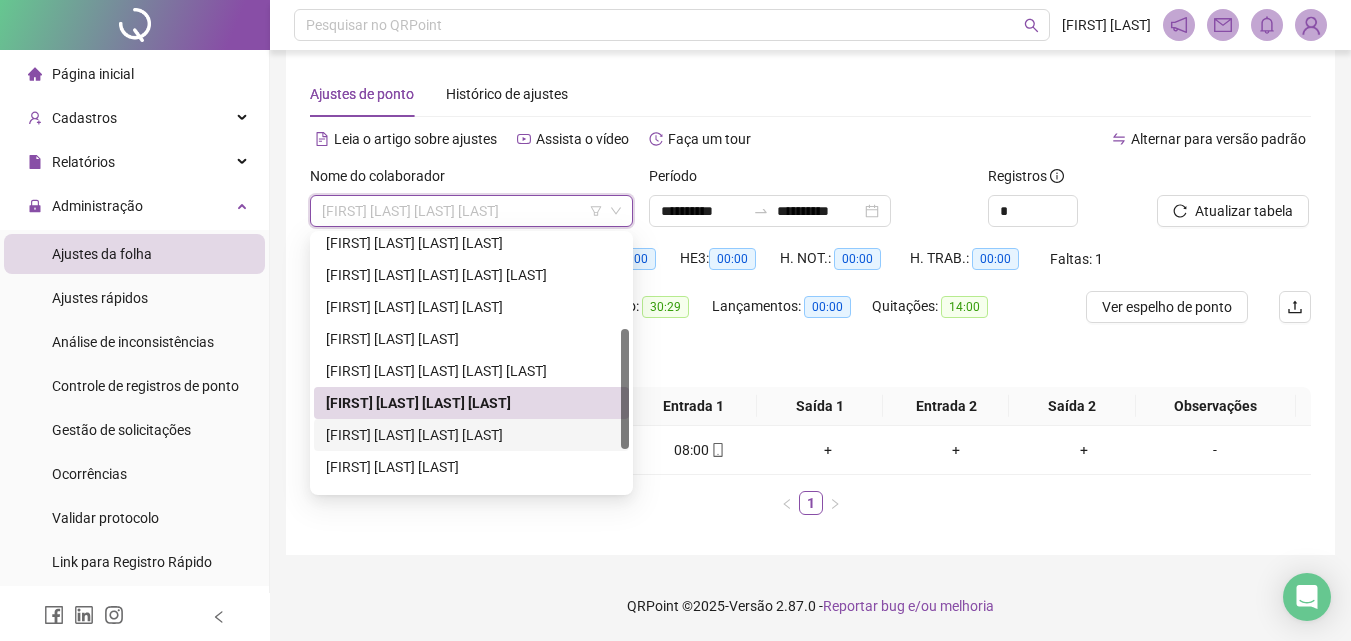 click on "[FIRST] [LAST] [LAST] [LAST]" at bounding box center [471, 435] 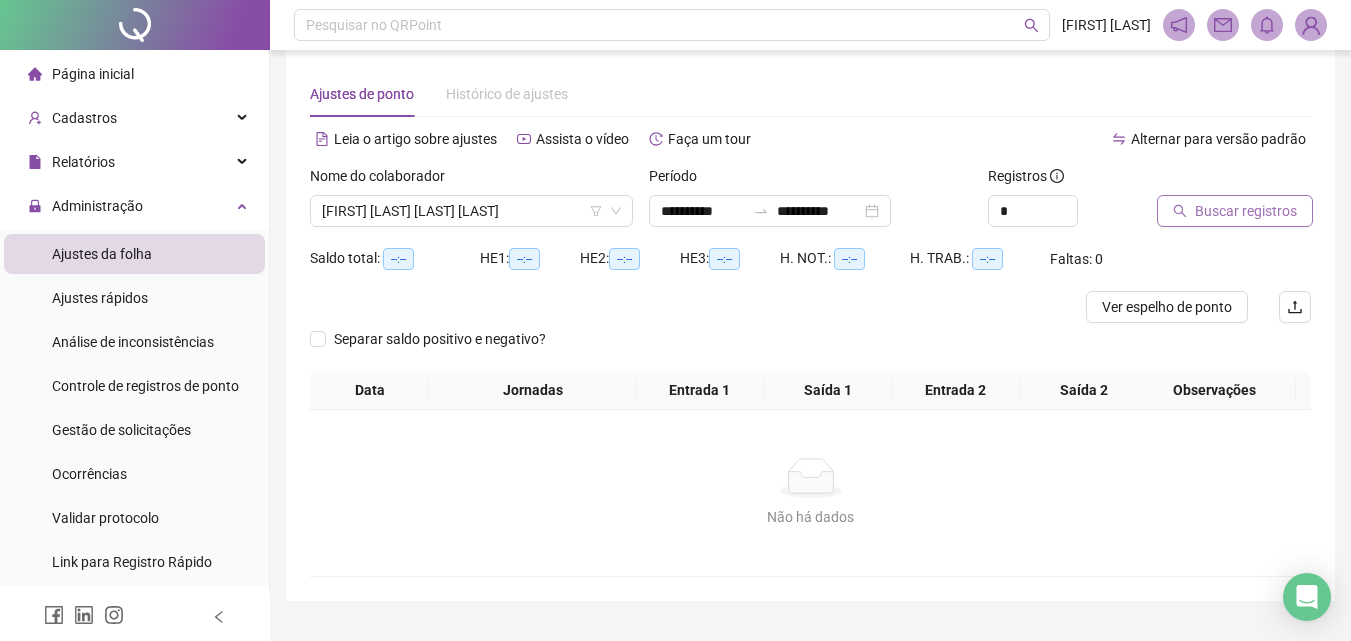 click on "Buscar registros" at bounding box center [1246, 211] 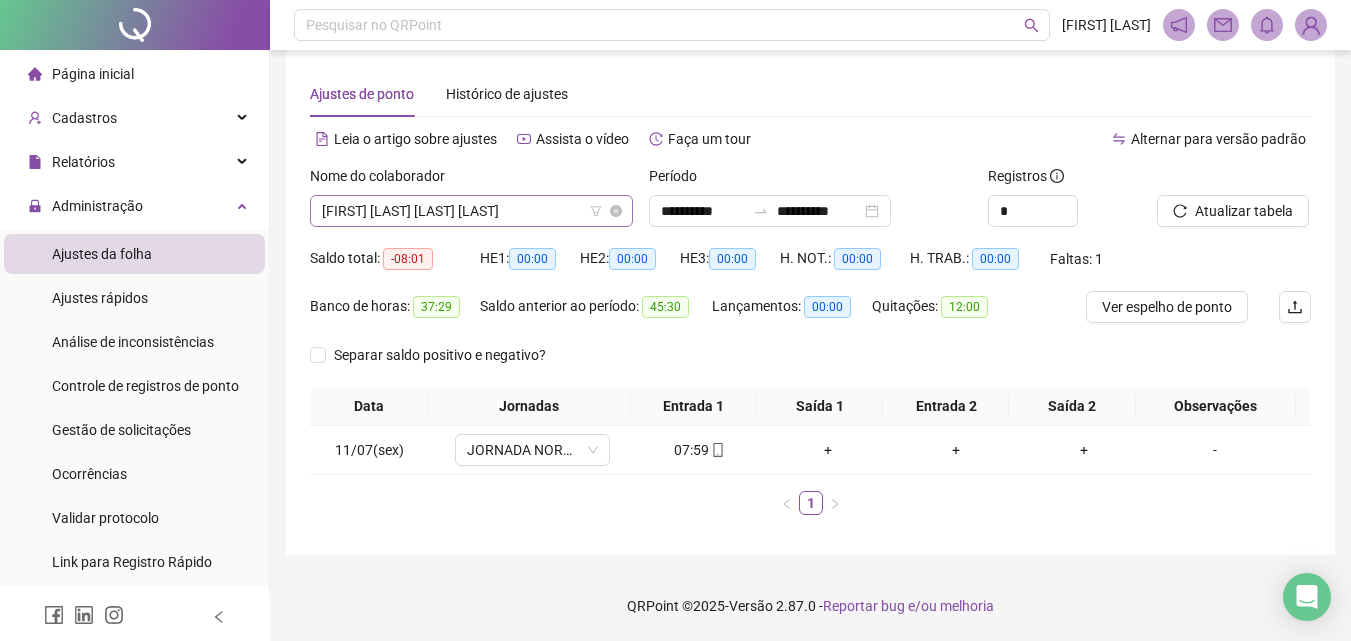 click on "[FIRST] [LAST] [LAST] [LAST]" at bounding box center (471, 211) 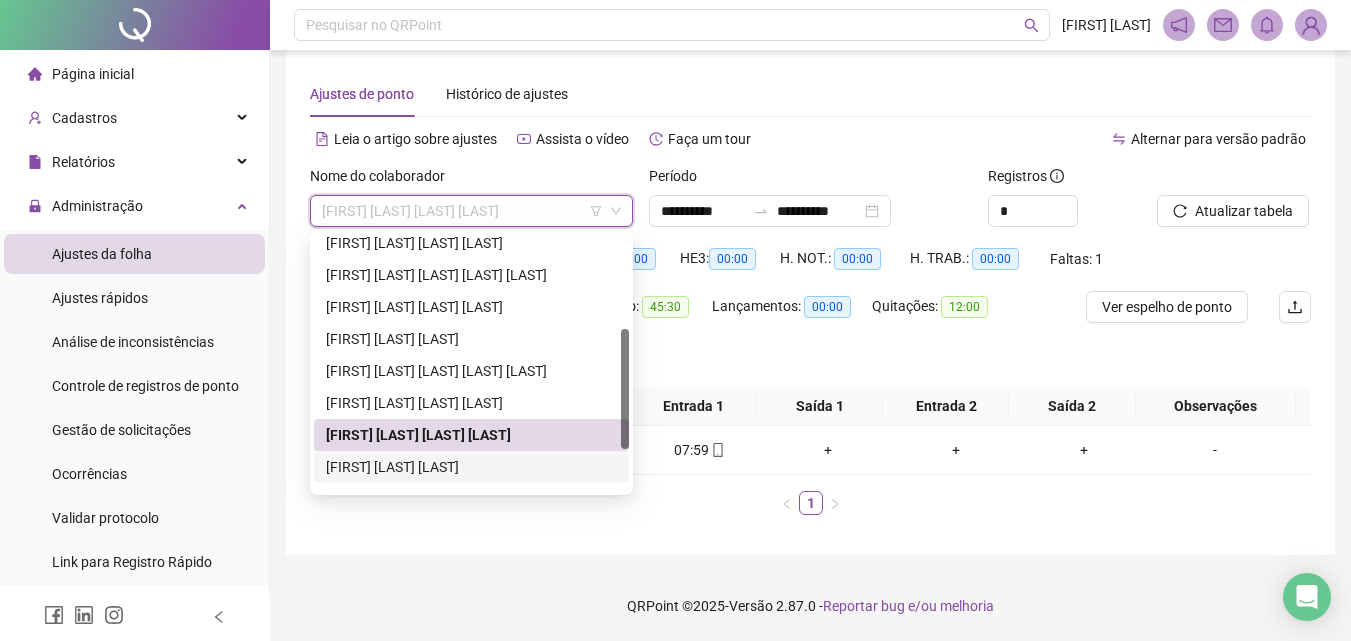 click on "[FIRST] [LAST] [LAST]" at bounding box center [471, 467] 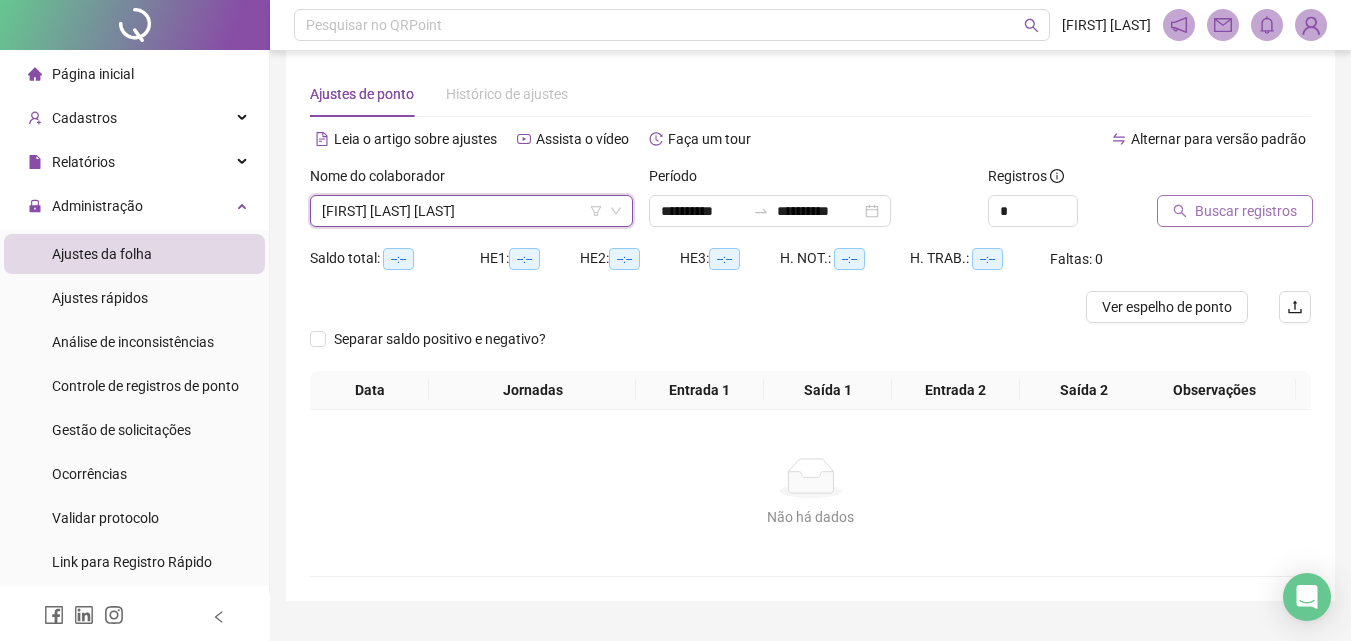 click on "Buscar registros" at bounding box center (1235, 211) 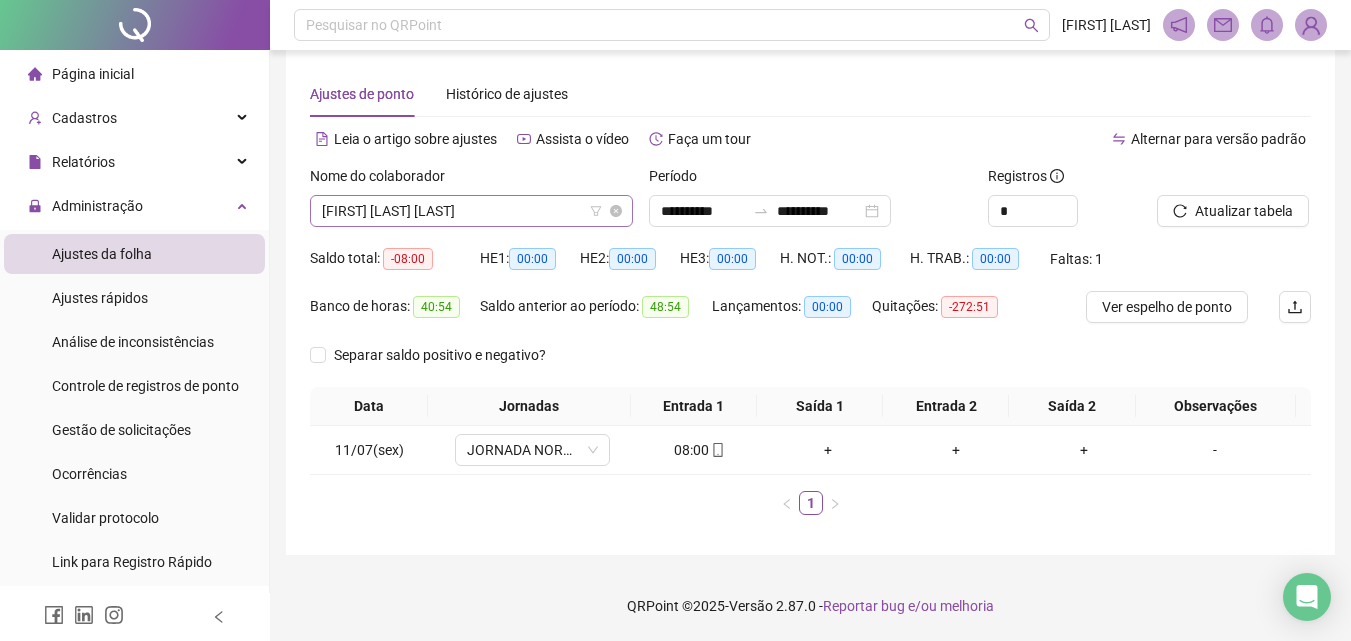 click on "[FIRST] [LAST] [LAST]" at bounding box center [471, 211] 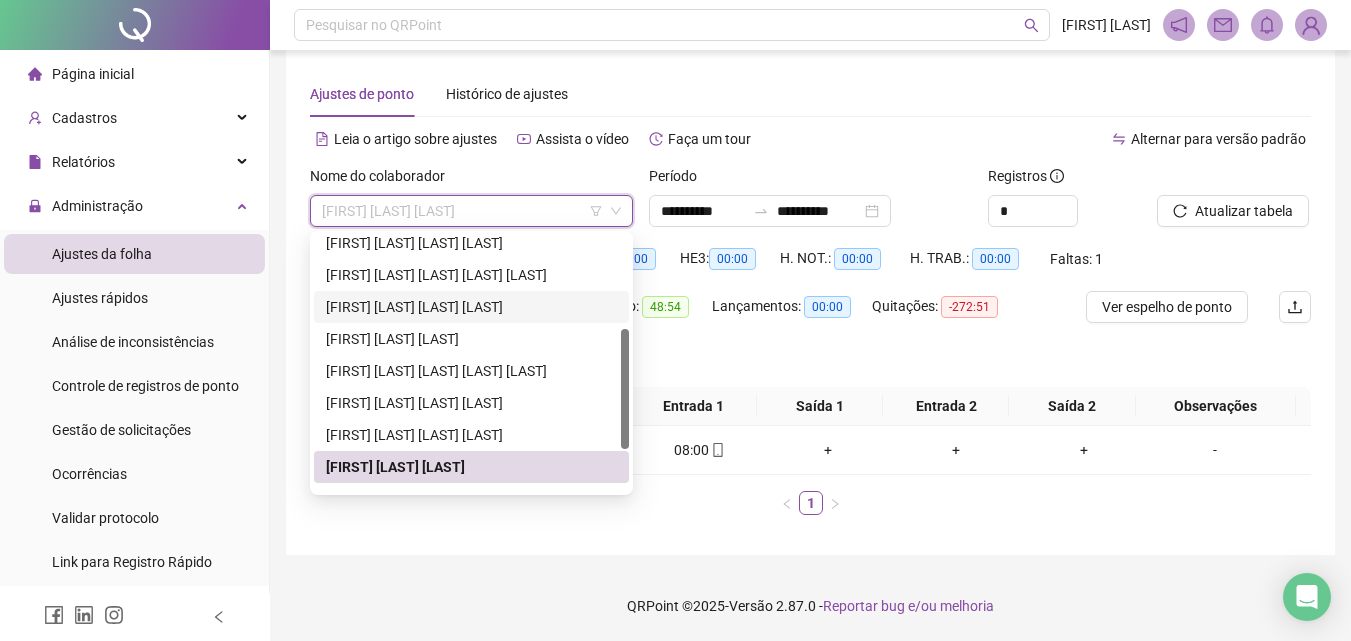scroll, scrollTop: 288, scrollLeft: 0, axis: vertical 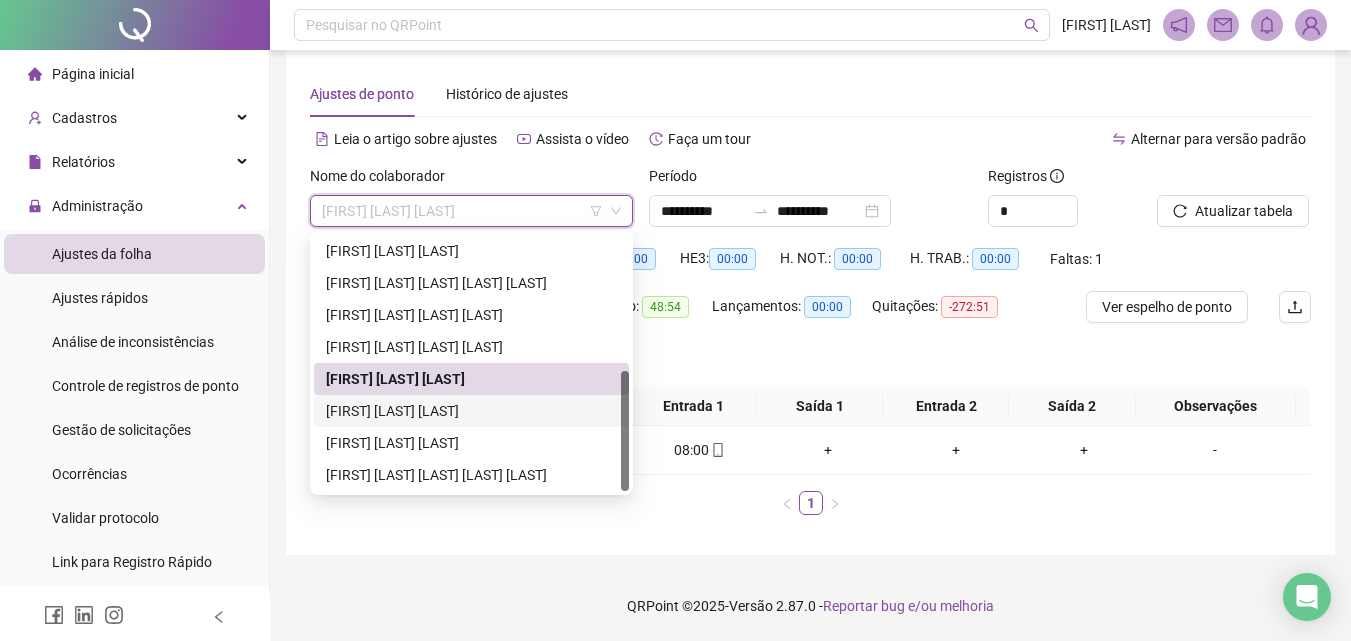 click on "[FIRST] [LAST] [LAST]" at bounding box center (471, 411) 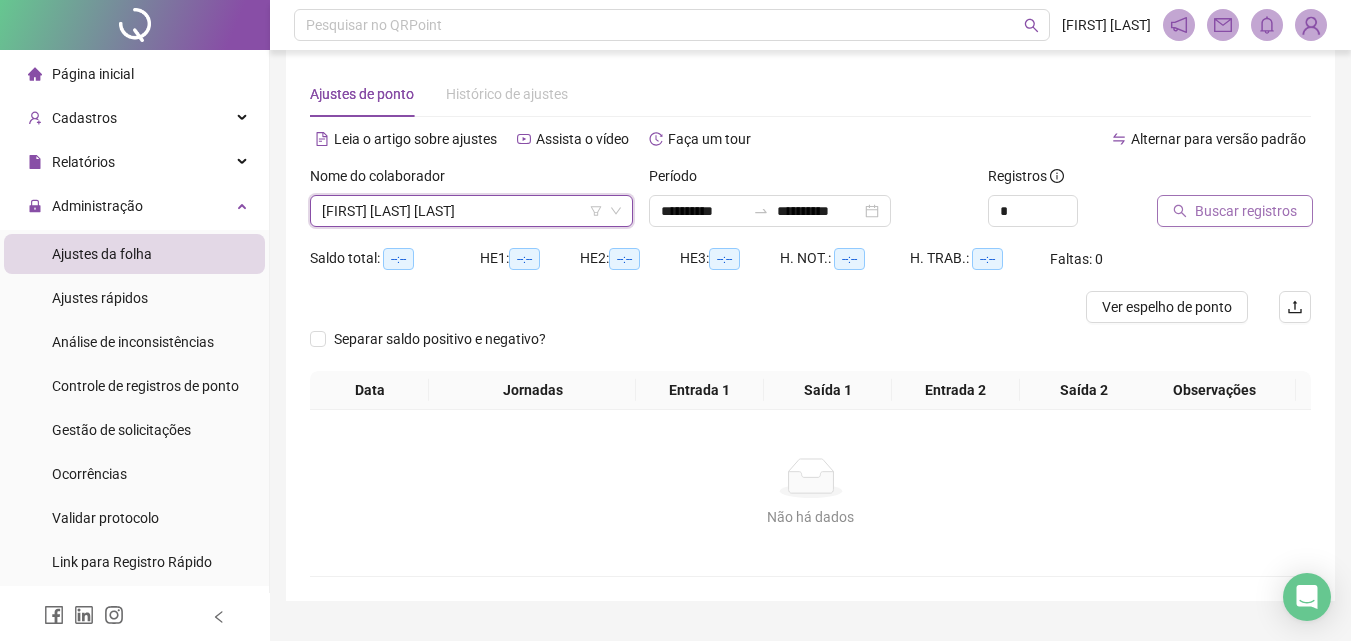 click on "Buscar registros" at bounding box center [1246, 211] 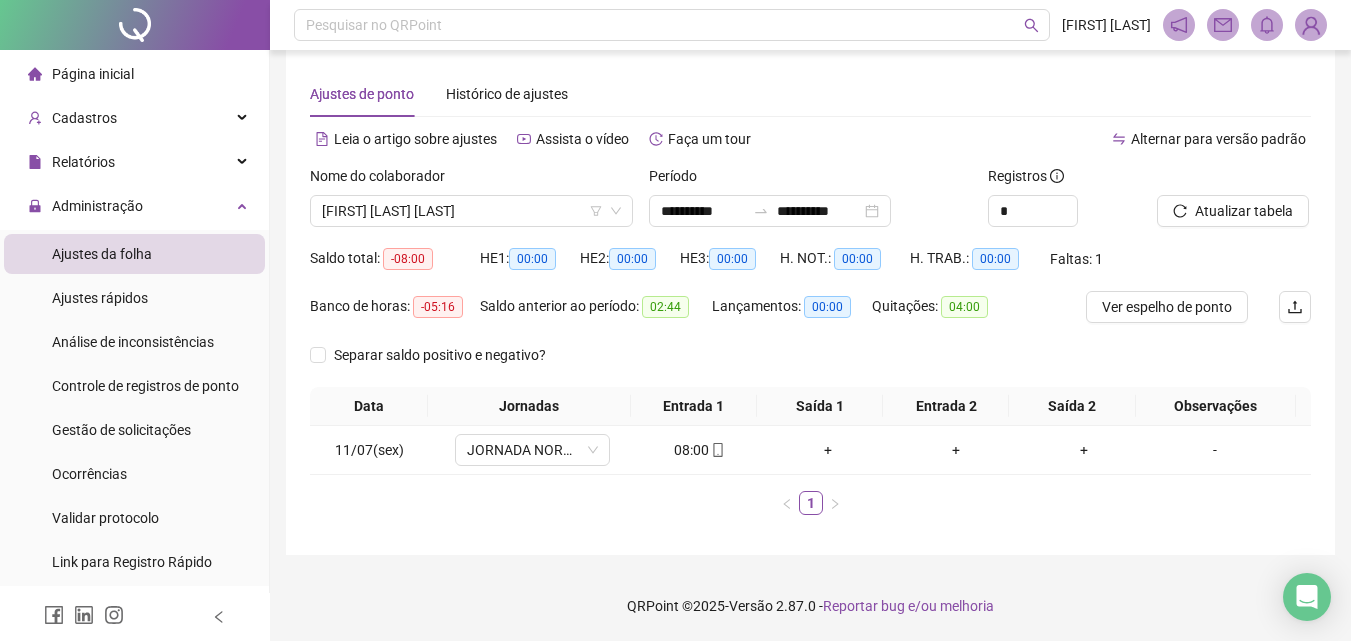 click on "Nome do colaborador [FIRST] [LAST] [LAST]" at bounding box center (471, 204) 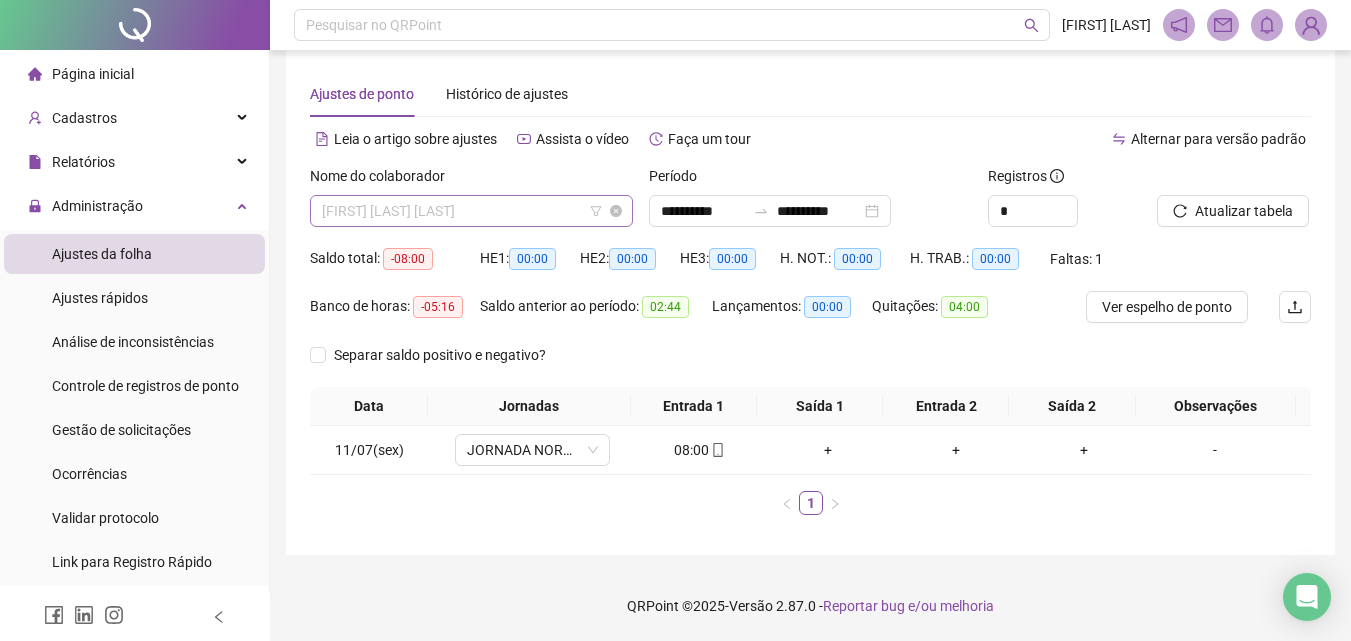 click on "[FIRST] [LAST] [LAST]" at bounding box center (471, 211) 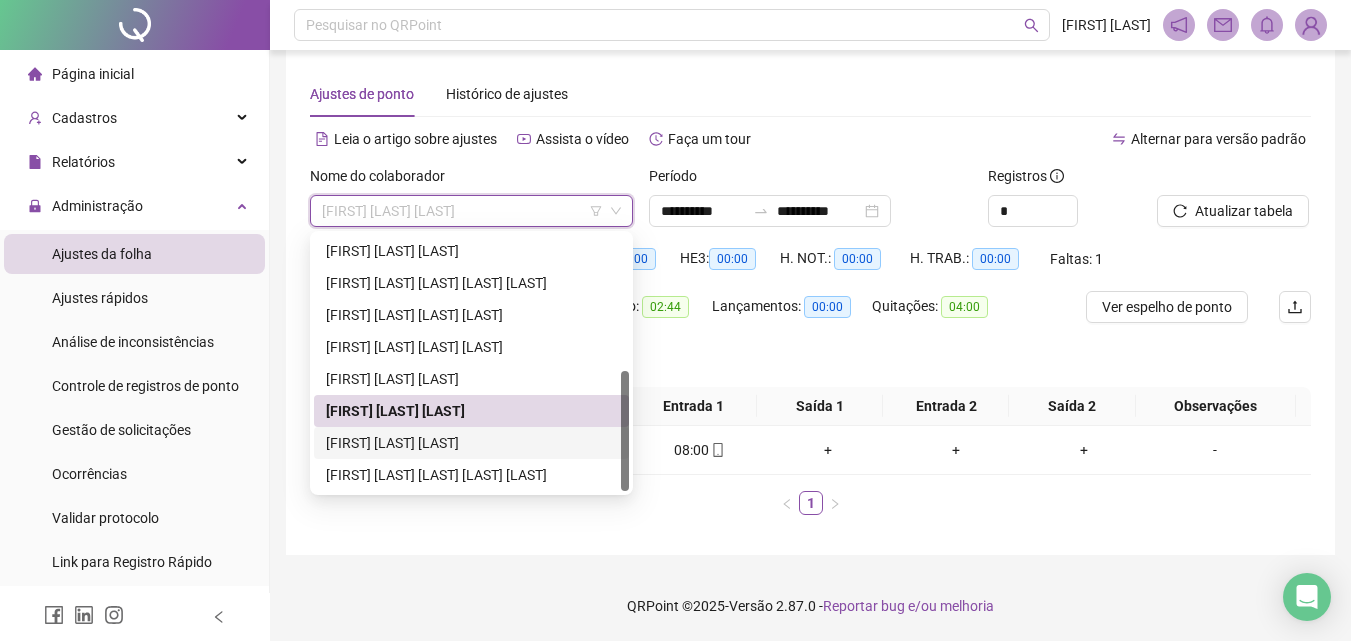 click on "[FIRST] [LAST] [LAST]" at bounding box center [471, 443] 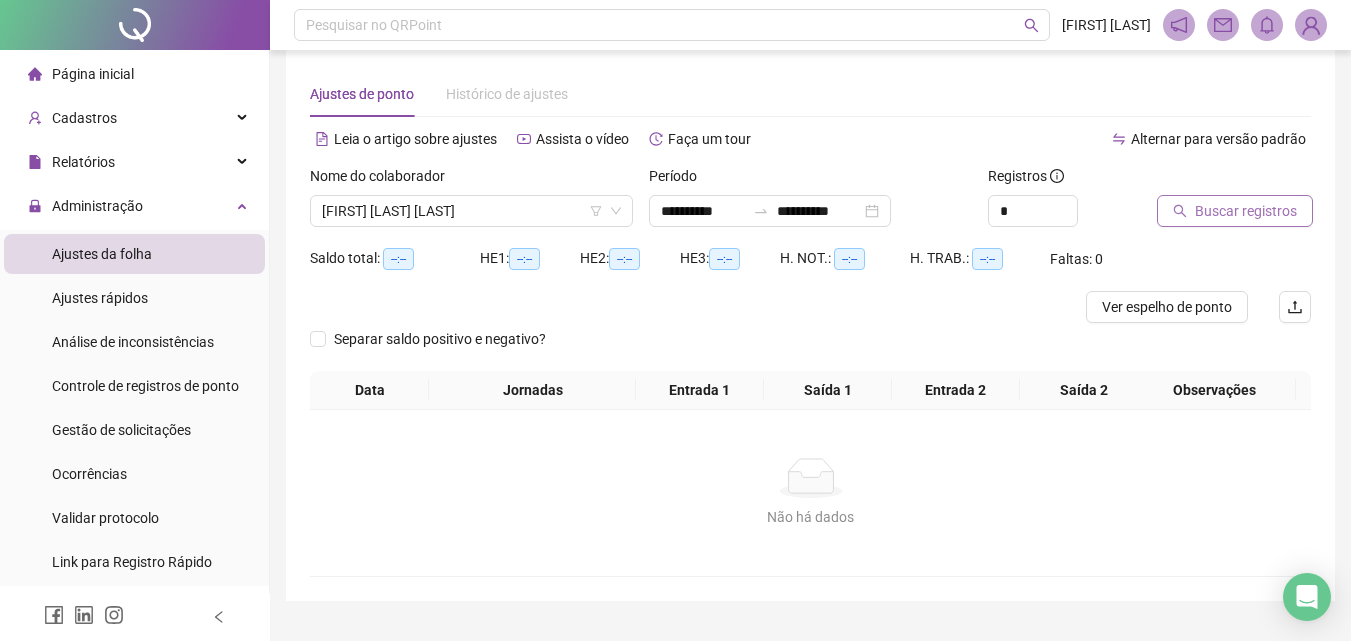 click on "Buscar registros" at bounding box center [1246, 211] 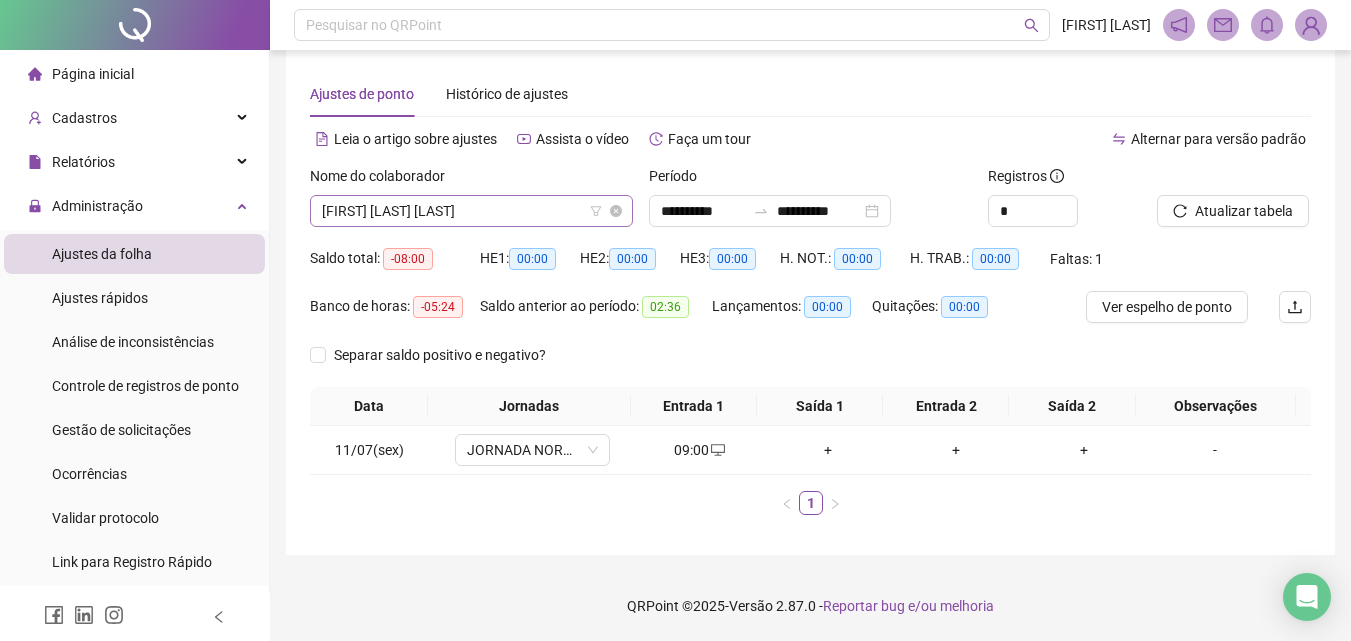 click on "[FIRST] [LAST] [LAST]" at bounding box center [471, 211] 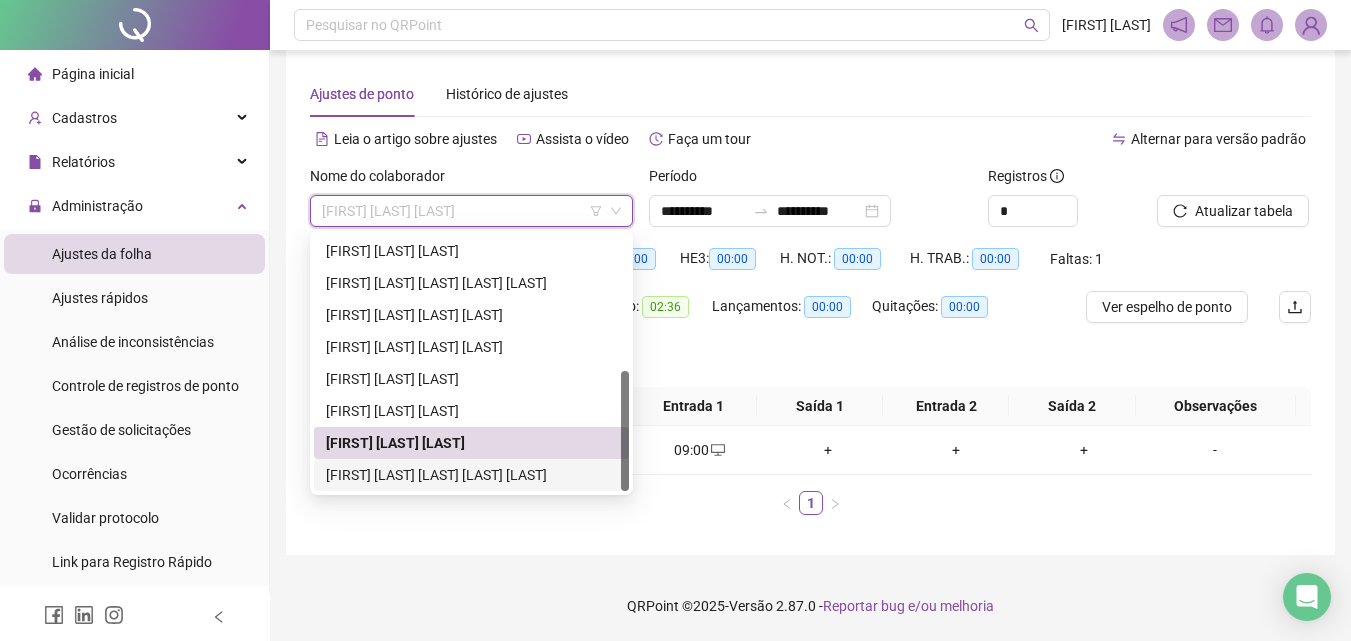 click on "[FIRST] [LAST] [LAST] [LAST] [LAST]" at bounding box center [471, 475] 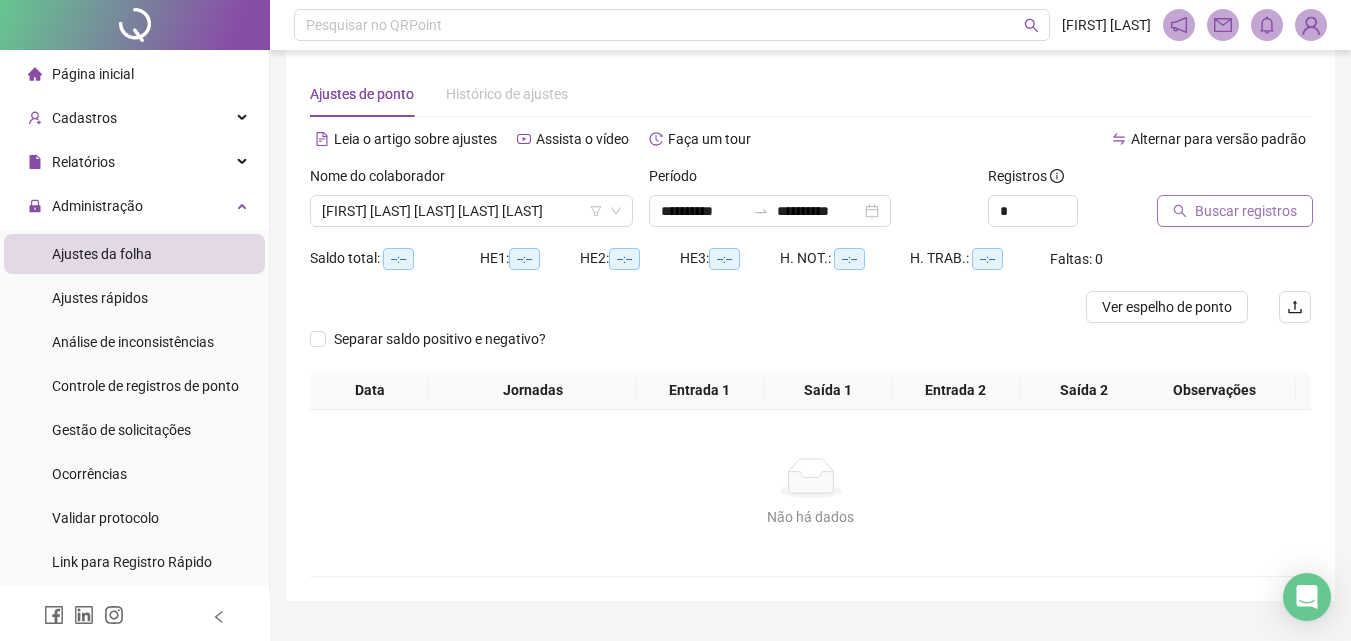 click on "Buscar registros" at bounding box center [1246, 211] 